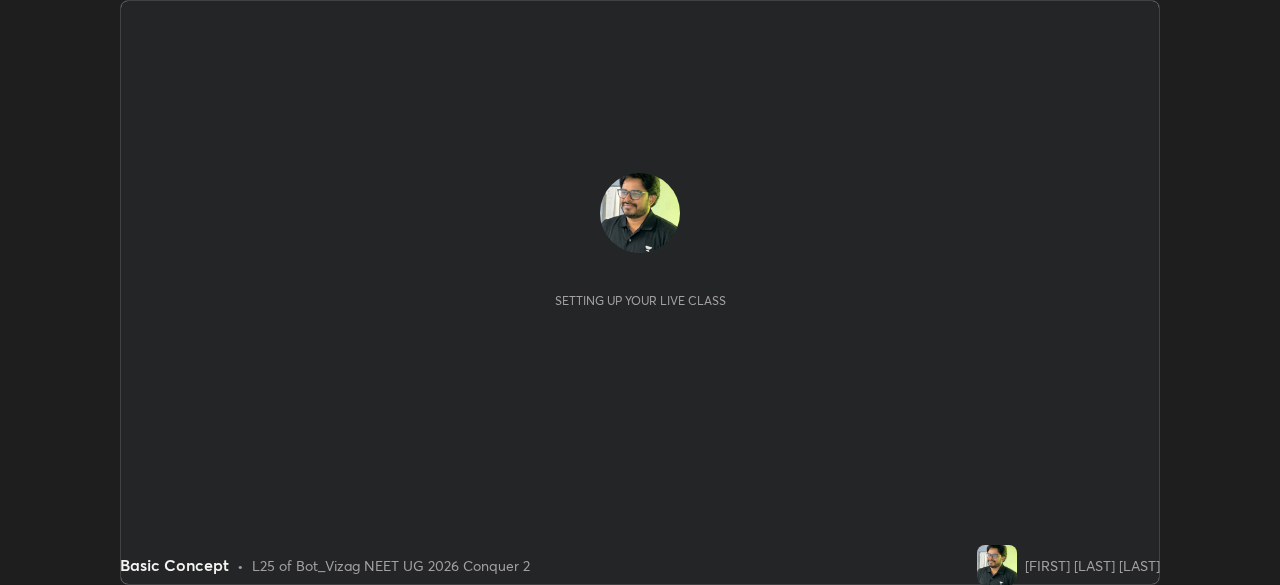scroll, scrollTop: 0, scrollLeft: 0, axis: both 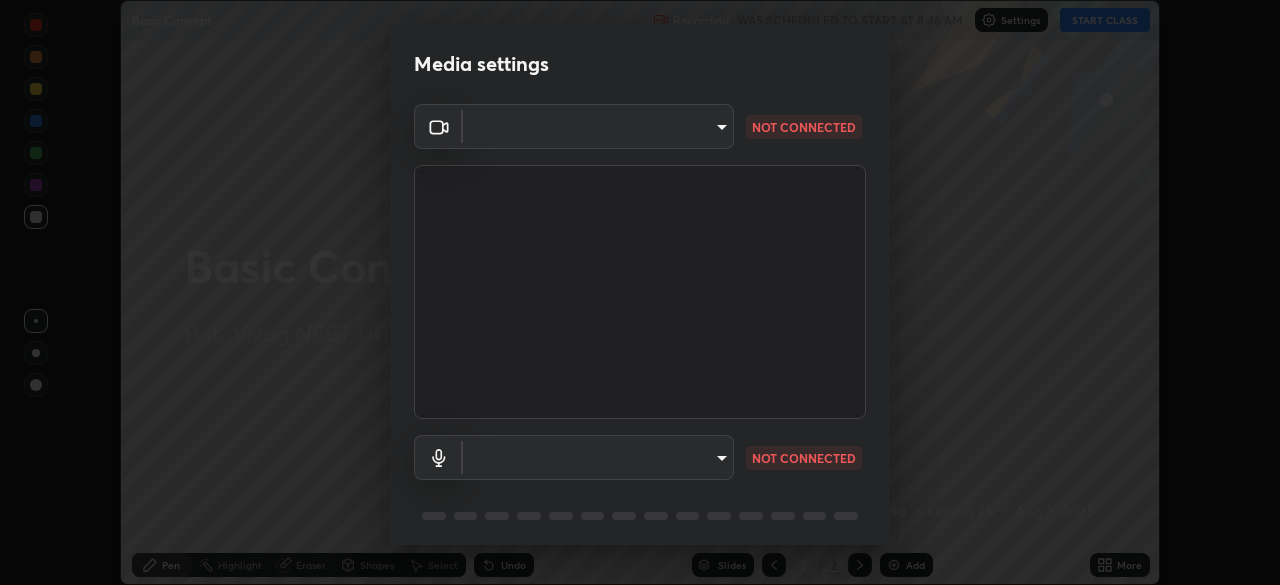 click on "Erase all Basic Concept Recording WAS SCHEDULED TO START AT  8:46 AM Settings START CLASS Setting up your live class Basic Concept • L25 of Bot_Vizag NEET UG 2026 Conquer 2 [FIRST] [LAST] [LAST] Pen Highlight Eraser Shapes Select Undo Slides 2 / 2 Add More No doubts shared Encourage your learners to ask a doubt for better clarity Report an issue Reason for reporting Buffering Chat not working Audio - Video sync issue Educator video quality low ​ Attach an image Report Media settings ​ NOT CONNECTED ​ NOT CONNECTED 1 / 5 Next" at bounding box center [640, 292] 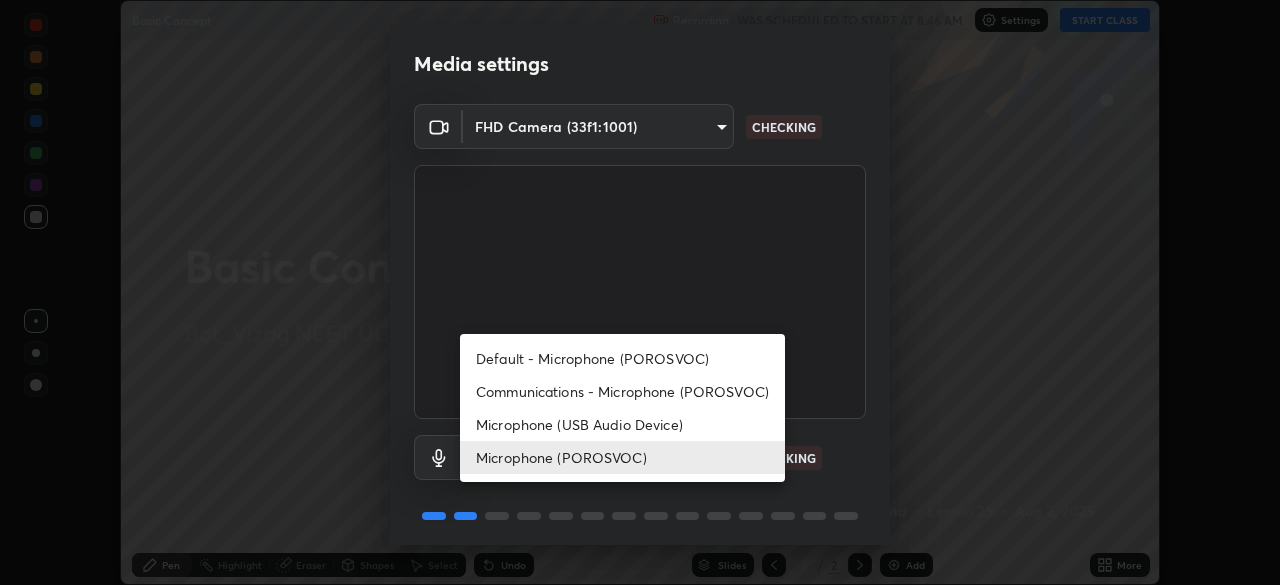 click on "Default - Microphone (POROSVOC)" at bounding box center (622, 358) 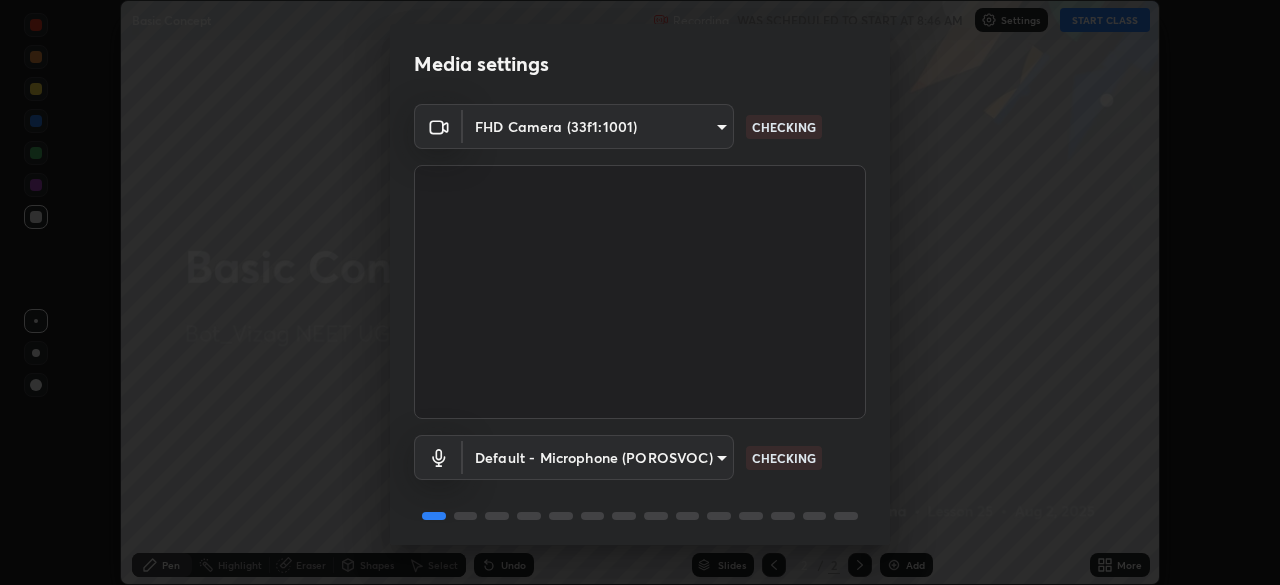 click on "Erase all Basic Concept Recording WAS SCHEDULED TO START AT  8:46 AM Settings START CLASS Setting up your live class Basic Concept • L25 of Bot_Vizag NEET UG 2026 Conquer 2 [FIRST] [LAST] [LAST] Pen Highlight Eraser Shapes Select Undo Slides 2 / 2 Add More No doubts shared Encourage your learners to ask a doubt for better clarity Report an issue Reason for reporting Buffering Chat not working Audio - Video sync issue Educator video quality low ​ Attach an image Report Media settings FHD Camera ([DEVICE_ID]) [HASH] CHECKING Default - Microphone (POROSVOC) default CHECKING 1 / 5 Next" at bounding box center [640, 292] 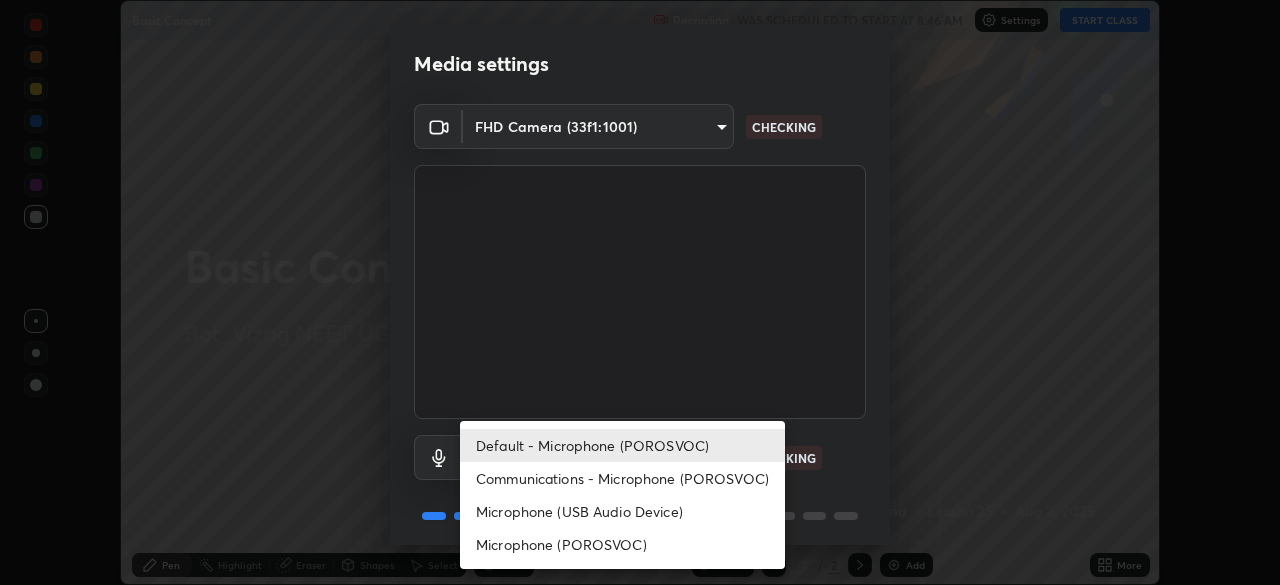 click on "Microphone (POROSVOC)" at bounding box center [622, 544] 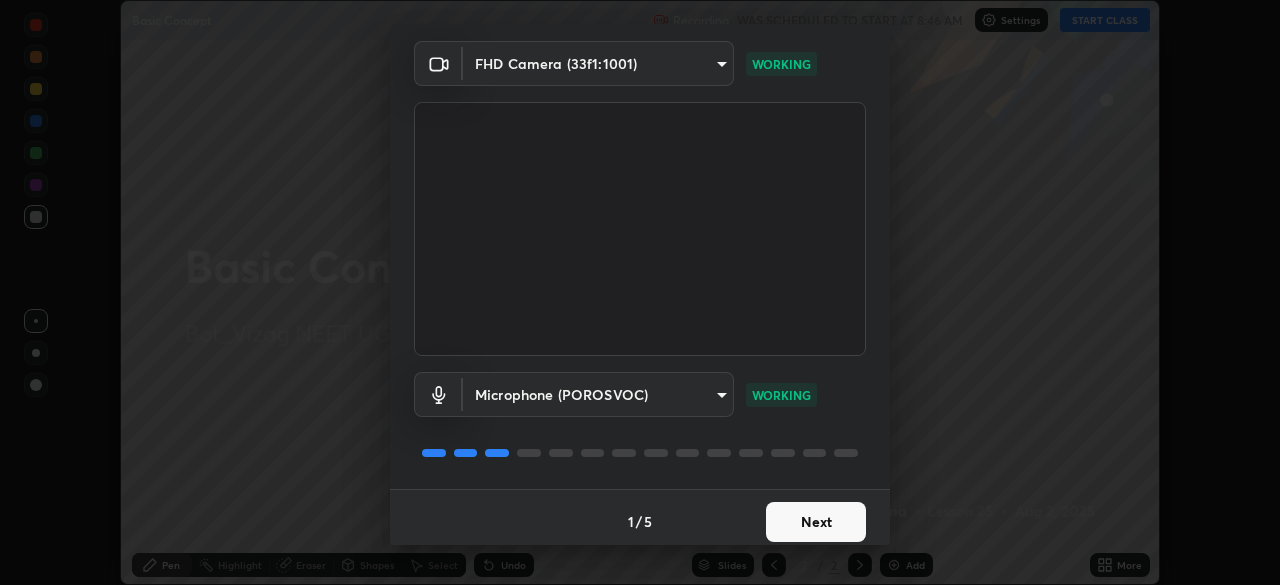 scroll, scrollTop: 71, scrollLeft: 0, axis: vertical 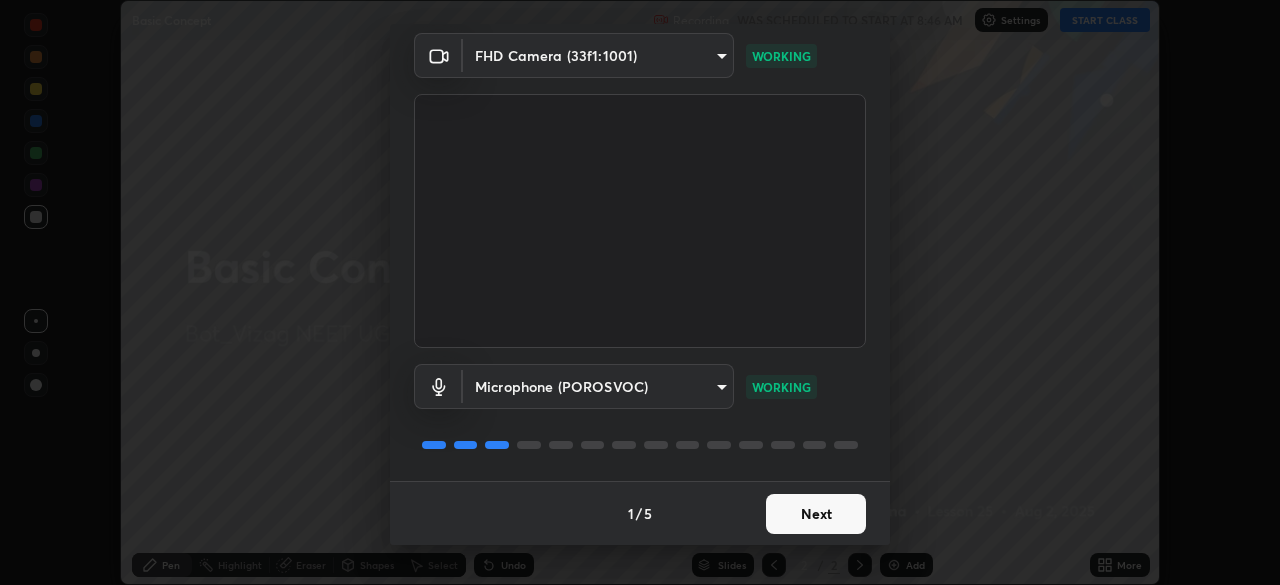 click on "Next" at bounding box center [816, 514] 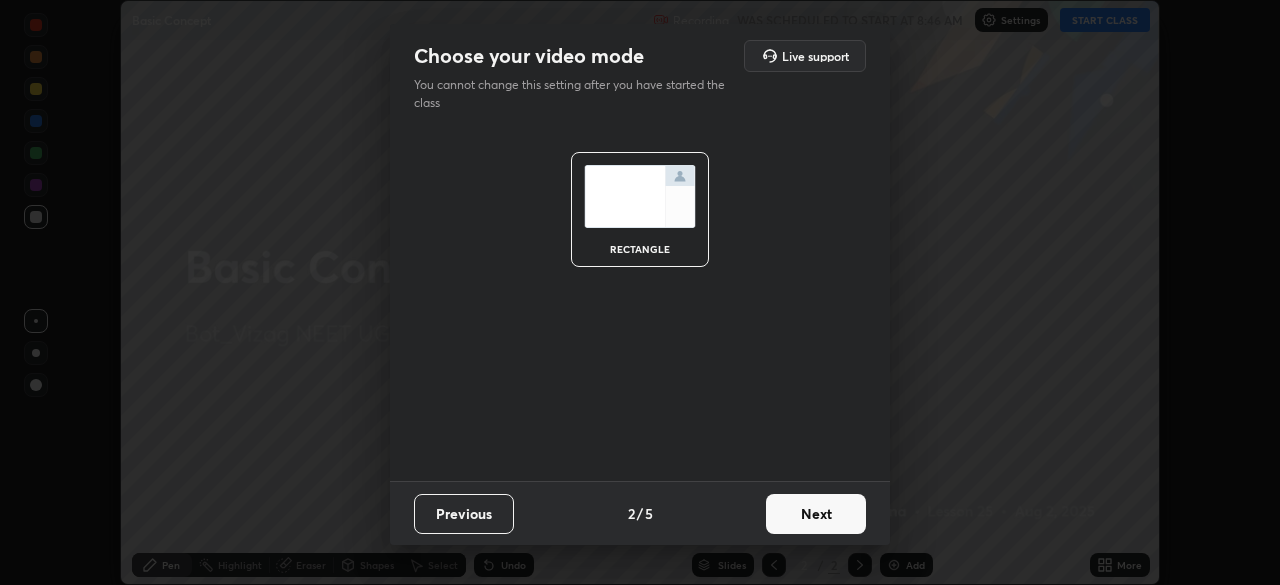 click on "Next" at bounding box center (816, 514) 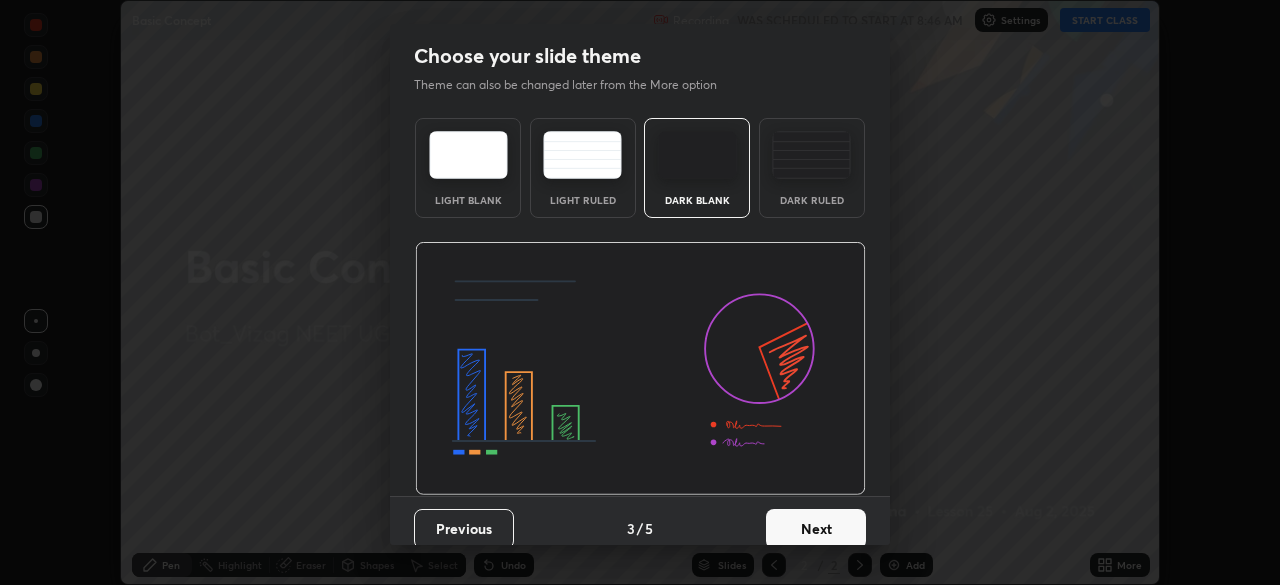 click on "Next" at bounding box center (816, 529) 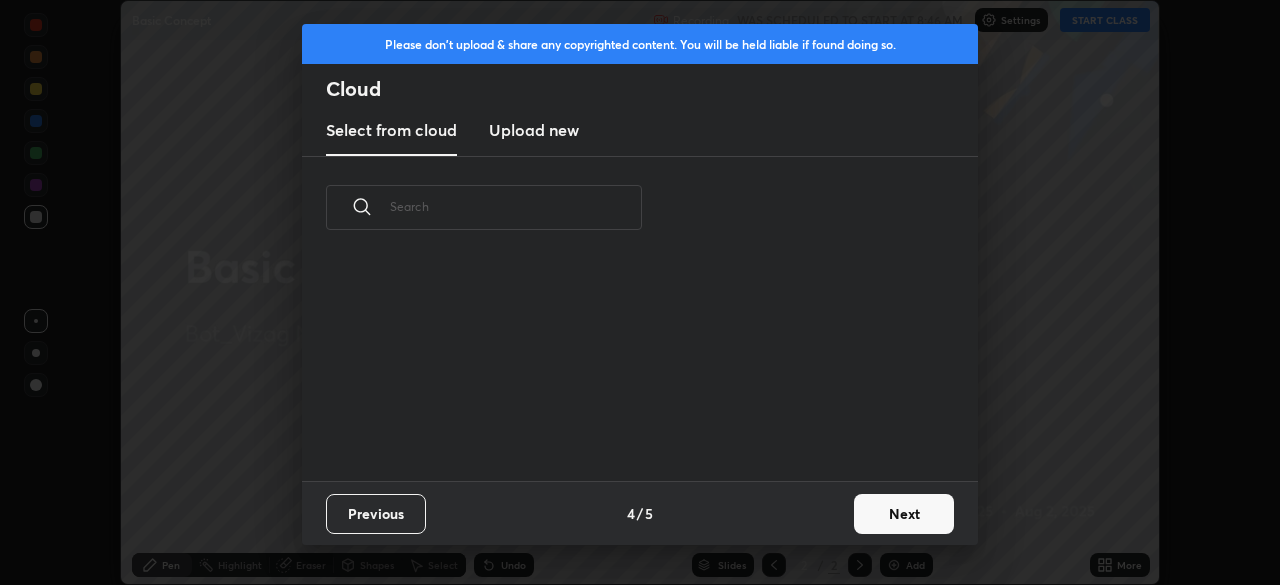 click on "Next" at bounding box center (904, 514) 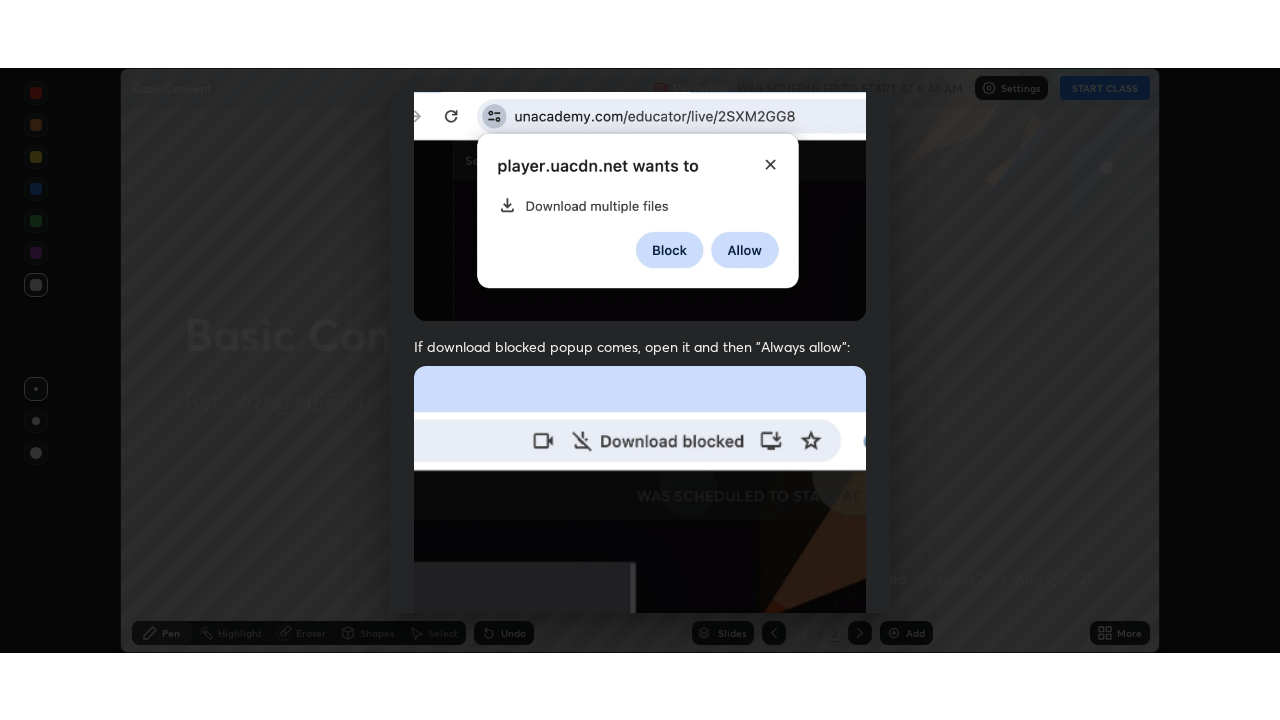 scroll, scrollTop: 479, scrollLeft: 0, axis: vertical 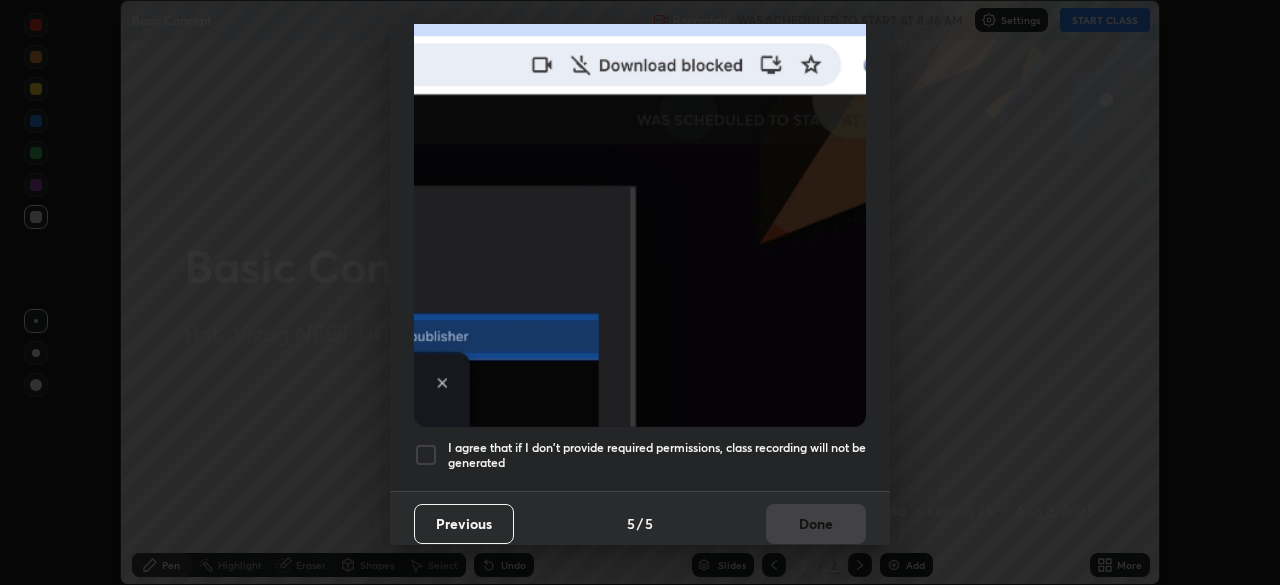 click at bounding box center [426, 455] 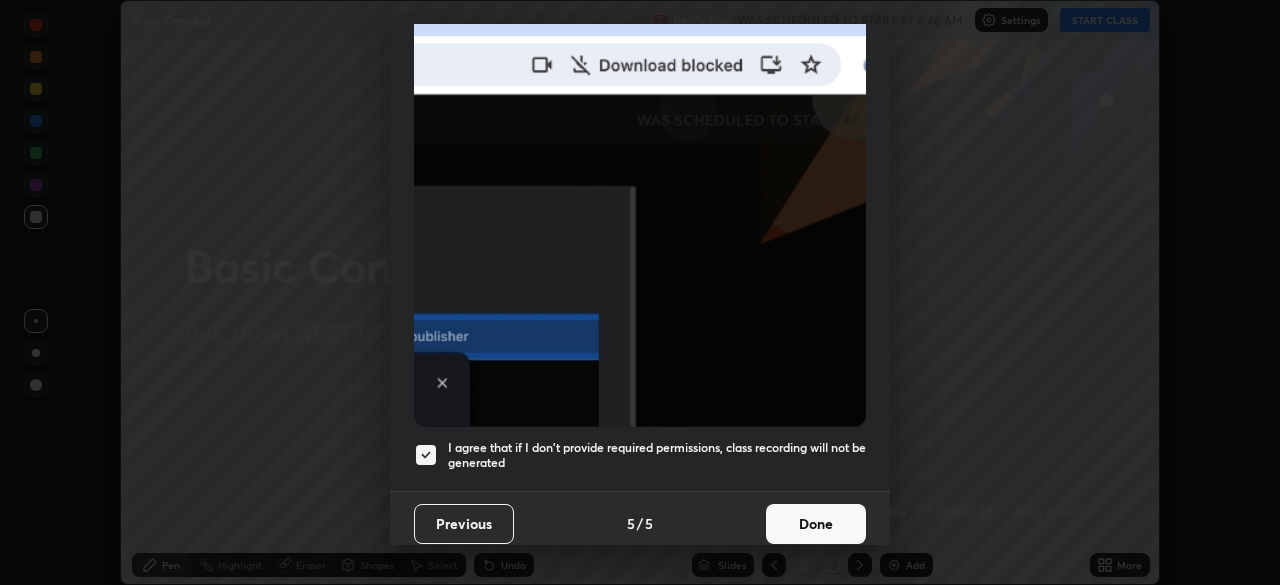 click on "Done" at bounding box center [816, 524] 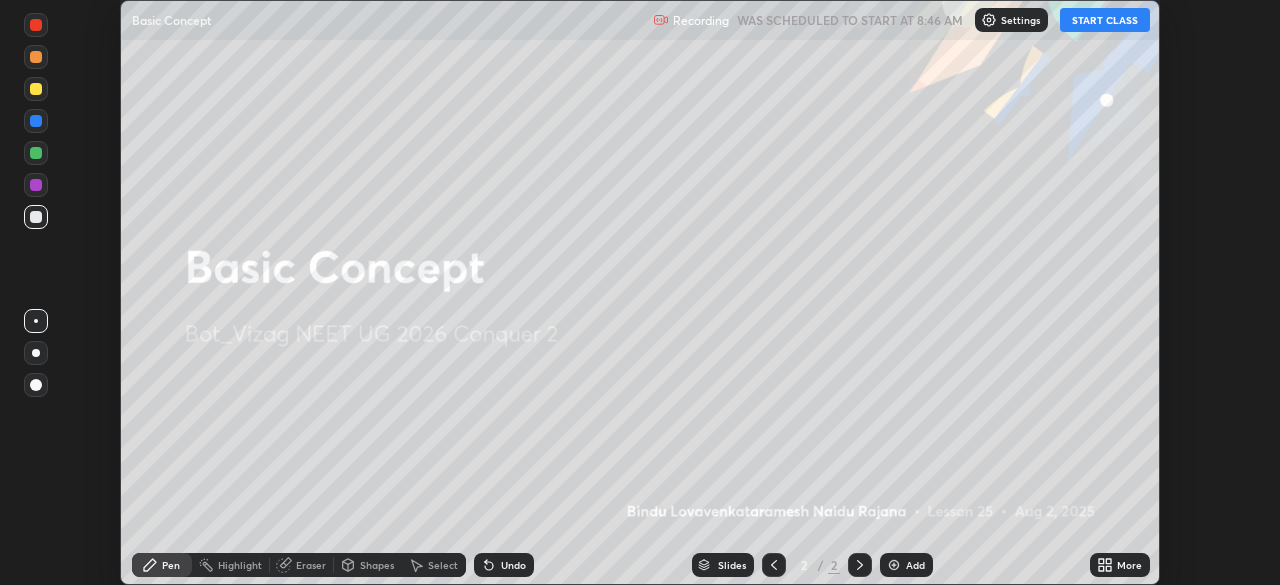 click on "START CLASS" at bounding box center (1105, 20) 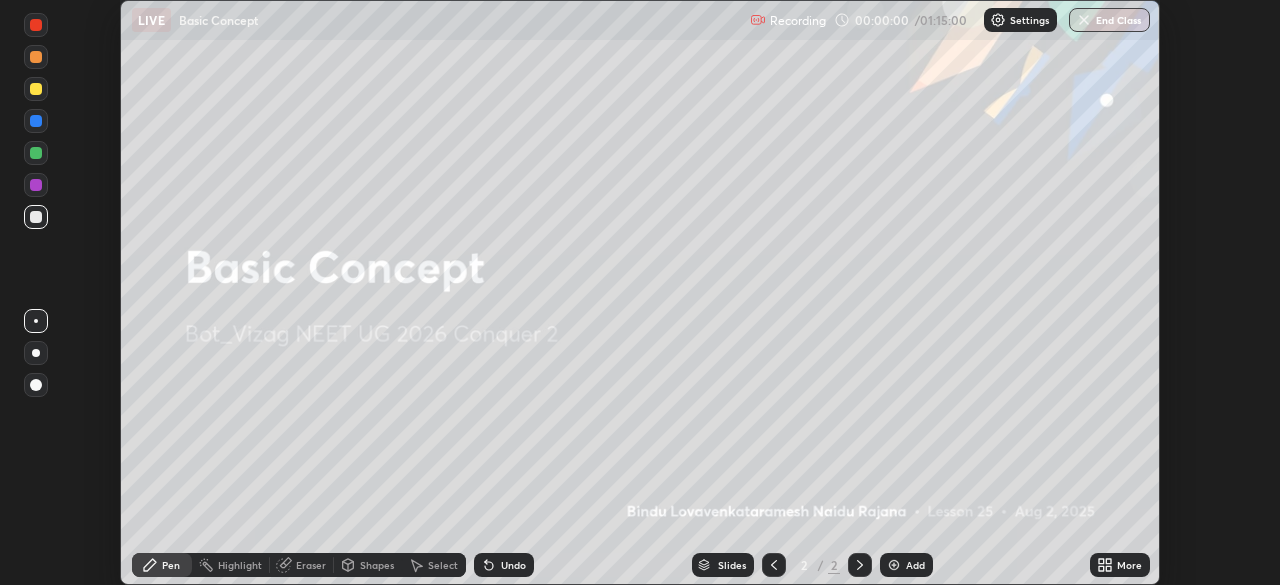 click 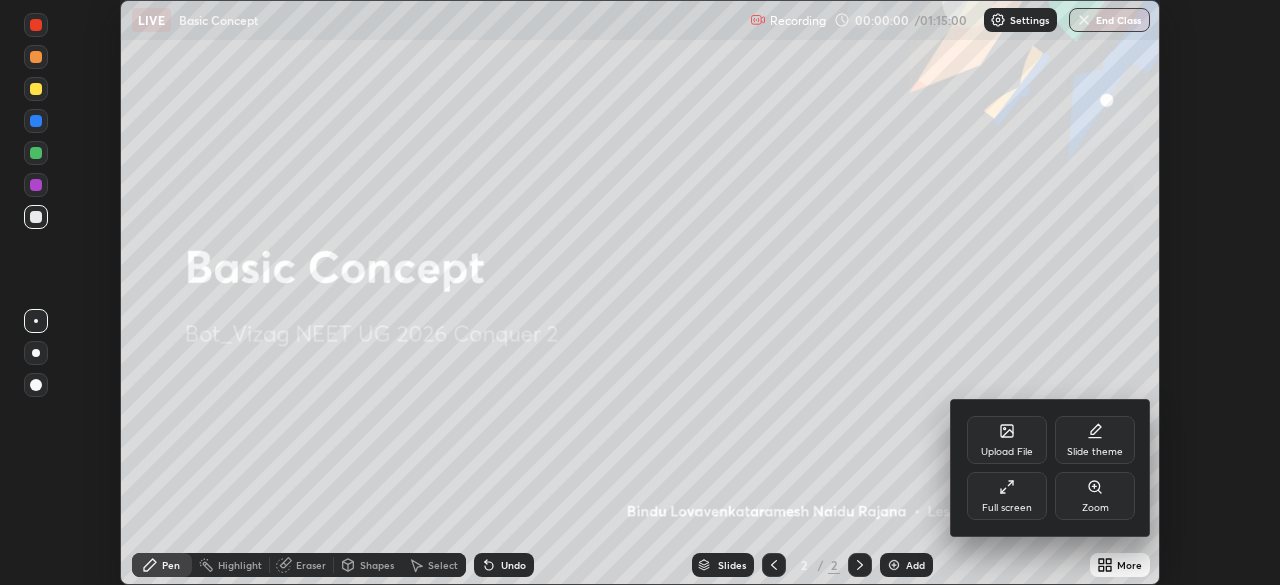 click on "Full screen" at bounding box center (1007, 496) 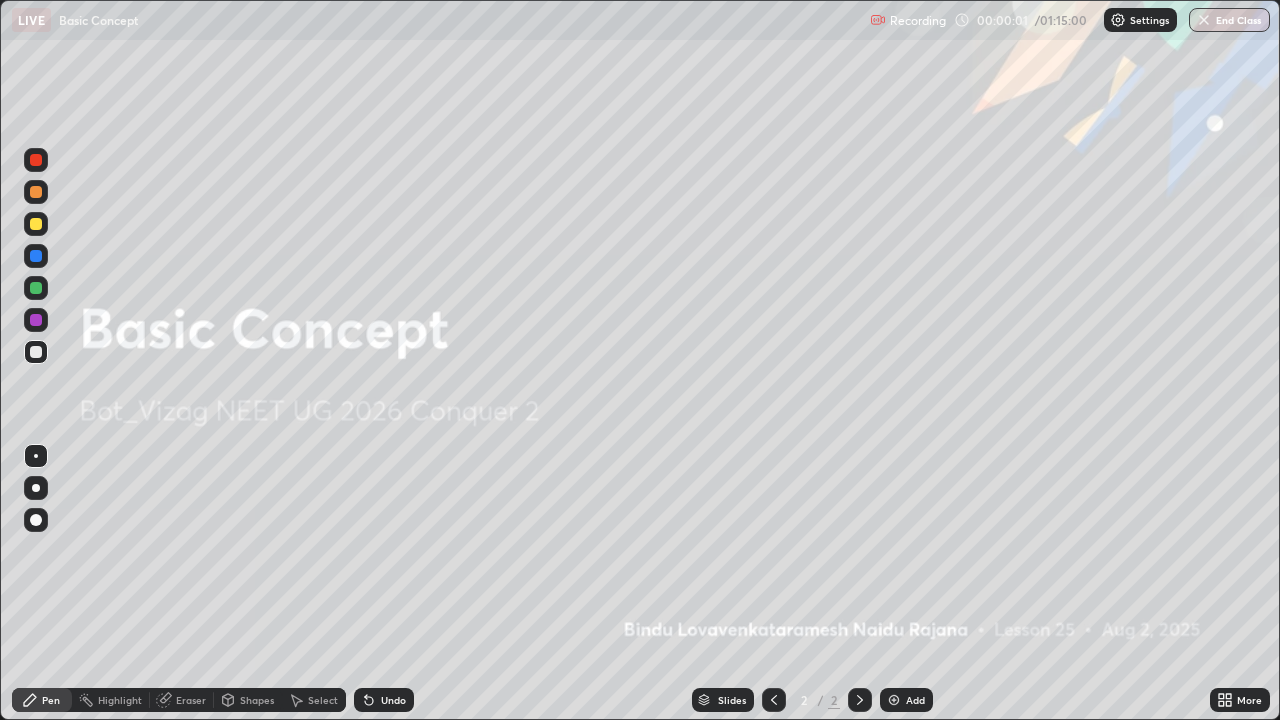 scroll, scrollTop: 99280, scrollLeft: 98720, axis: both 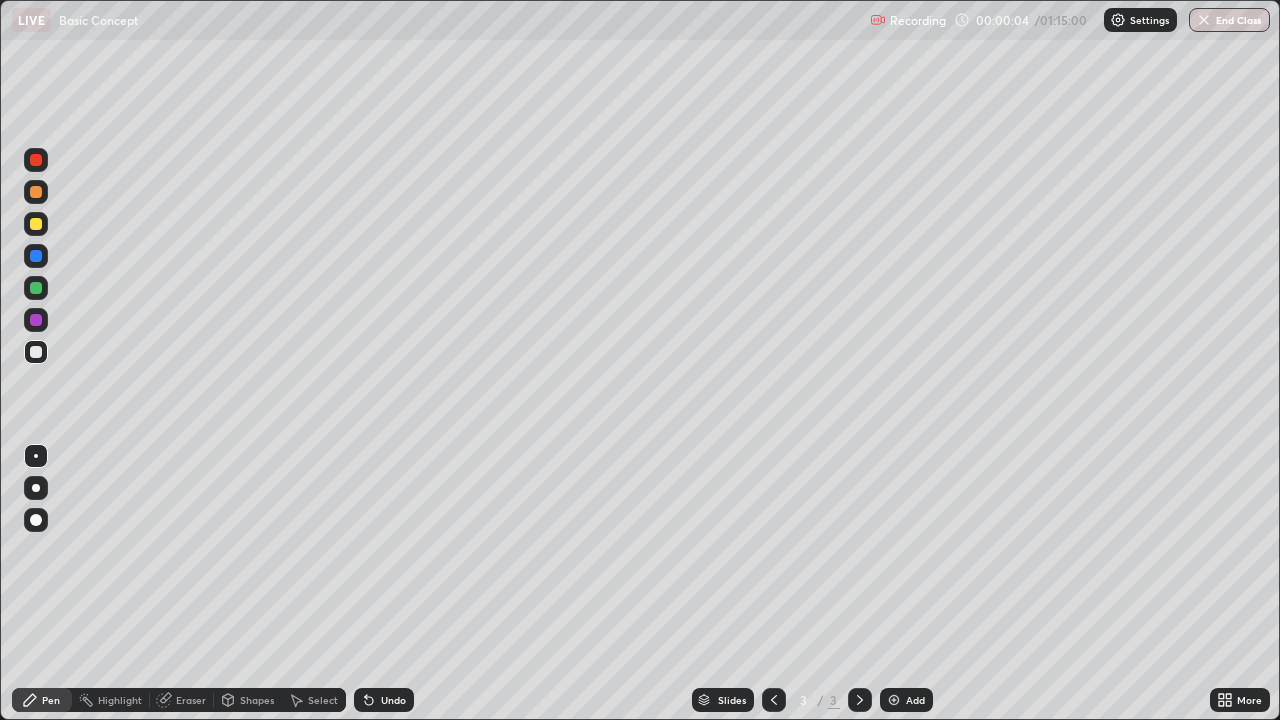 click at bounding box center (36, 488) 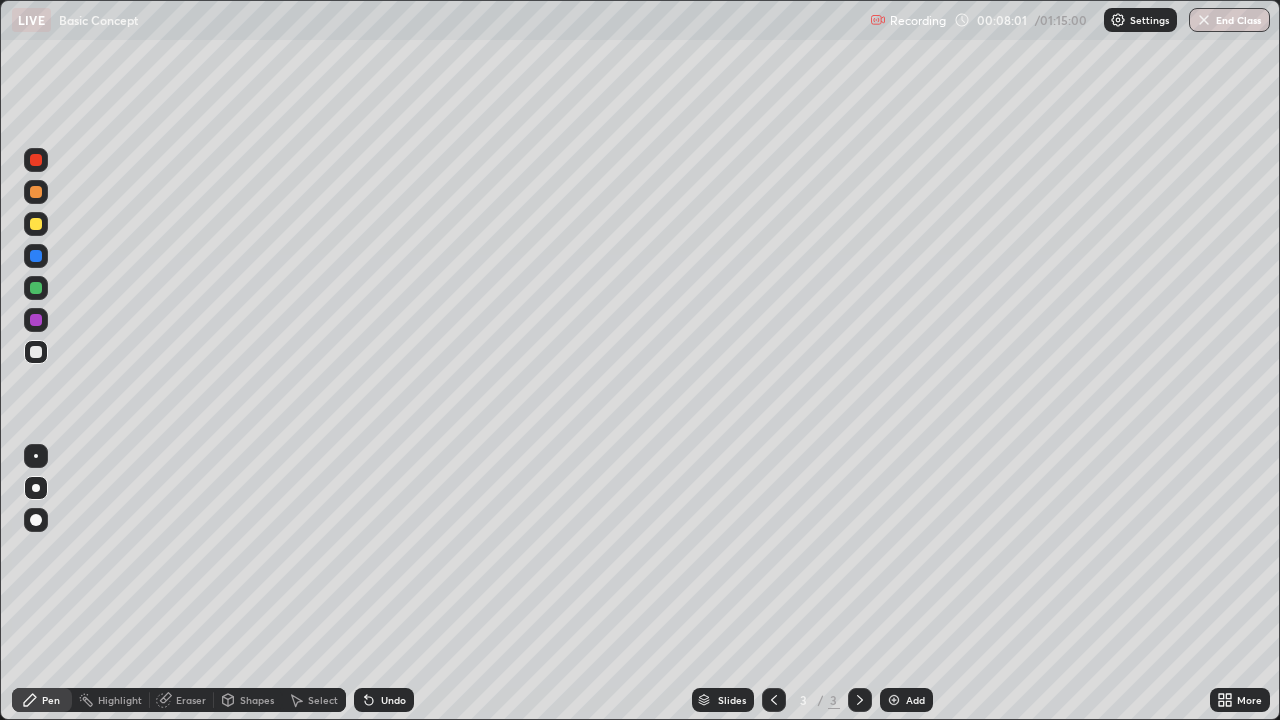 click at bounding box center (36, 224) 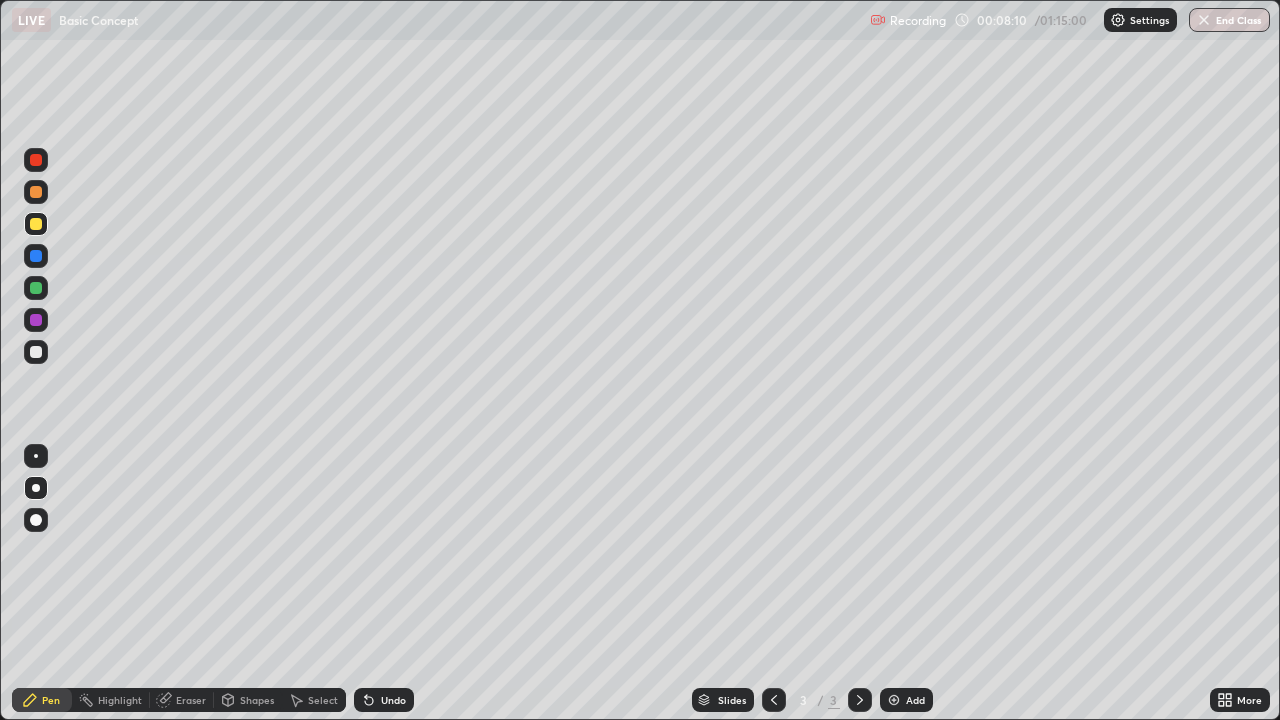 click at bounding box center (36, 320) 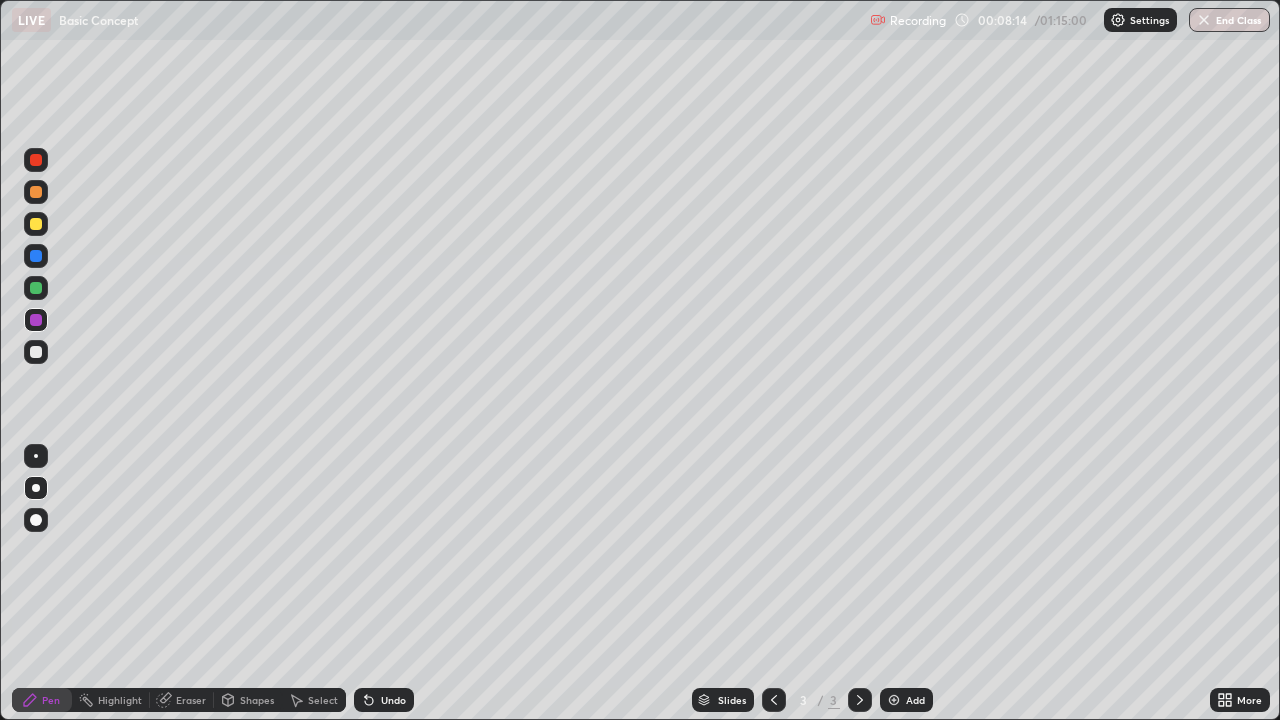 click at bounding box center (36, 352) 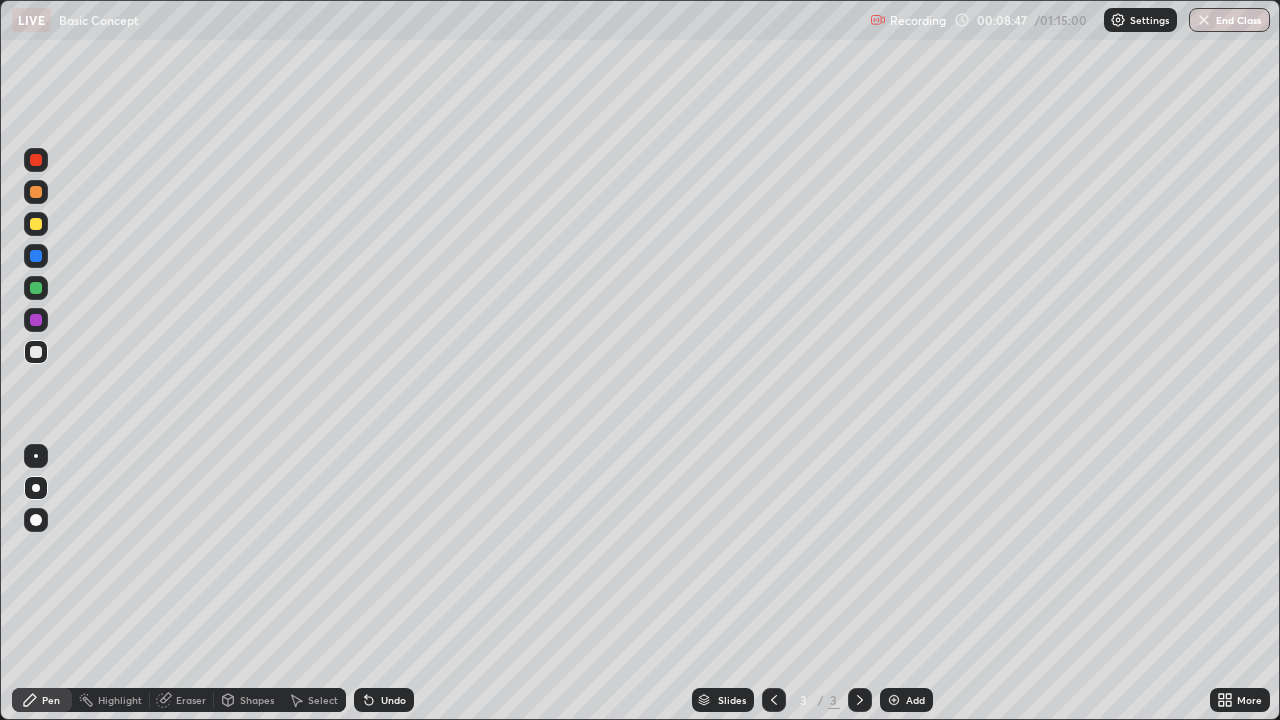 click at bounding box center [36, 160] 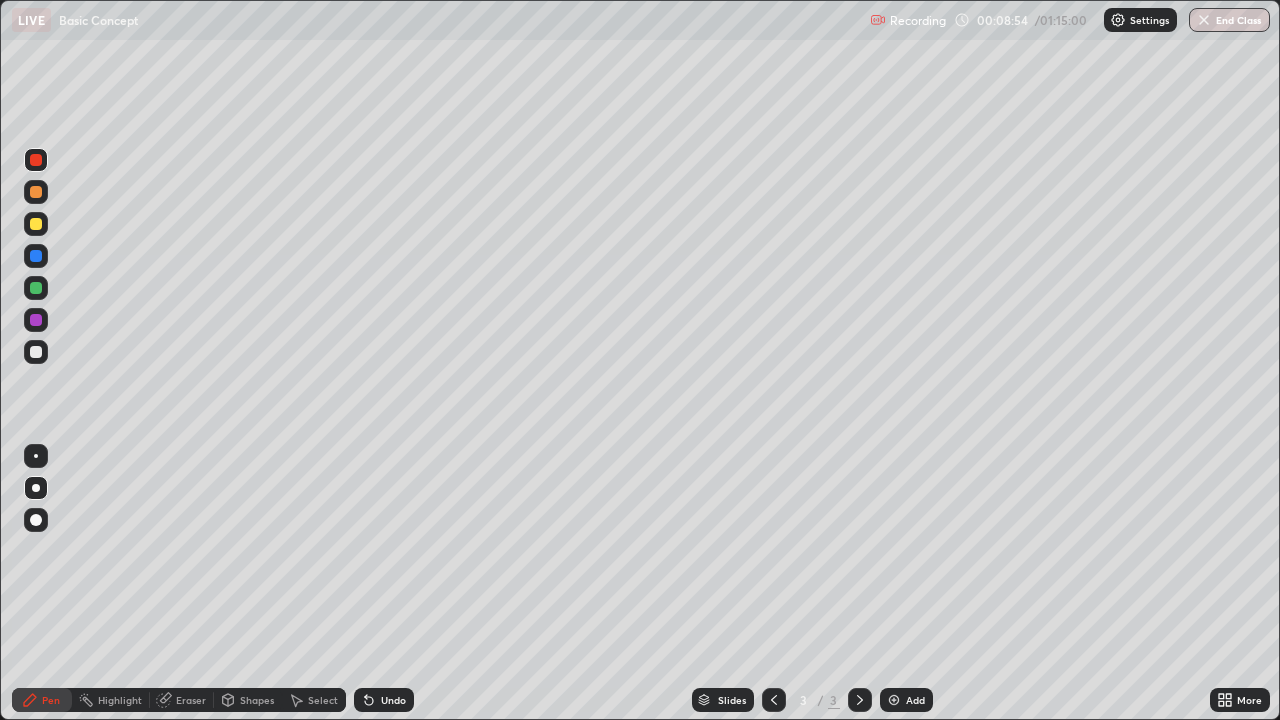 click at bounding box center (36, 352) 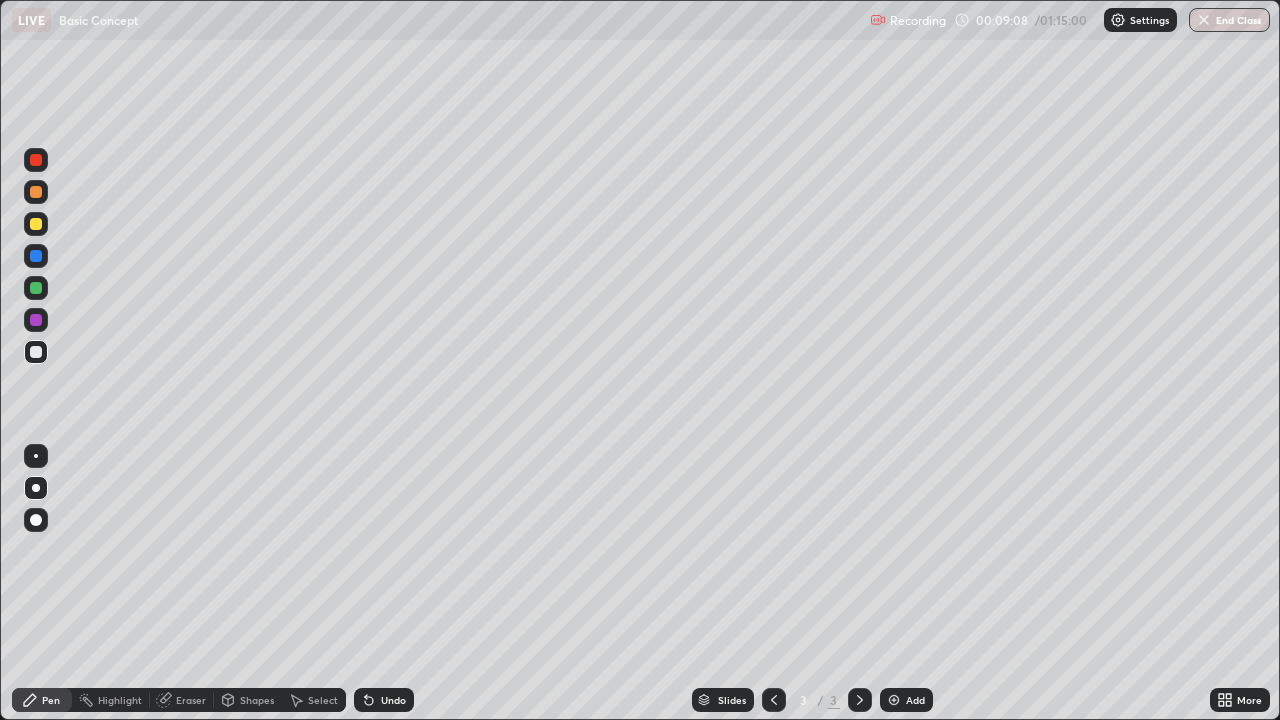 click at bounding box center [36, 224] 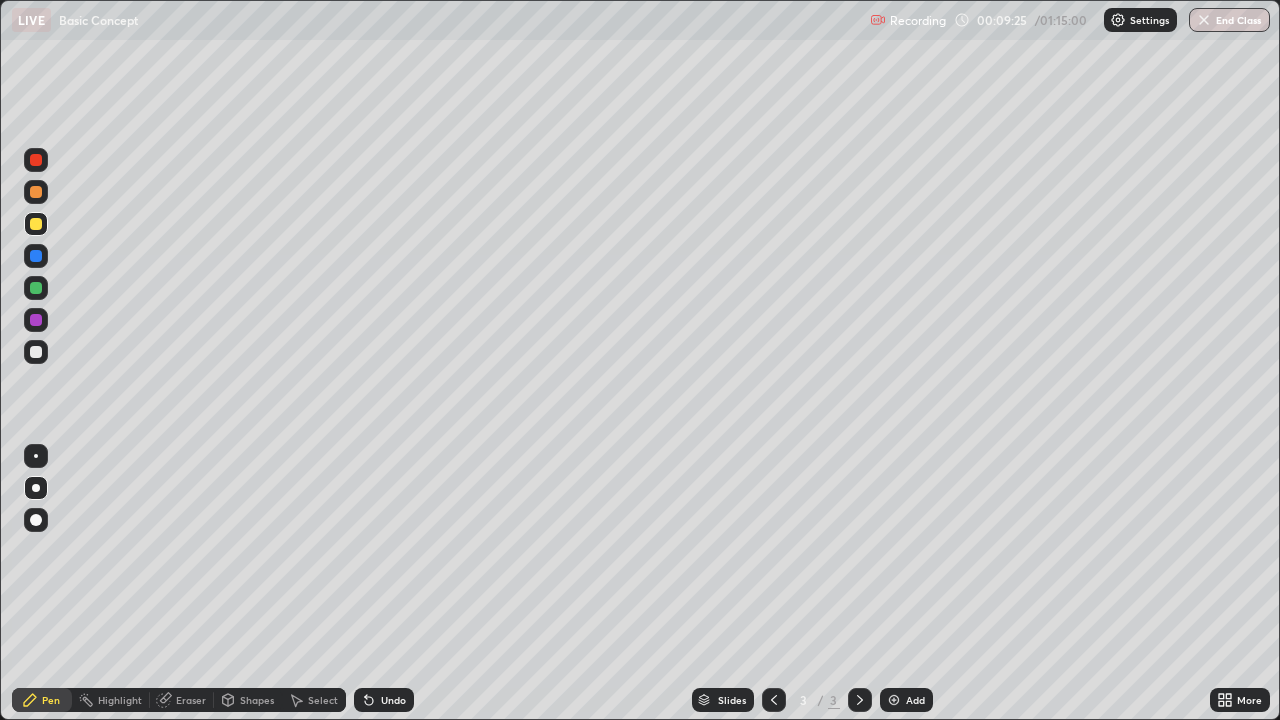 click at bounding box center (36, 352) 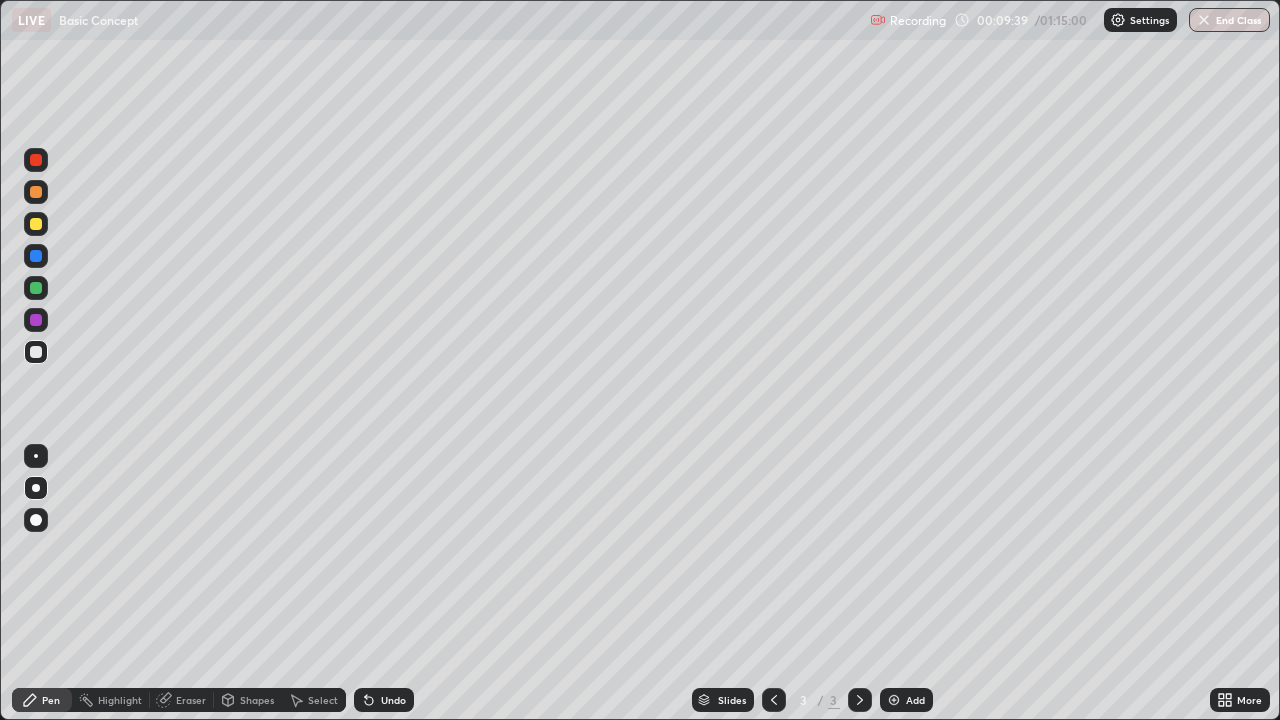 click at bounding box center [36, 192] 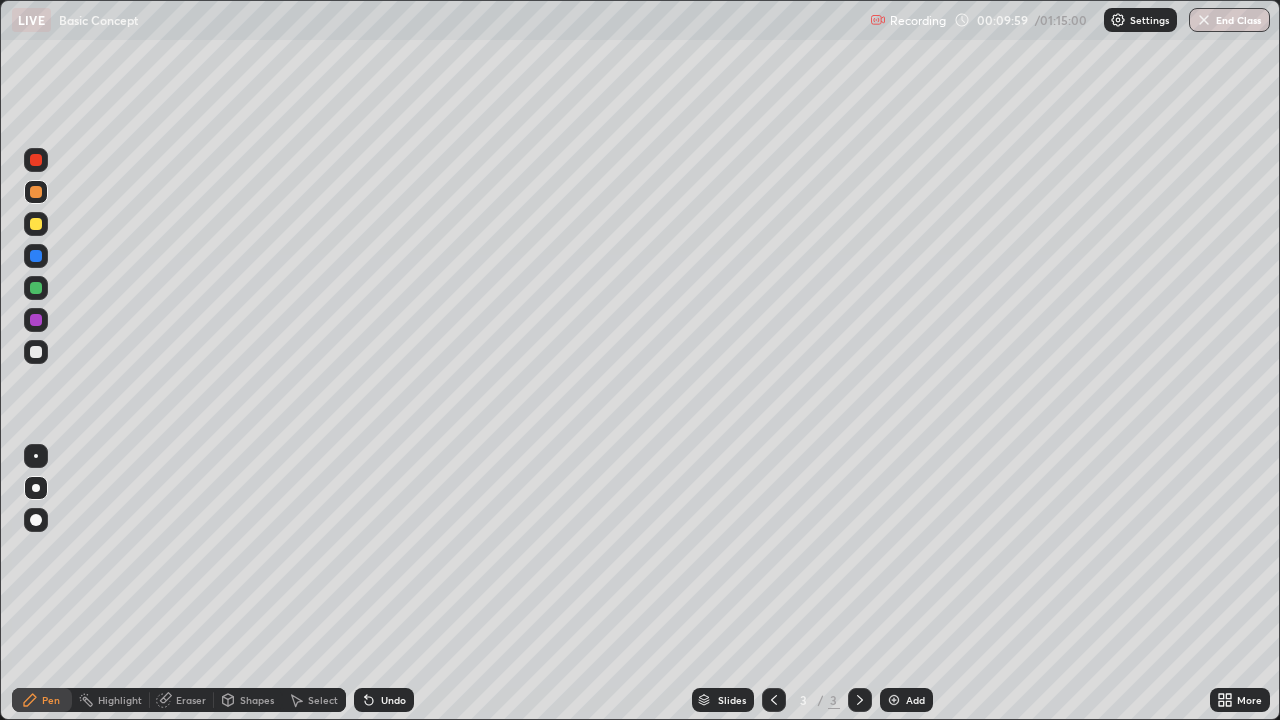 click at bounding box center (36, 352) 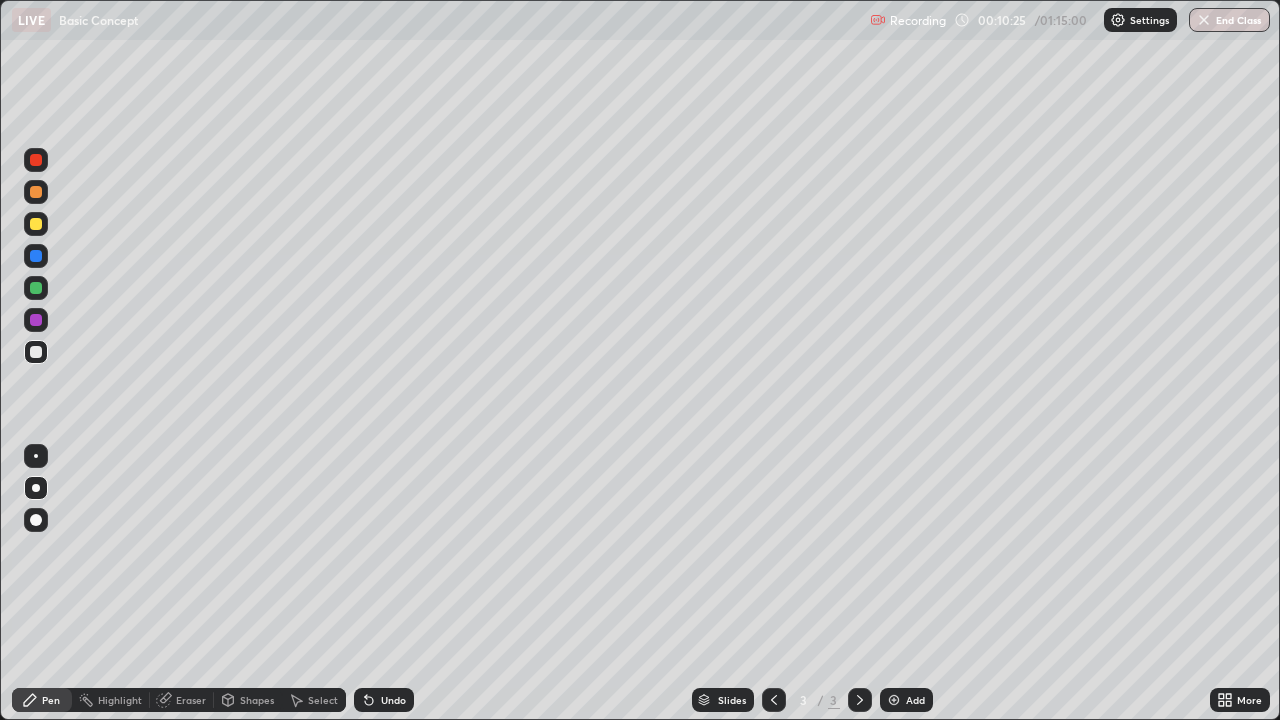 click at bounding box center (36, 352) 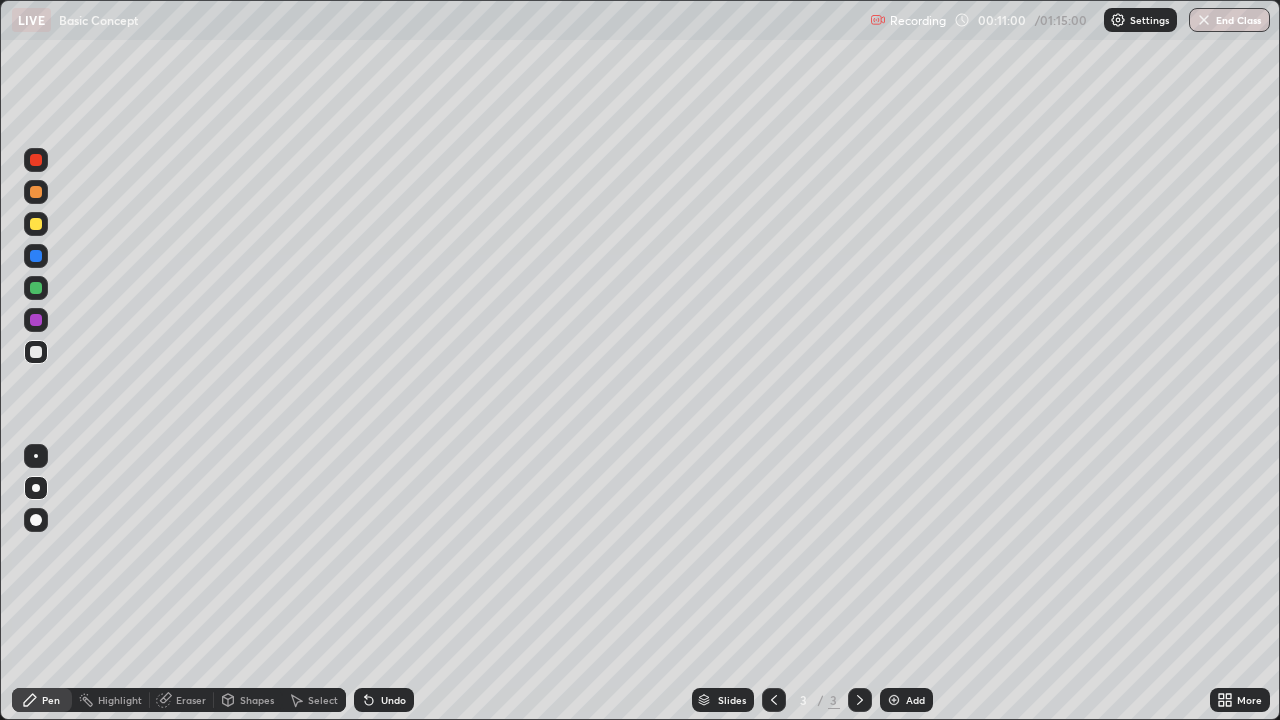 click at bounding box center (894, 700) 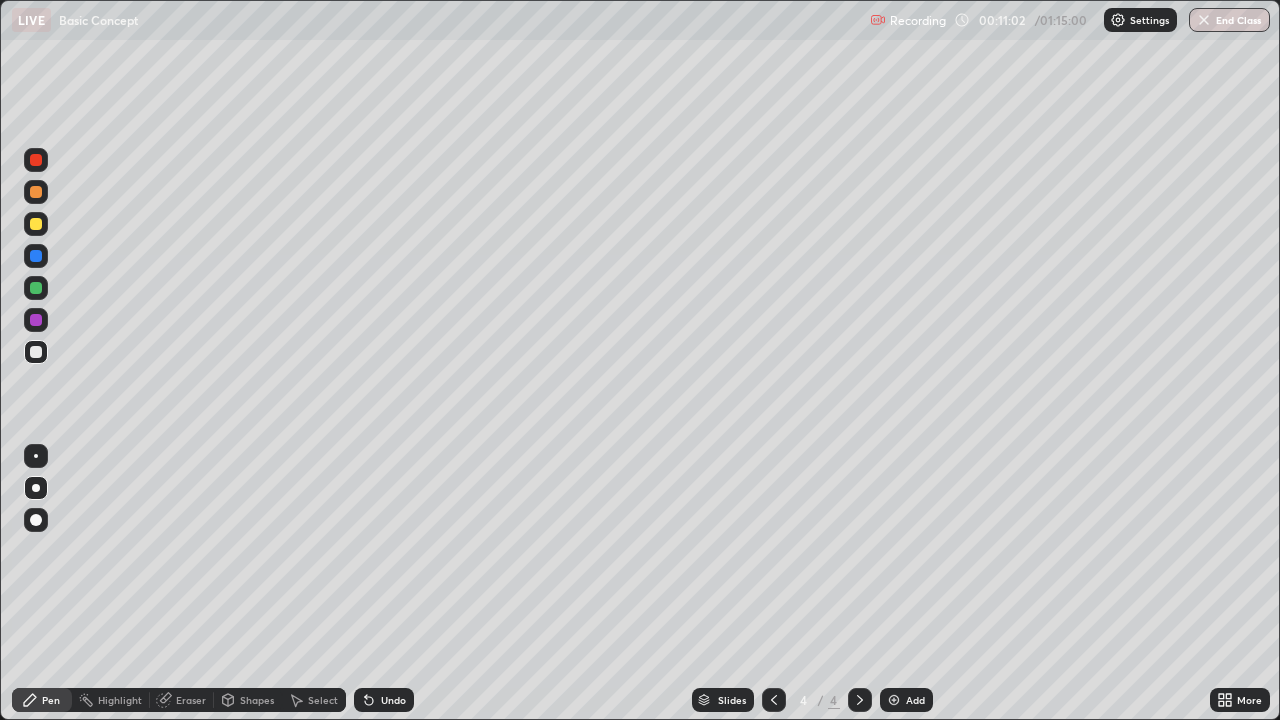 click at bounding box center (36, 192) 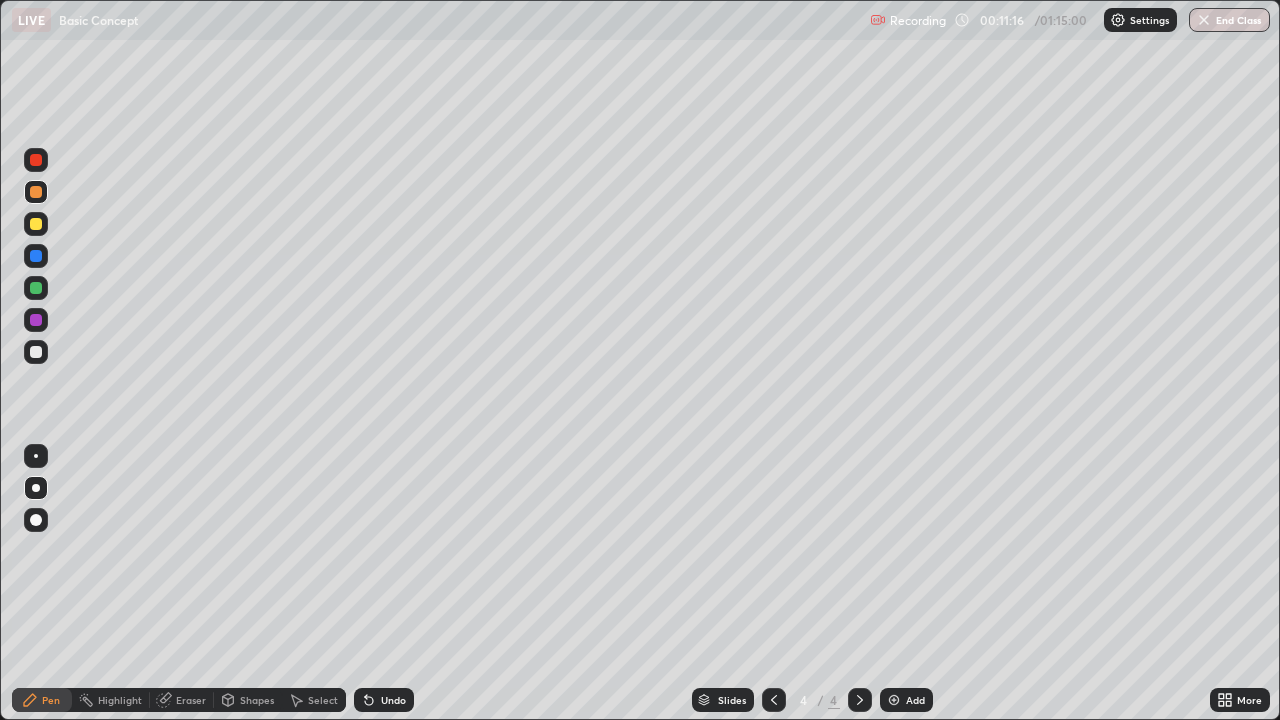 click at bounding box center (36, 352) 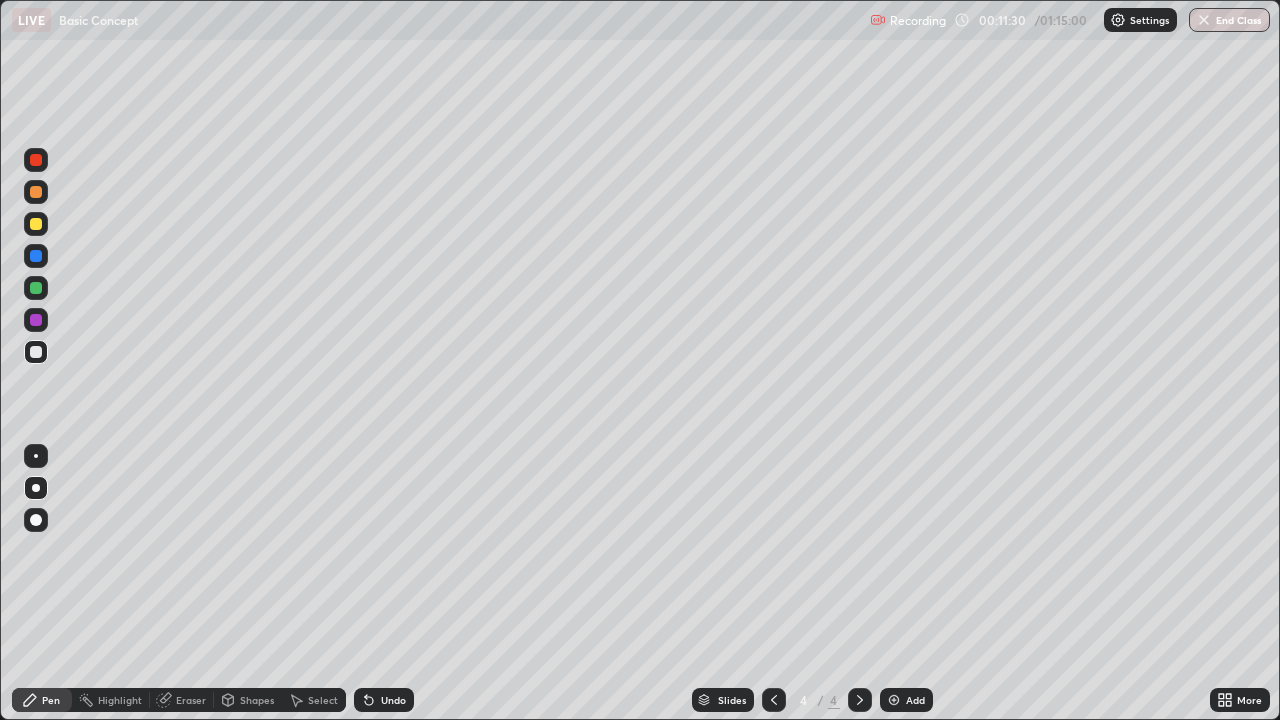 click at bounding box center (36, 224) 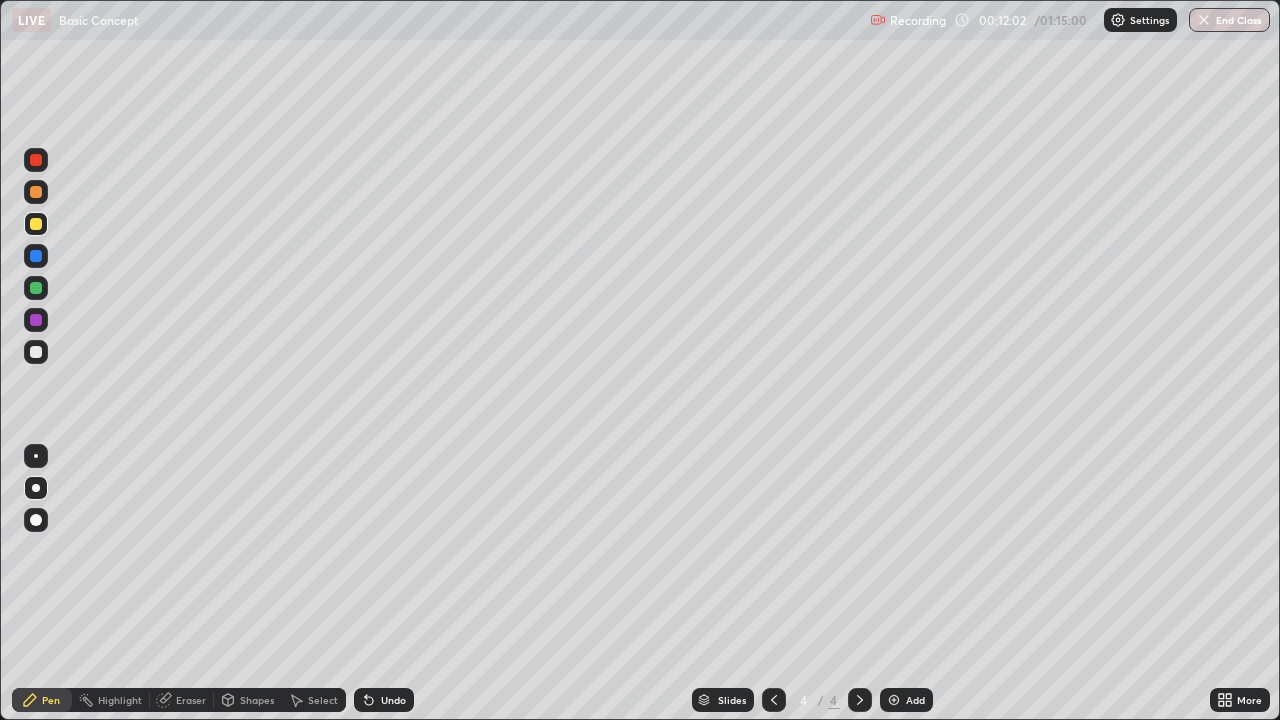 click at bounding box center (36, 192) 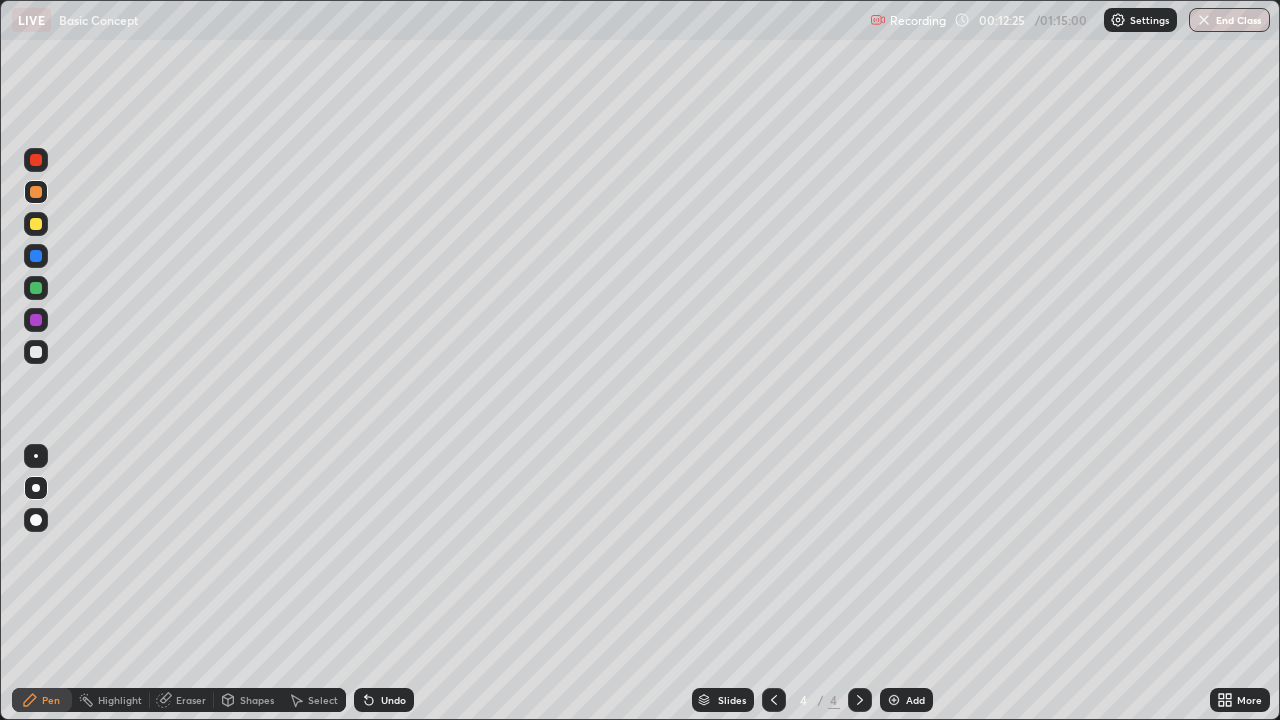 click at bounding box center [36, 352] 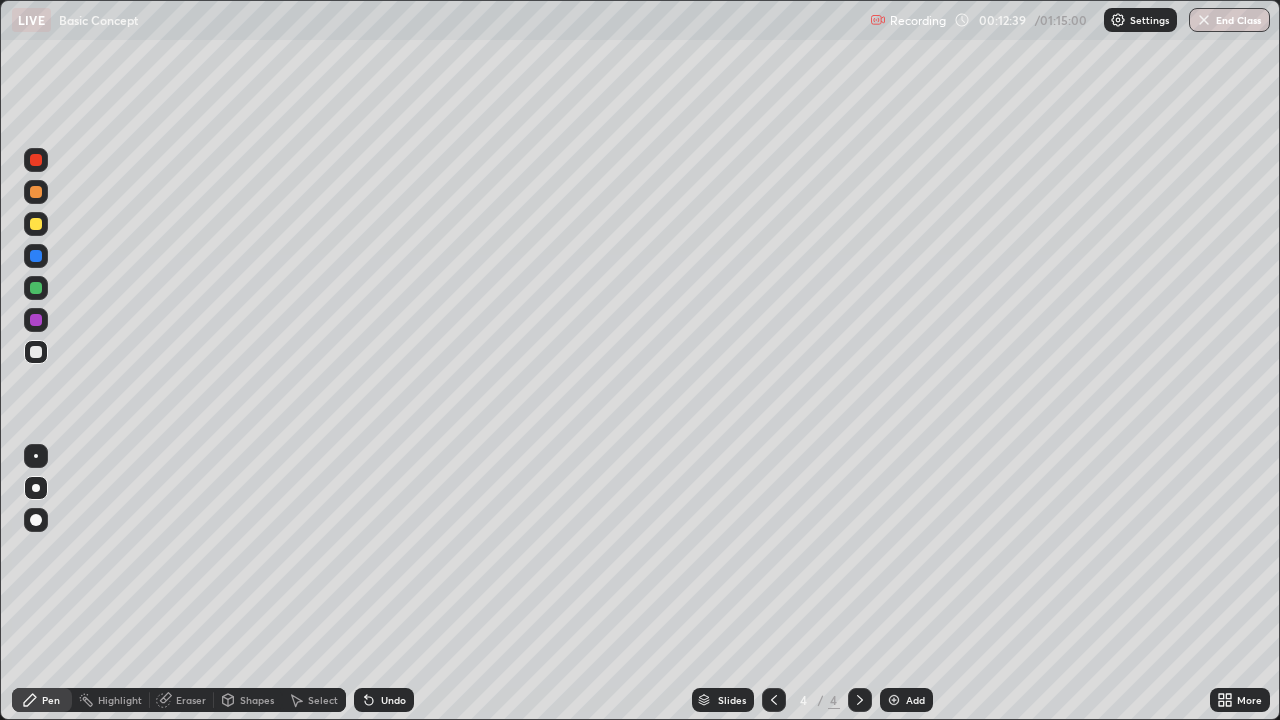 click at bounding box center [36, 288] 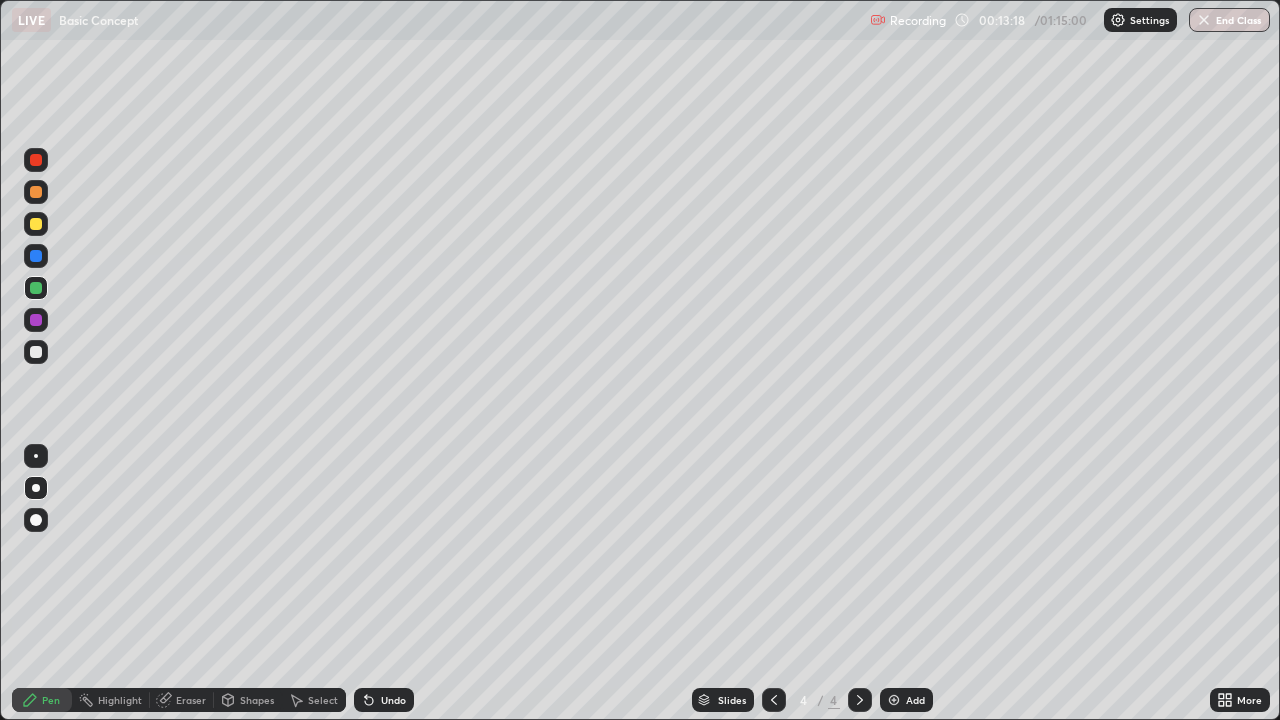 click at bounding box center [36, 352] 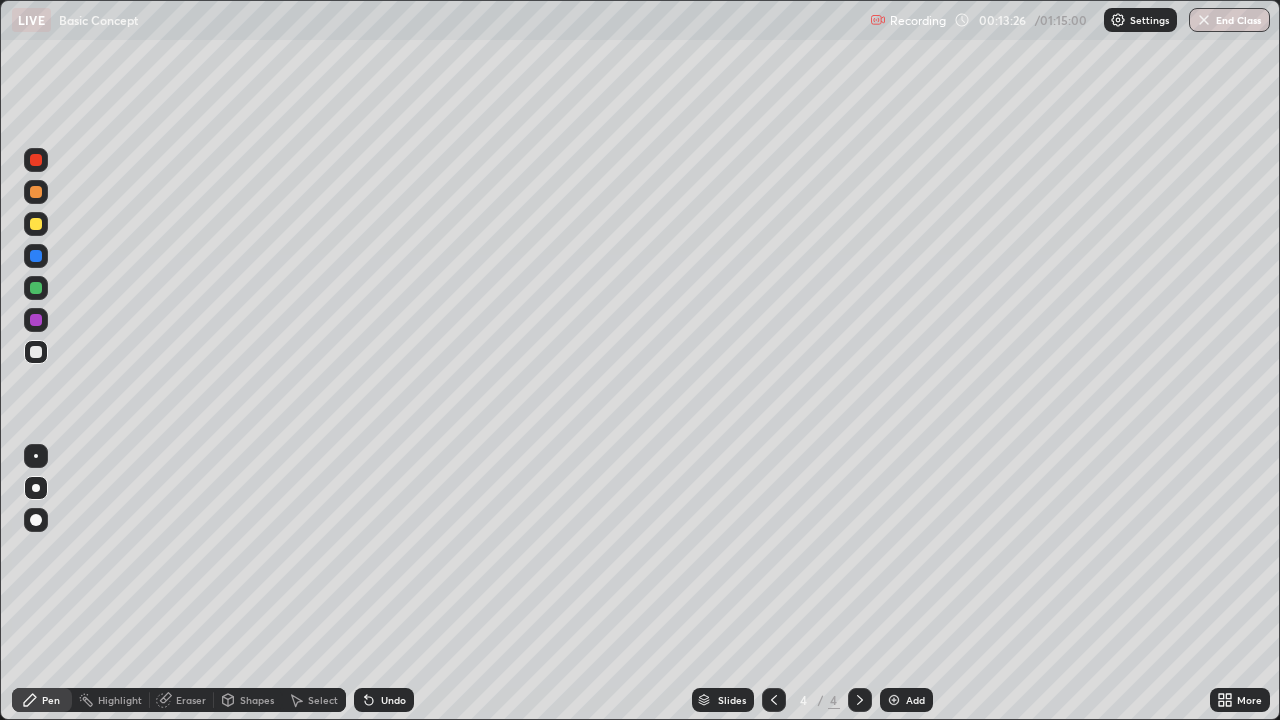 click at bounding box center [36, 192] 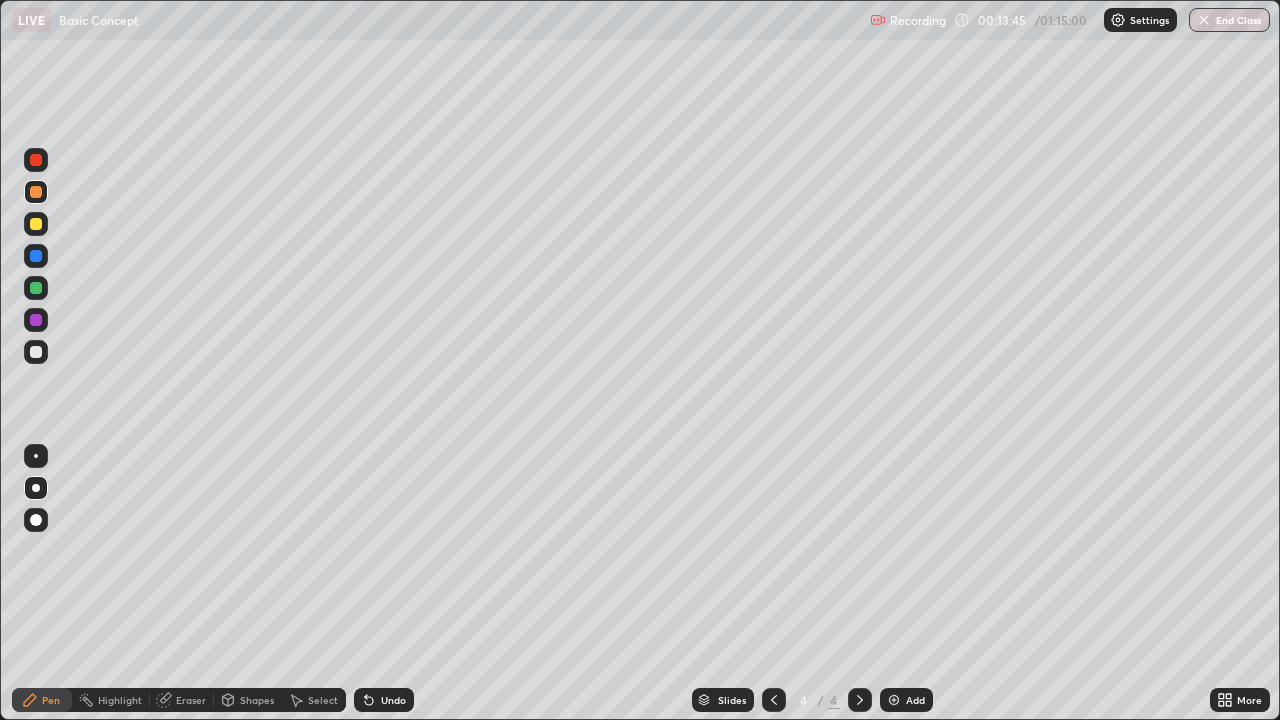 click at bounding box center (36, 352) 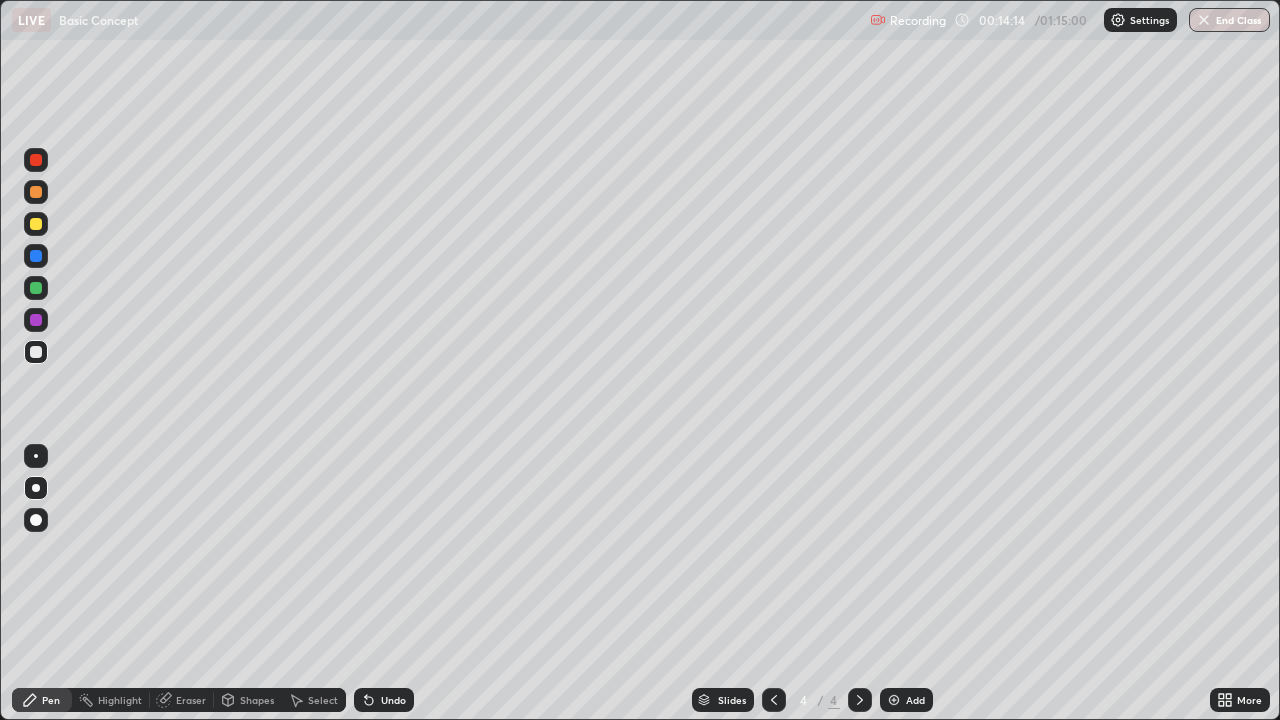 click at bounding box center (894, 700) 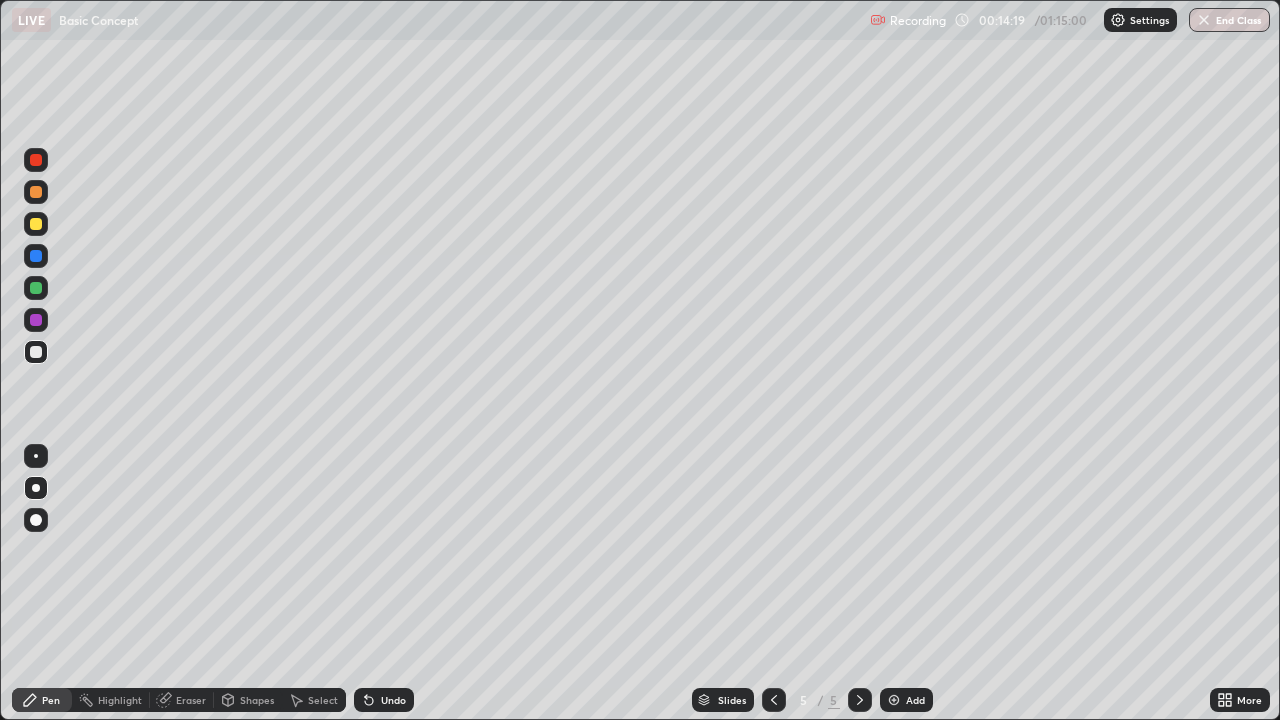 click at bounding box center (36, 288) 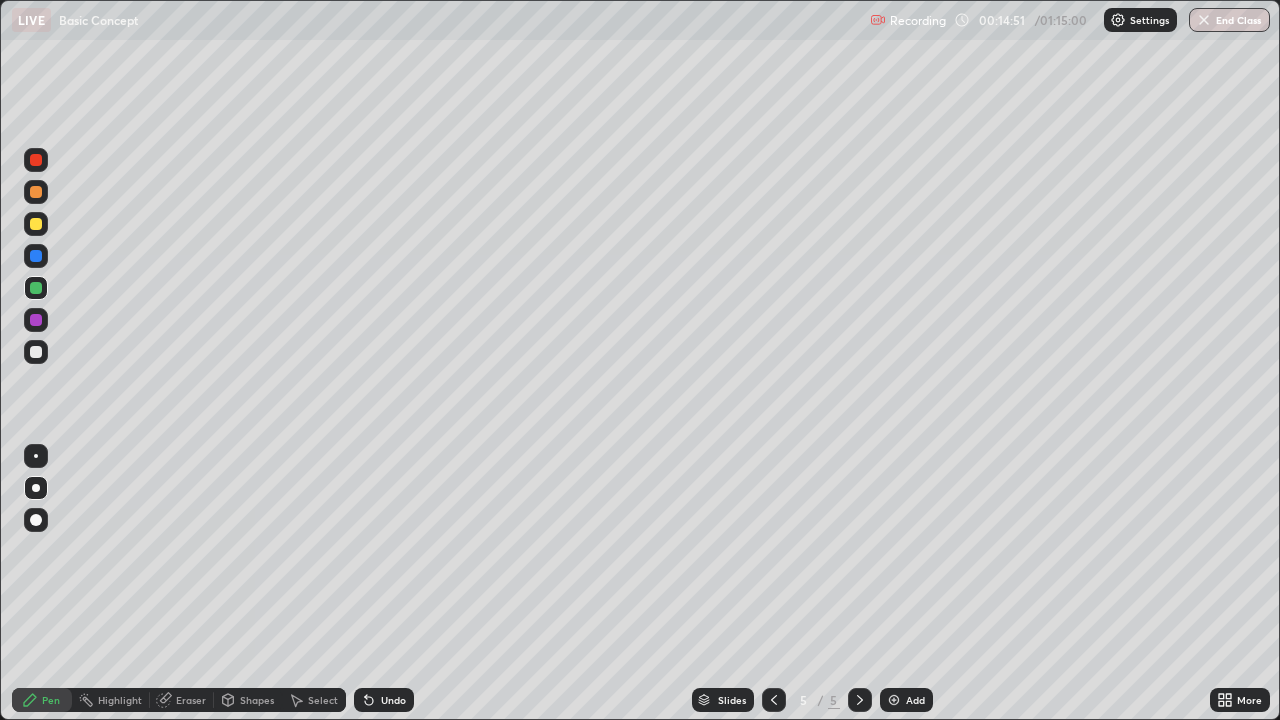click at bounding box center [36, 352] 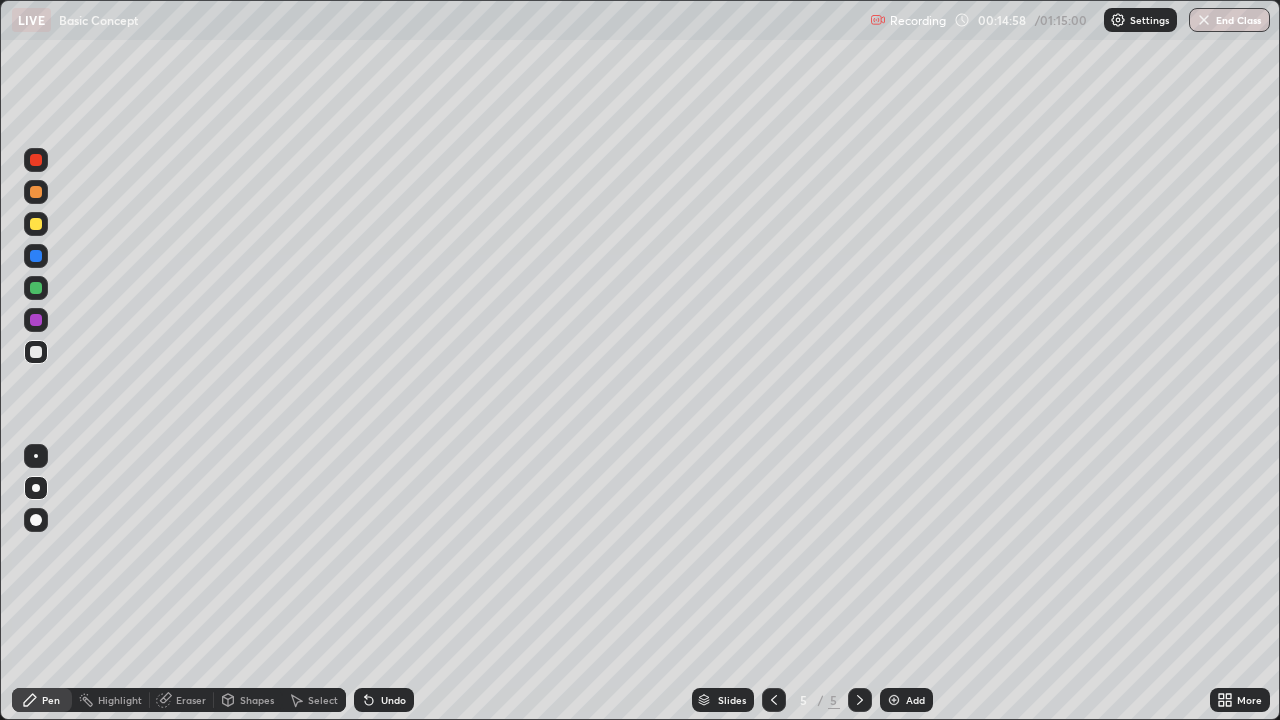 click at bounding box center (36, 288) 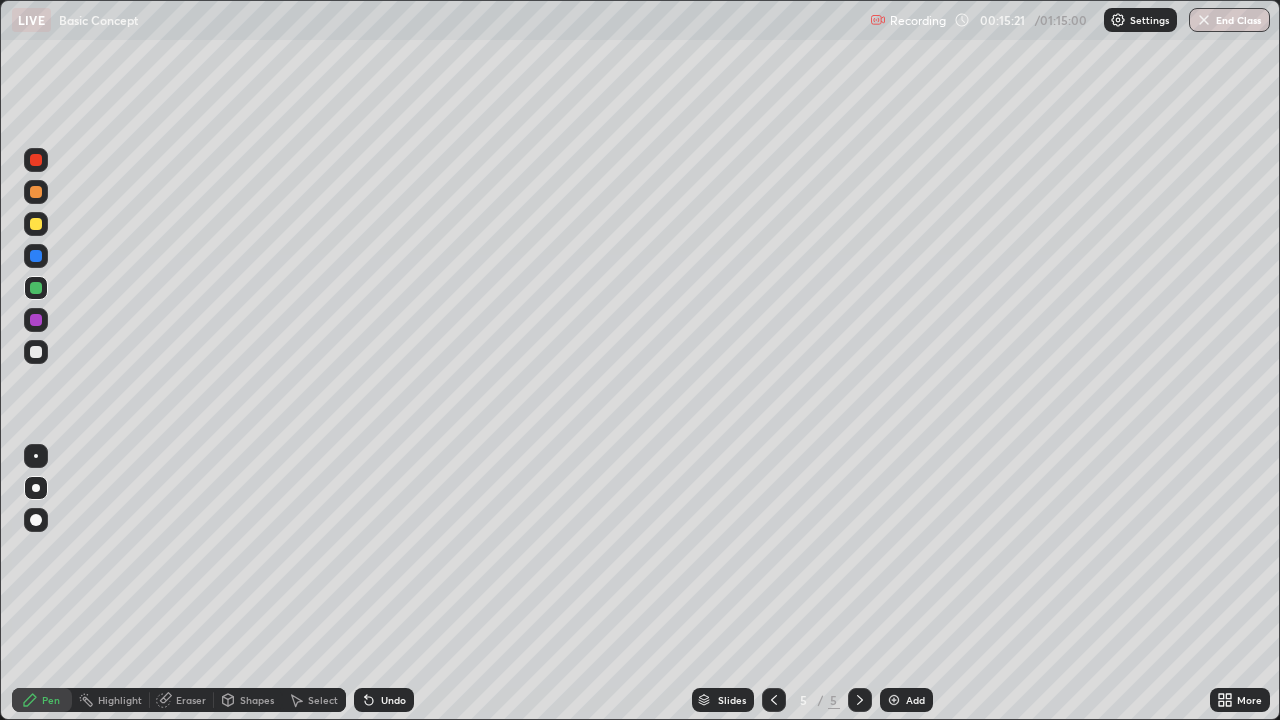 click at bounding box center [36, 160] 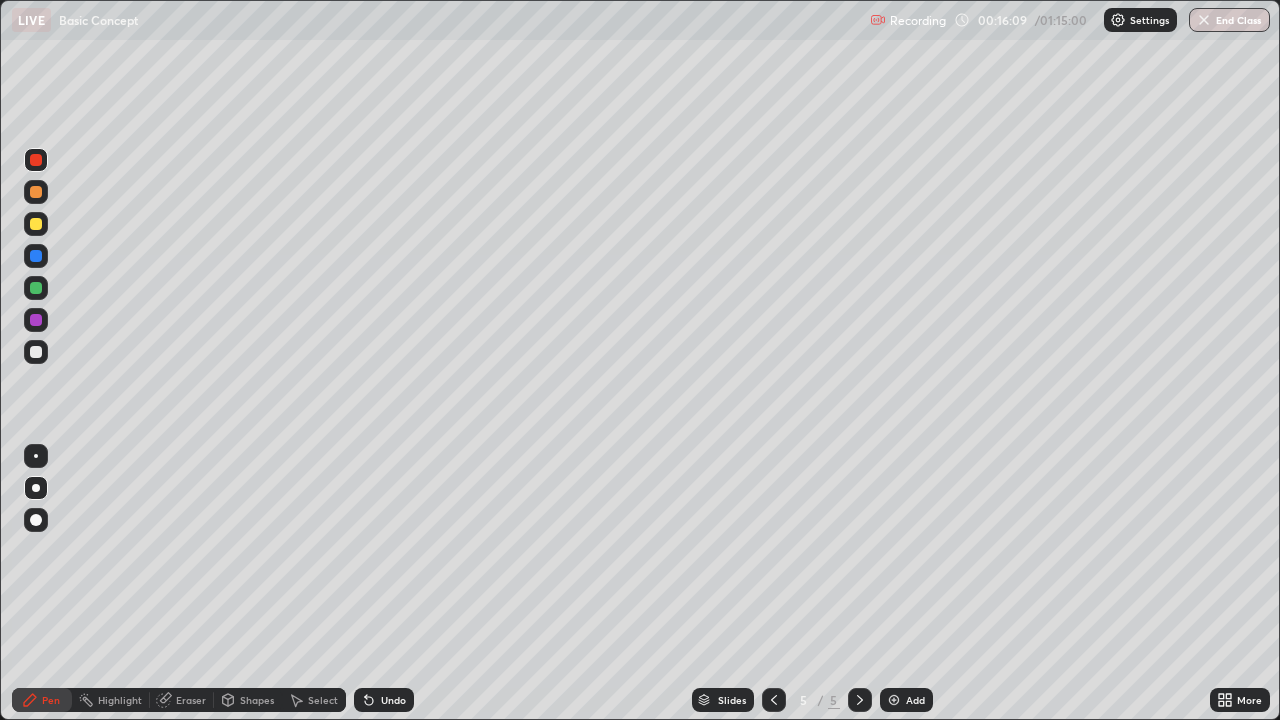 click at bounding box center (36, 352) 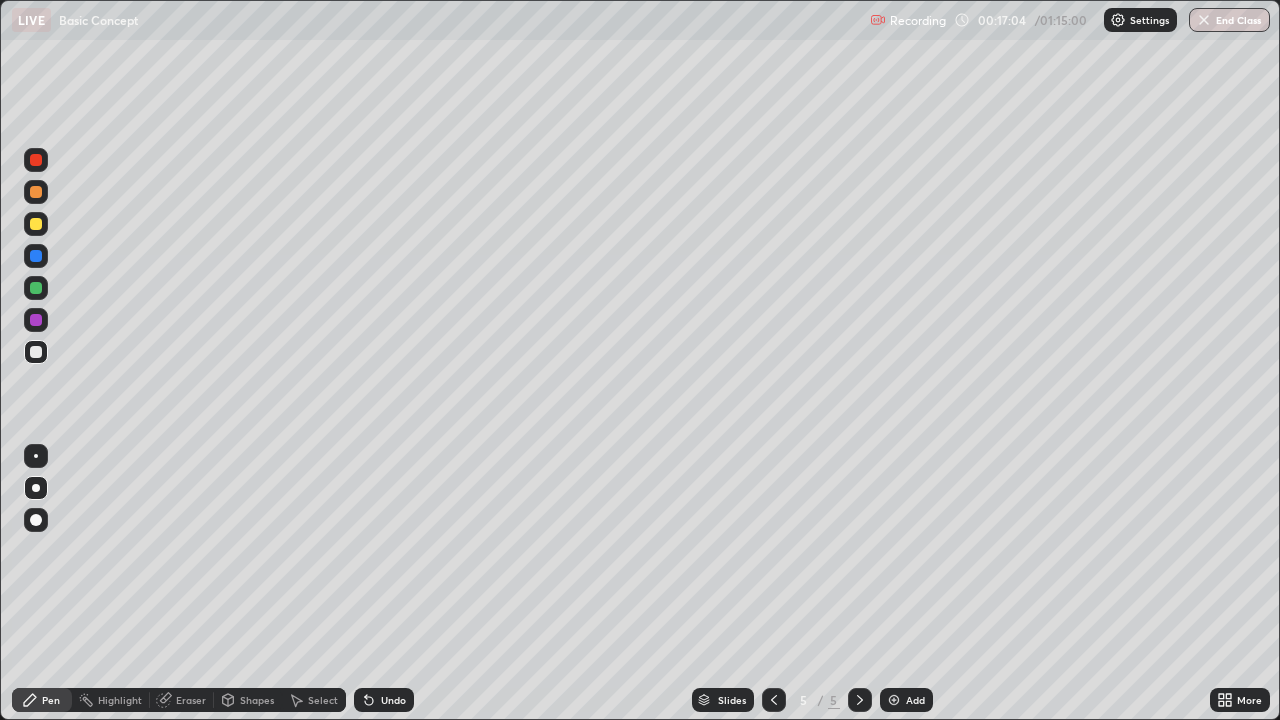 click at bounding box center (36, 192) 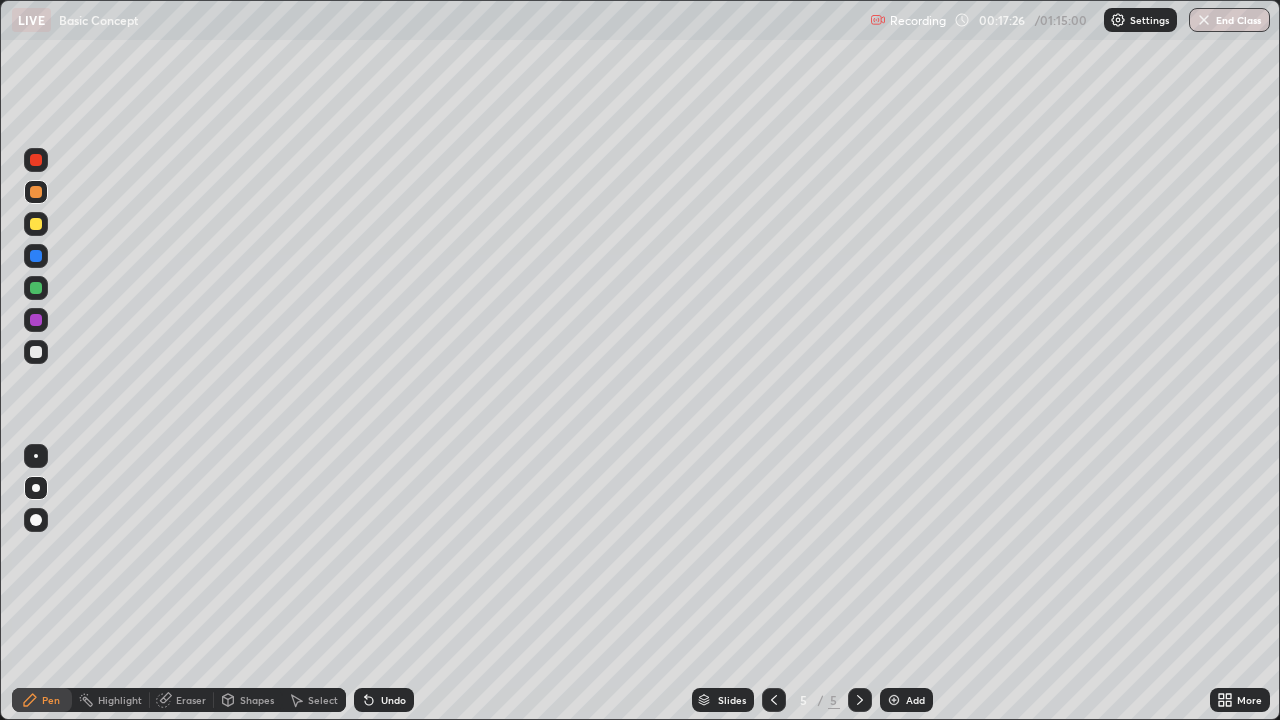 click at bounding box center [36, 160] 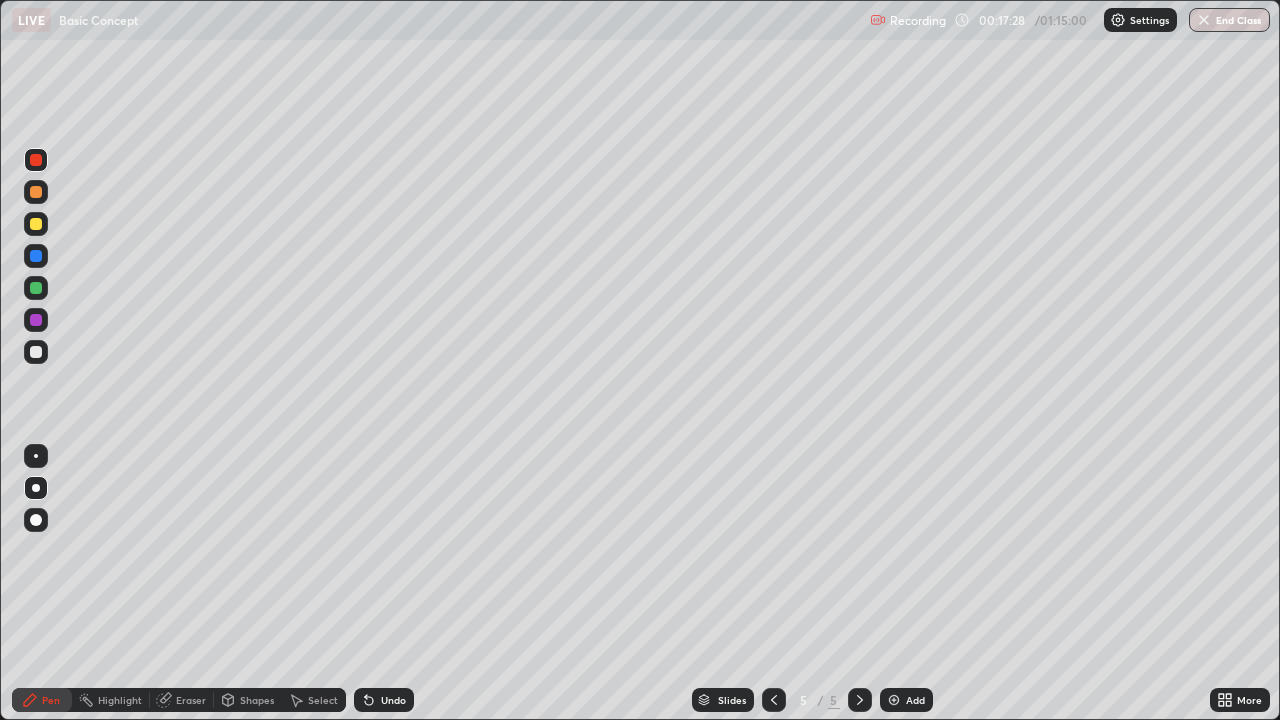 click at bounding box center (36, 320) 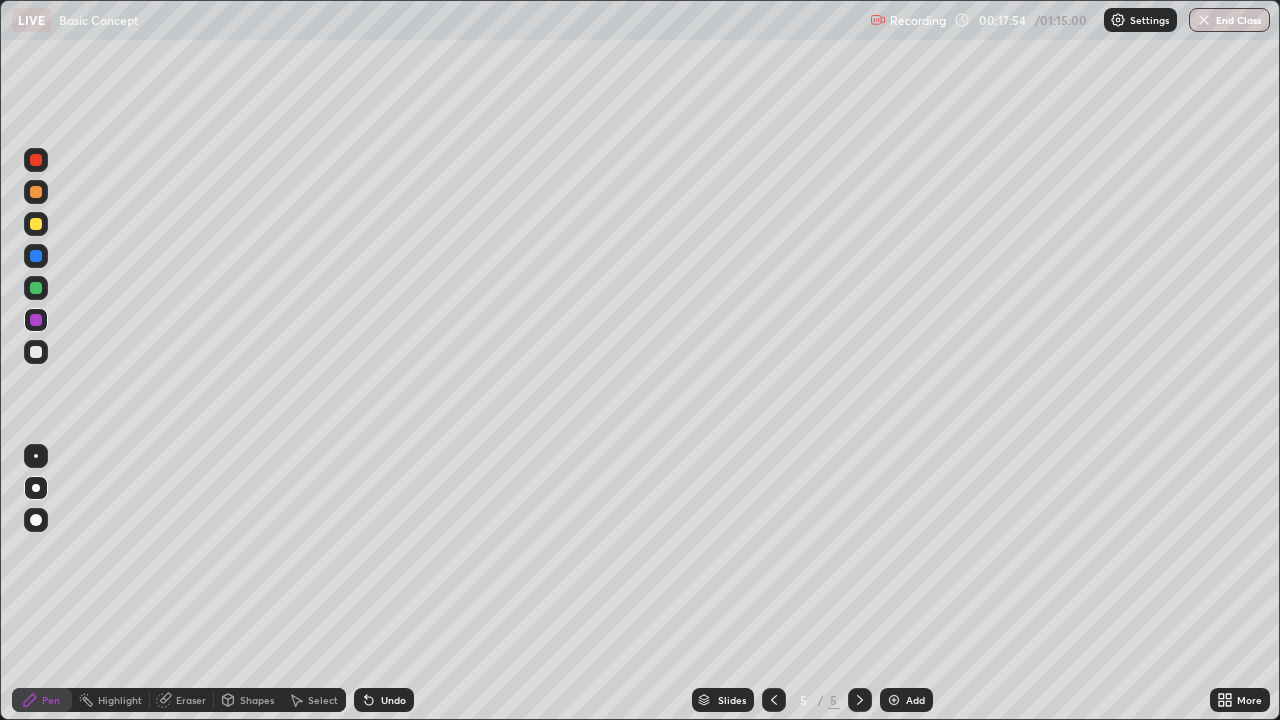 click at bounding box center (36, 352) 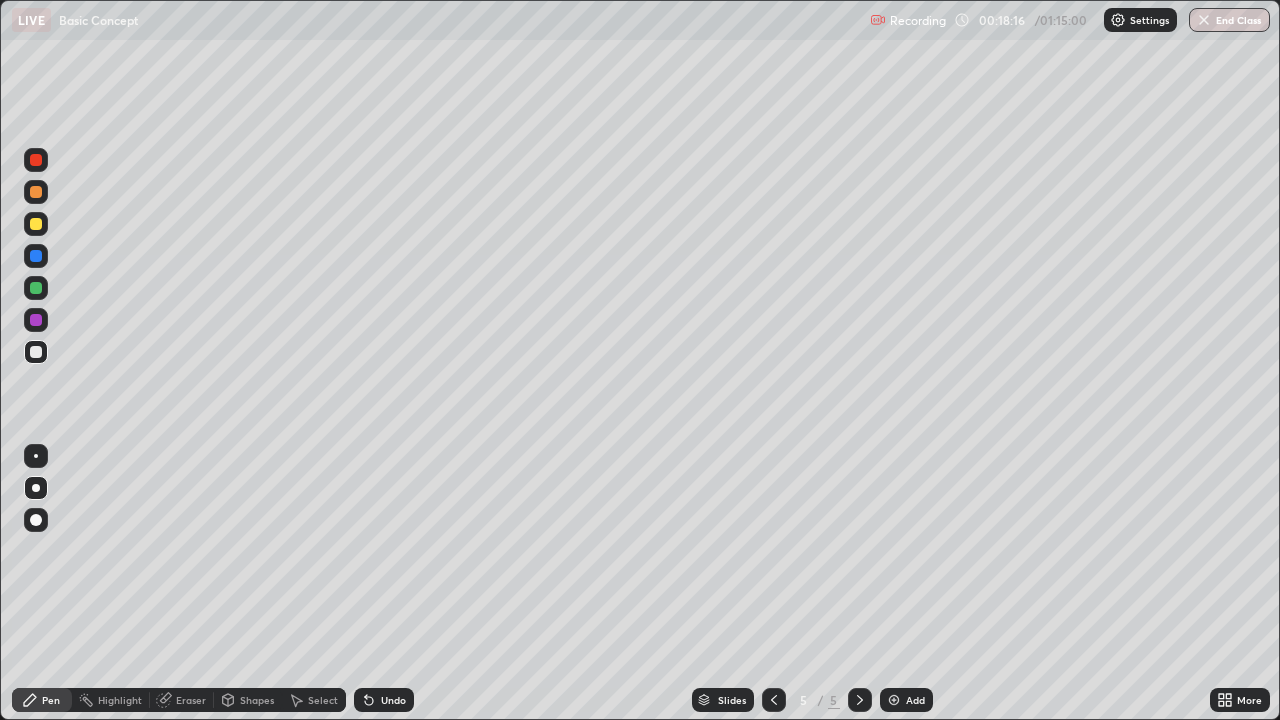 click 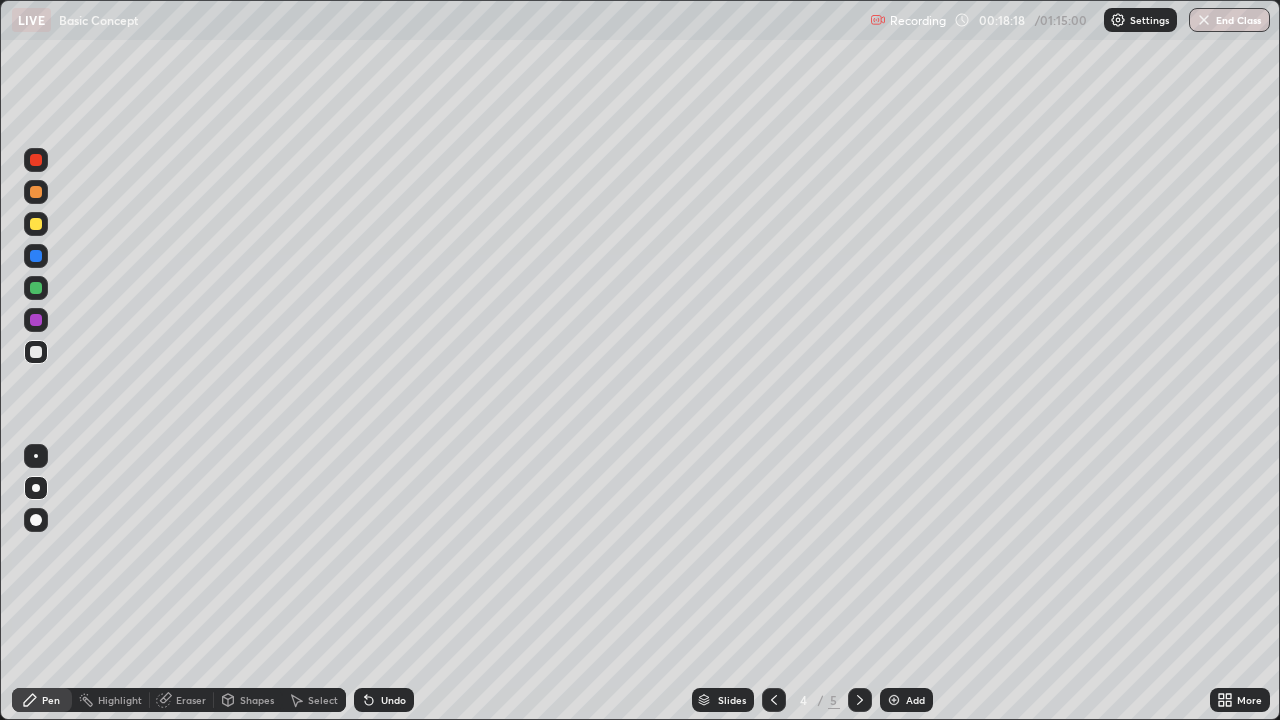click 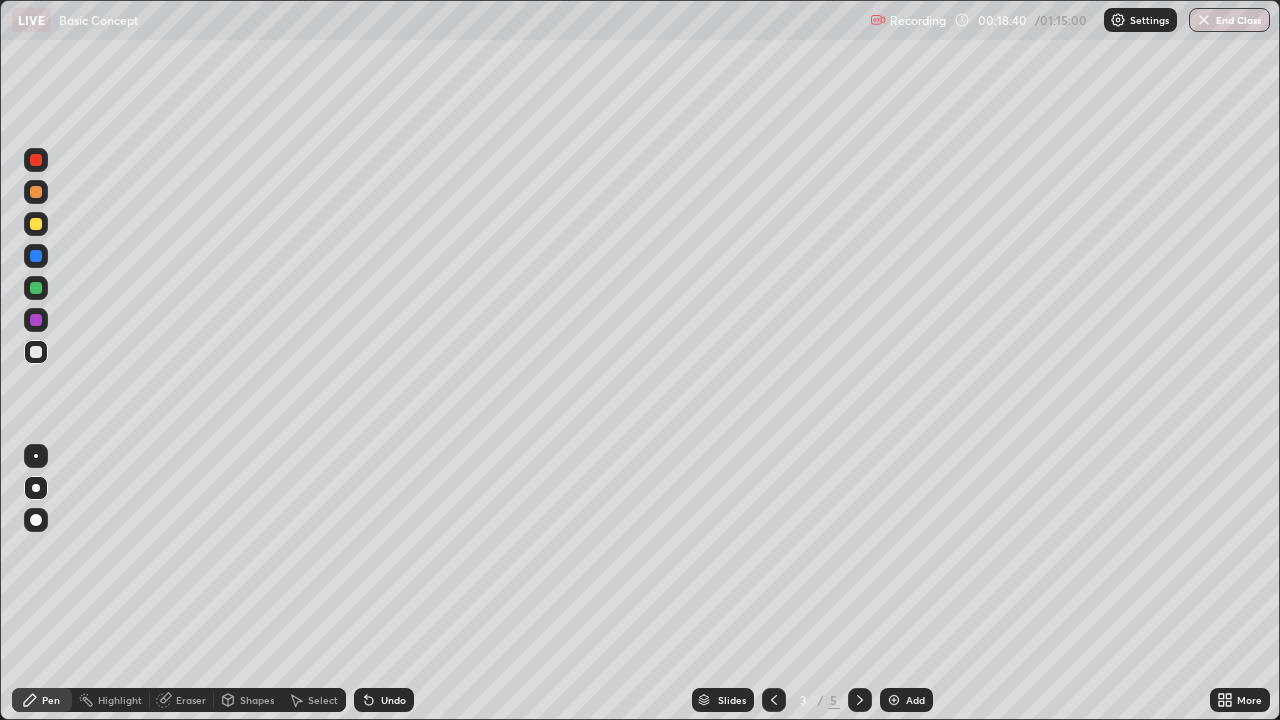 click 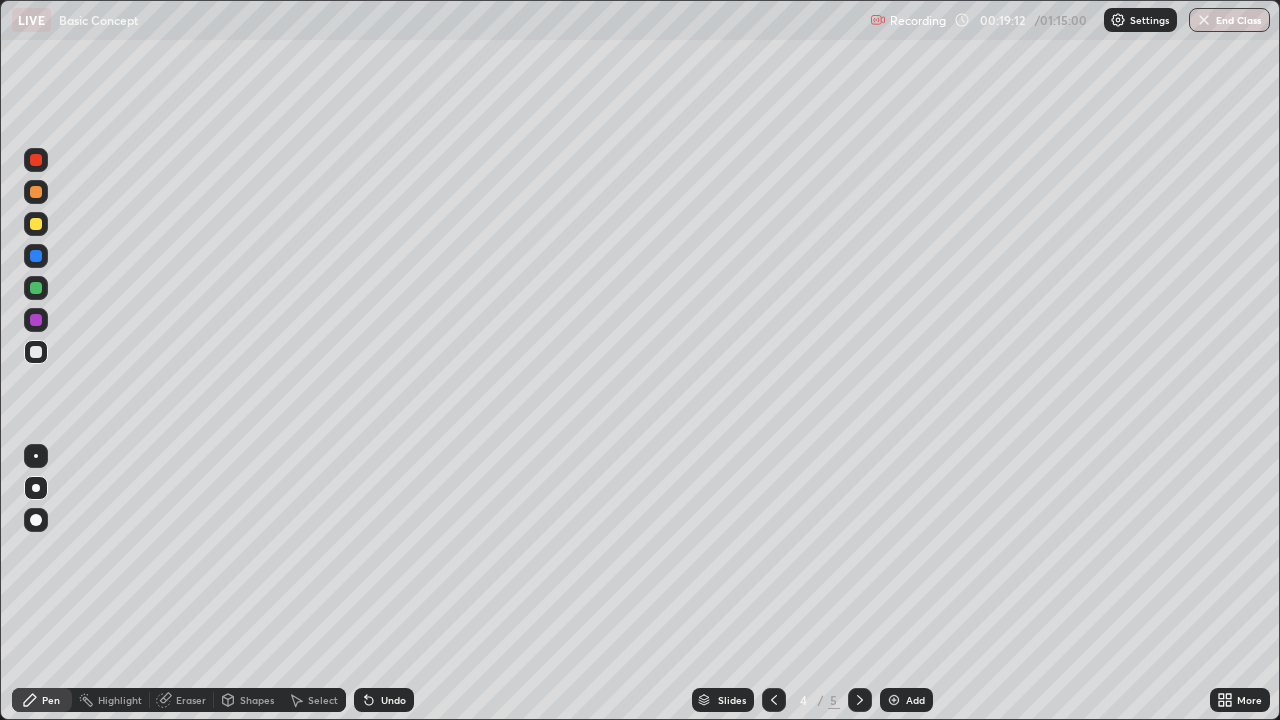 click 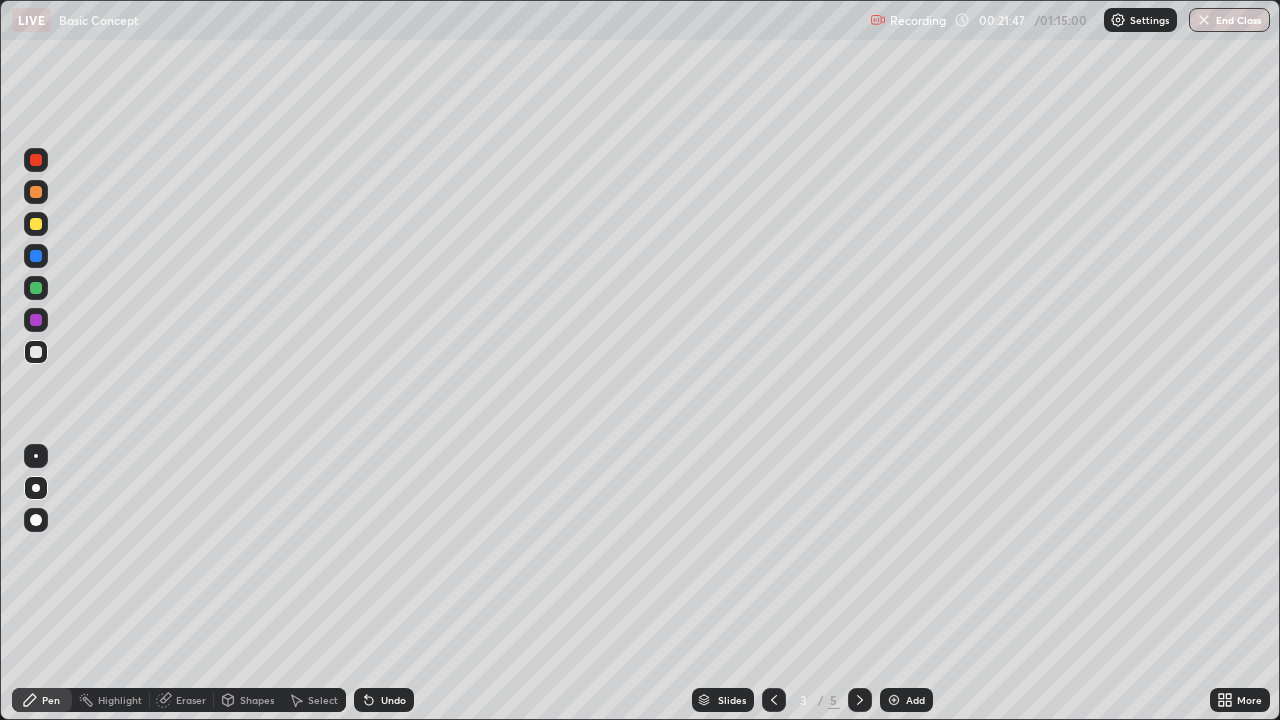 click 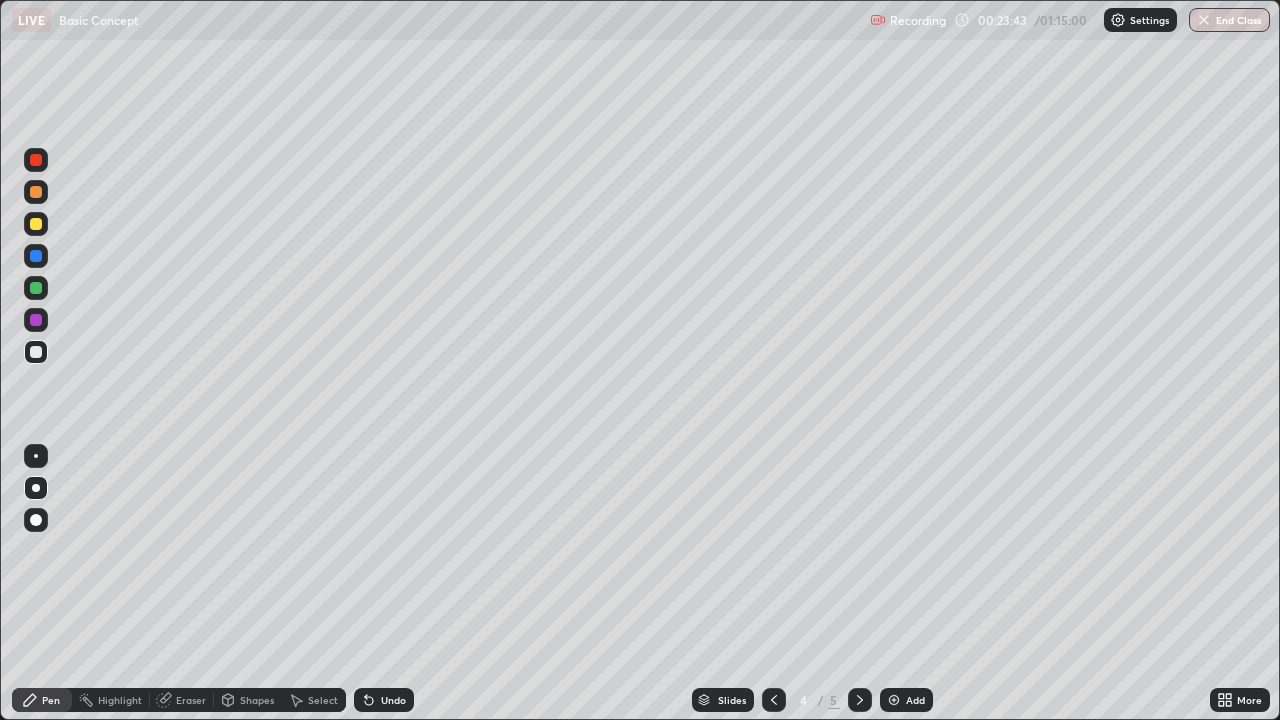click 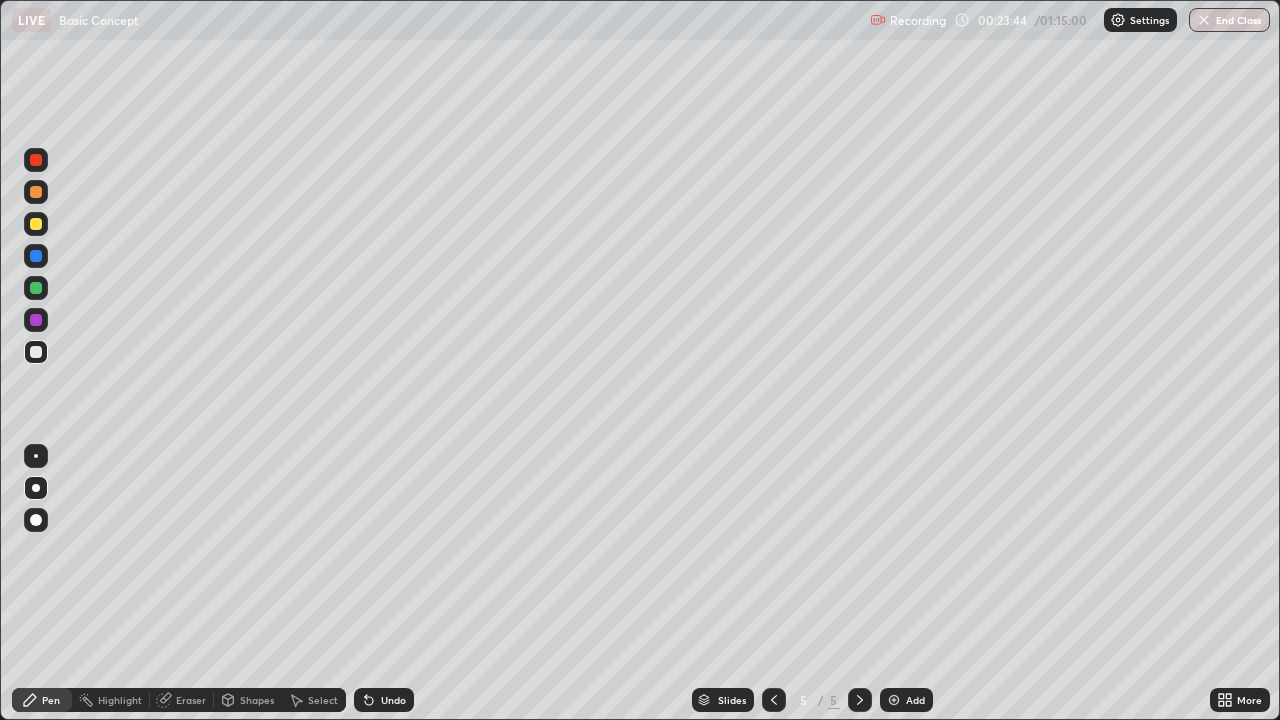 click at bounding box center (774, 700) 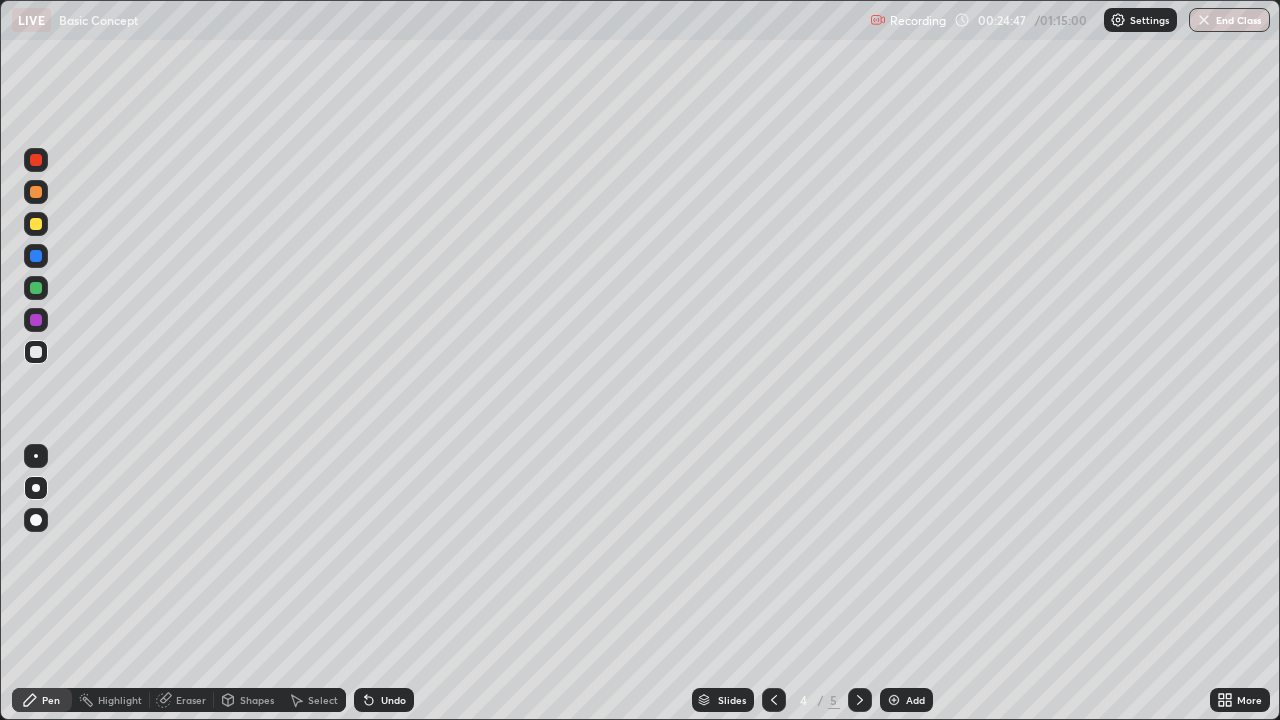 click 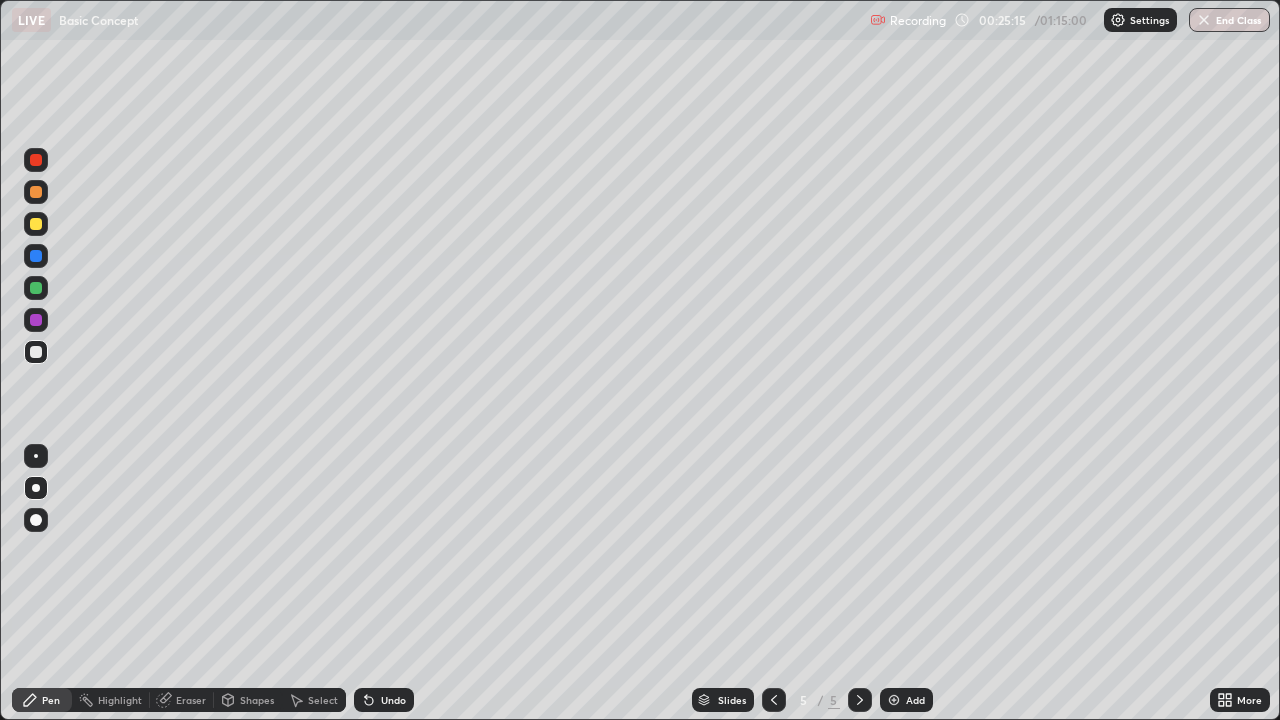 click at bounding box center [36, 192] 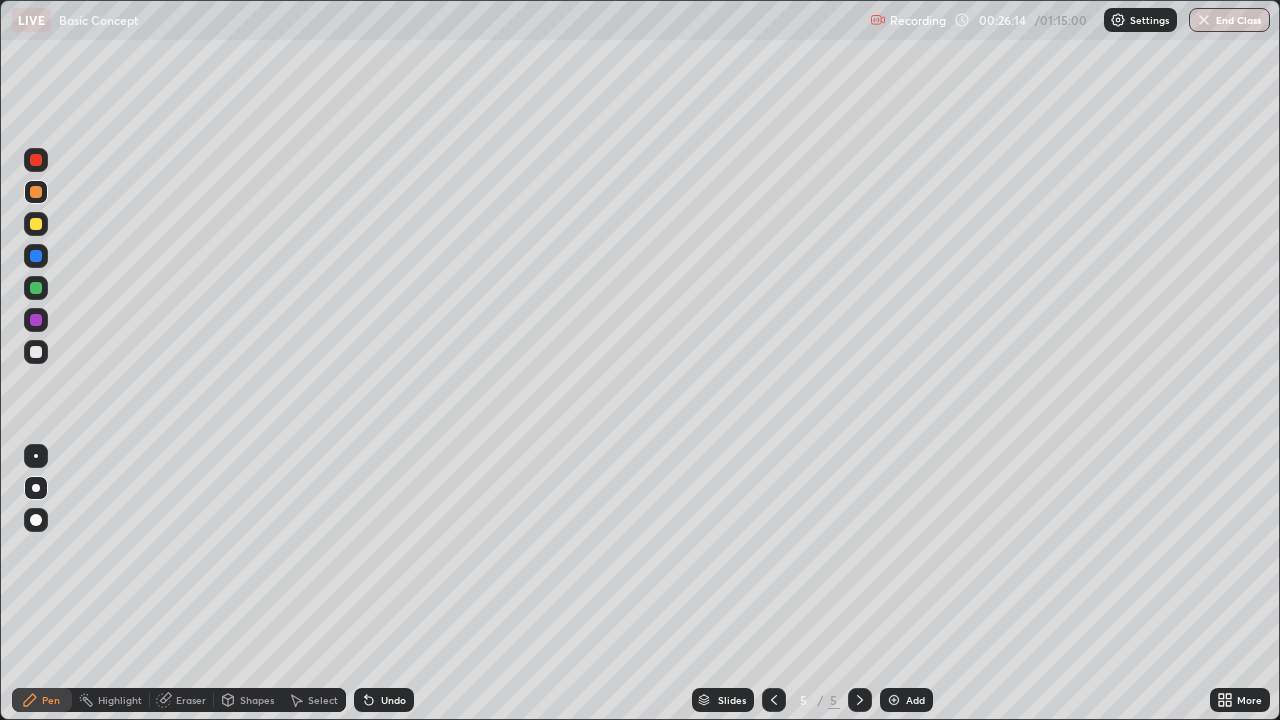 click at bounding box center (36, 352) 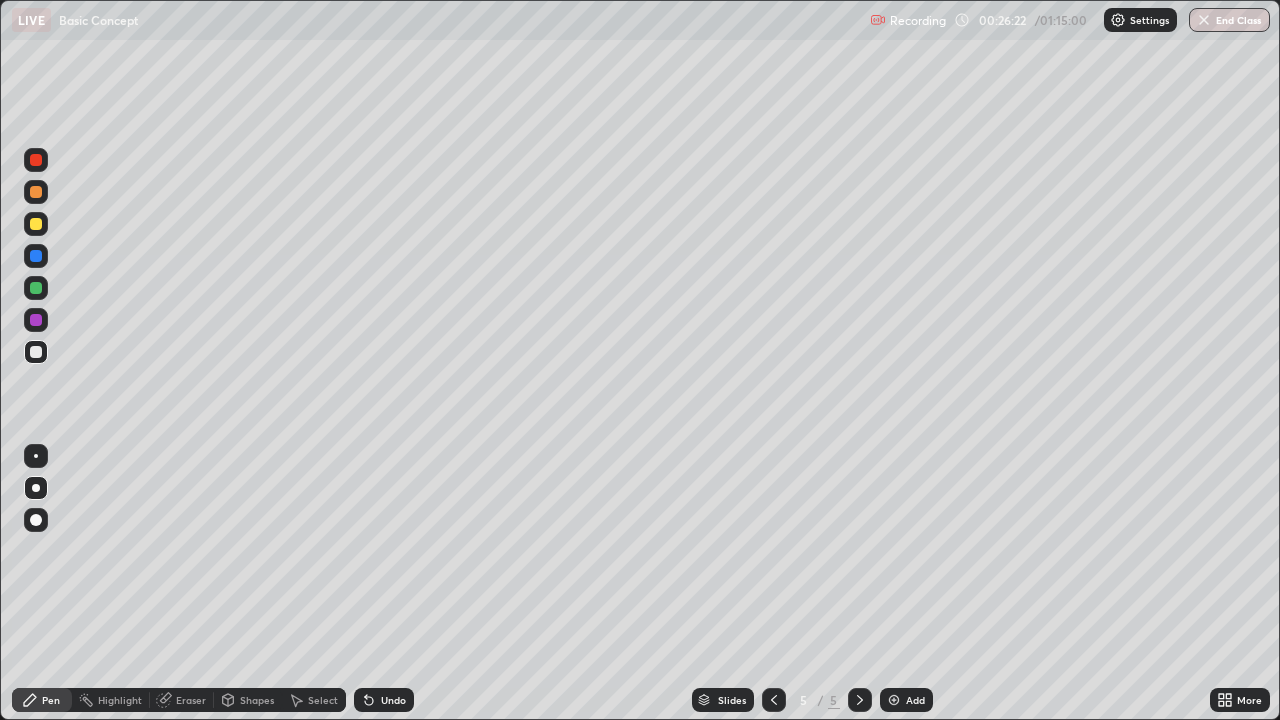 click at bounding box center (36, 160) 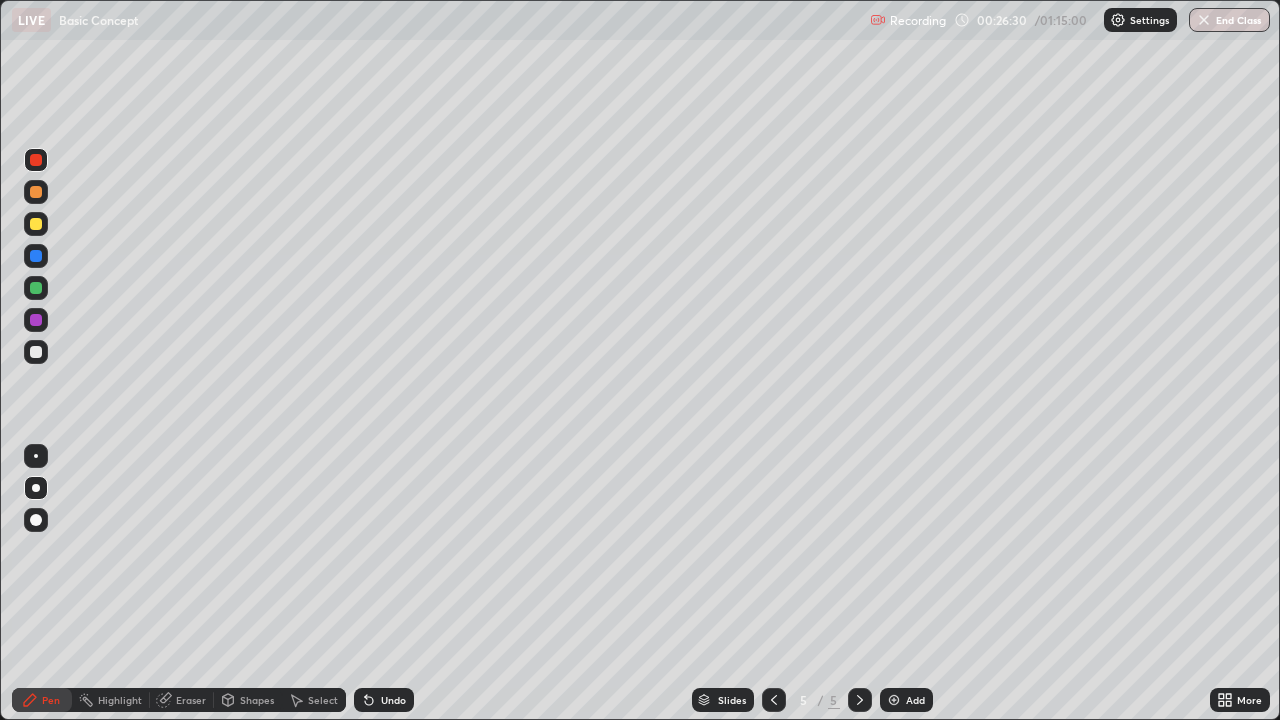 click at bounding box center (36, 288) 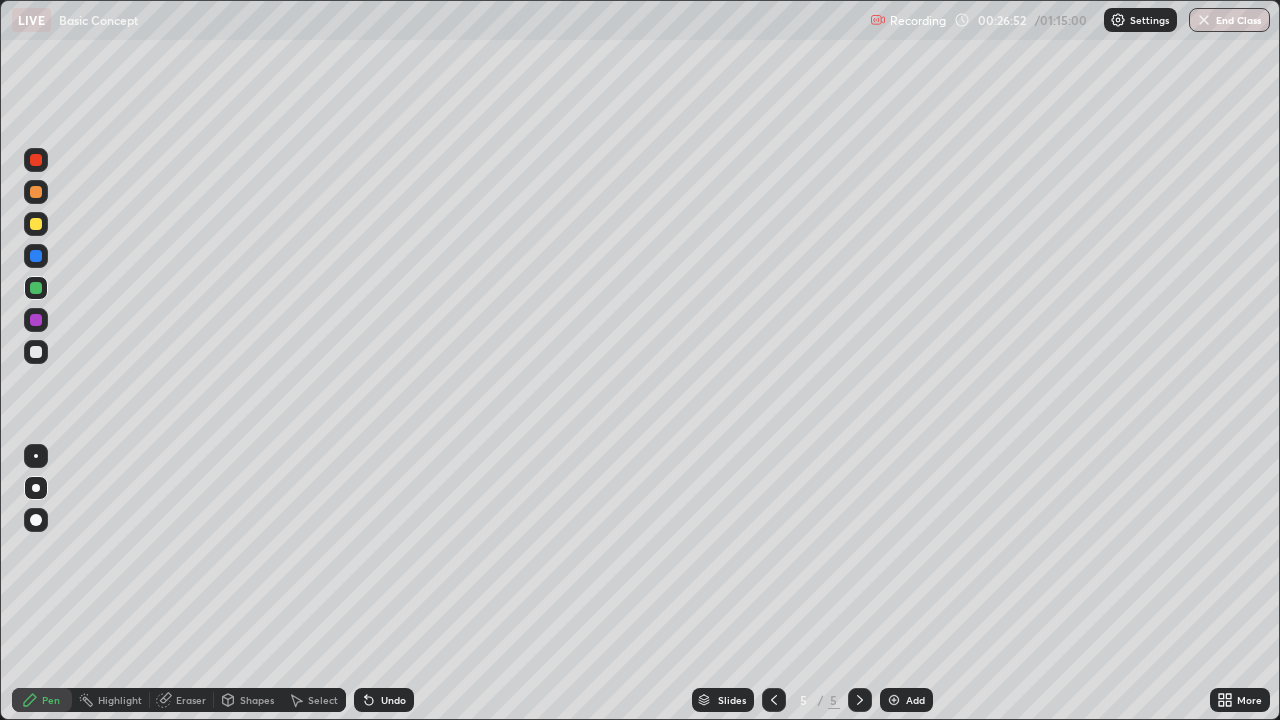 click at bounding box center (36, 352) 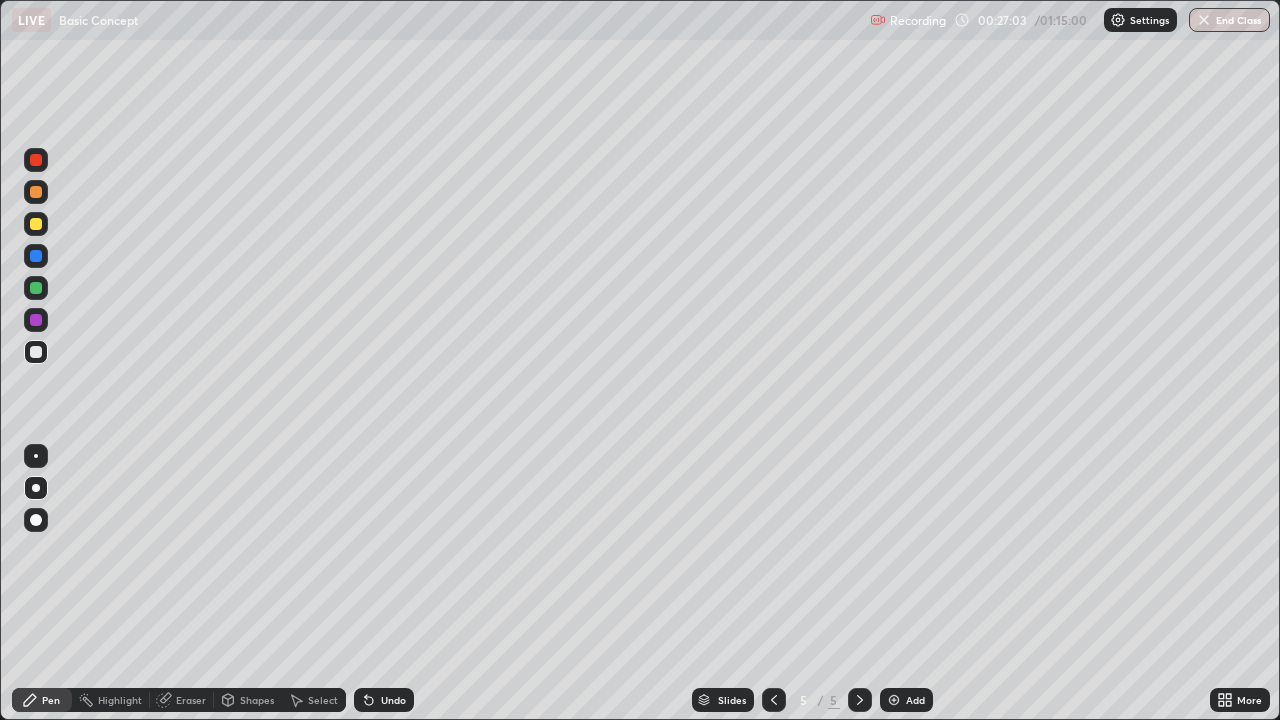 click at bounding box center (36, 160) 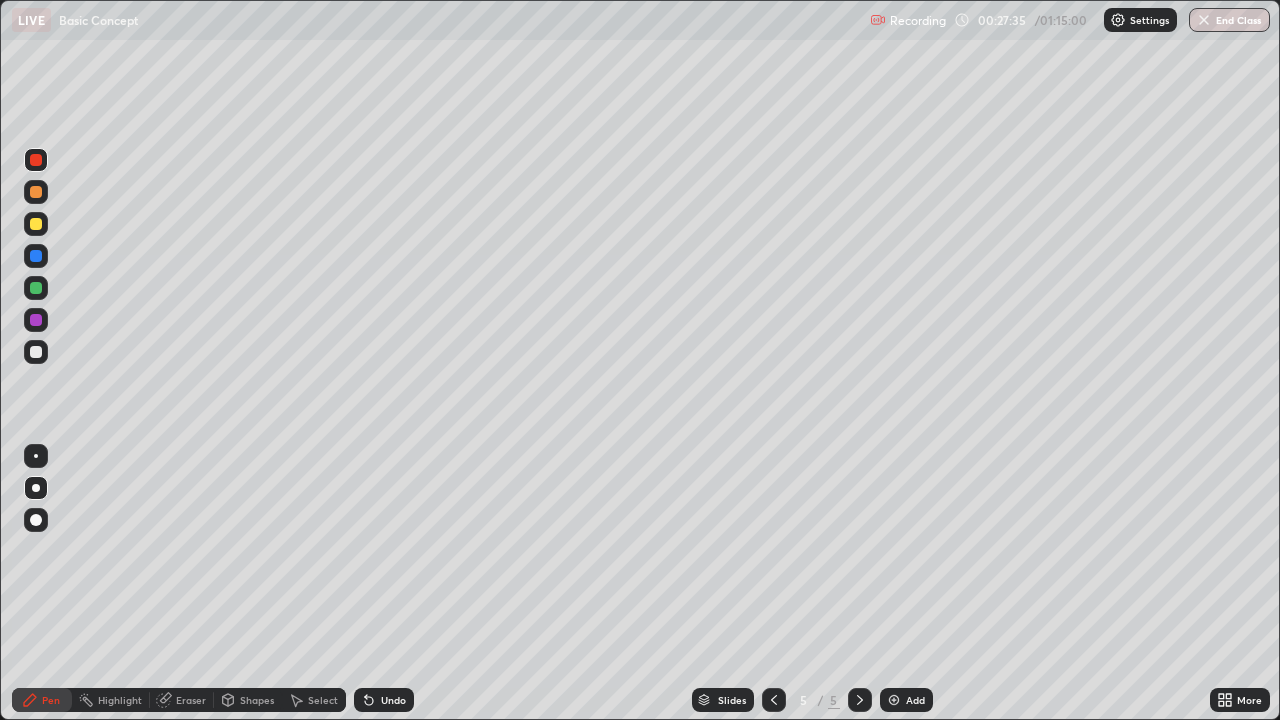 click at bounding box center [36, 352] 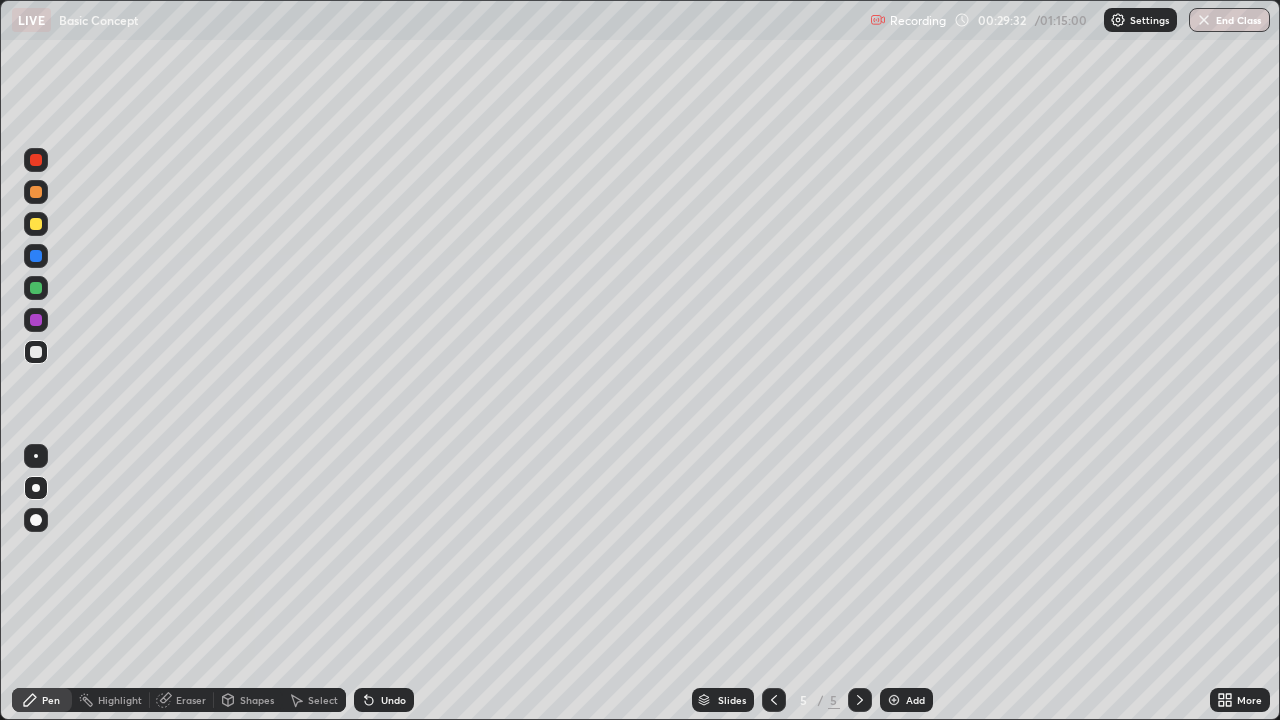 click at bounding box center (894, 700) 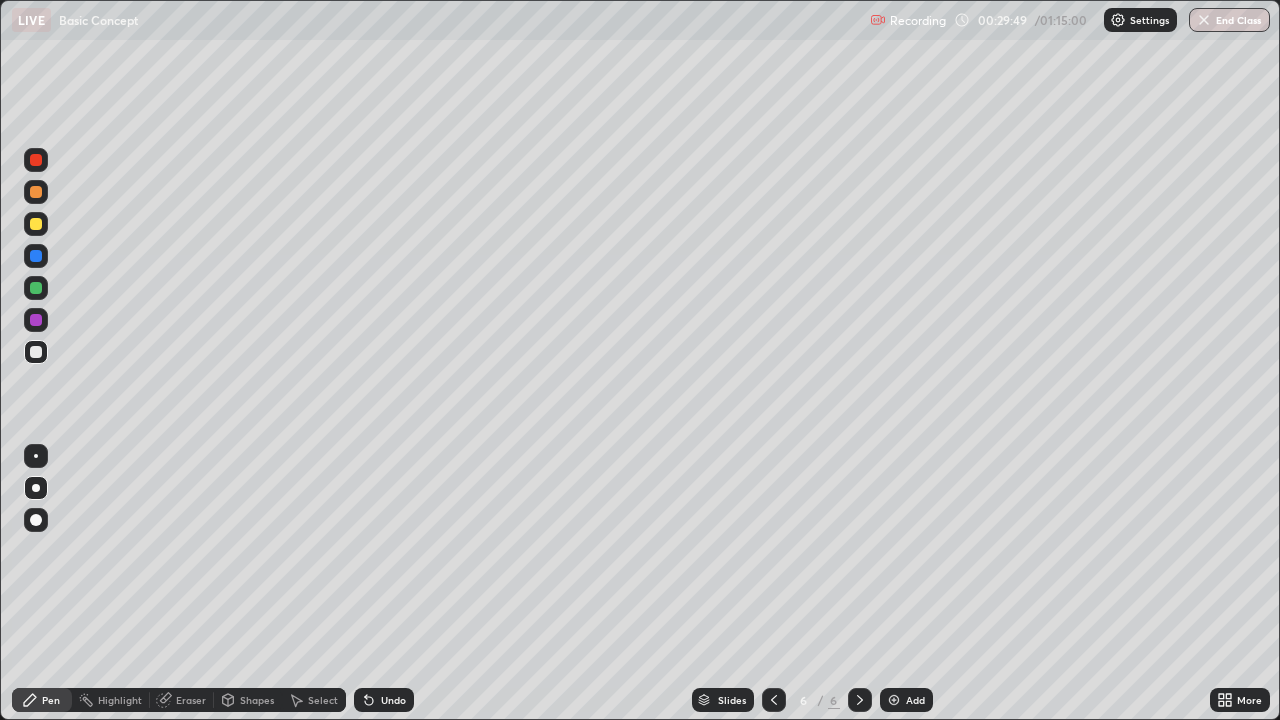 click at bounding box center (36, 224) 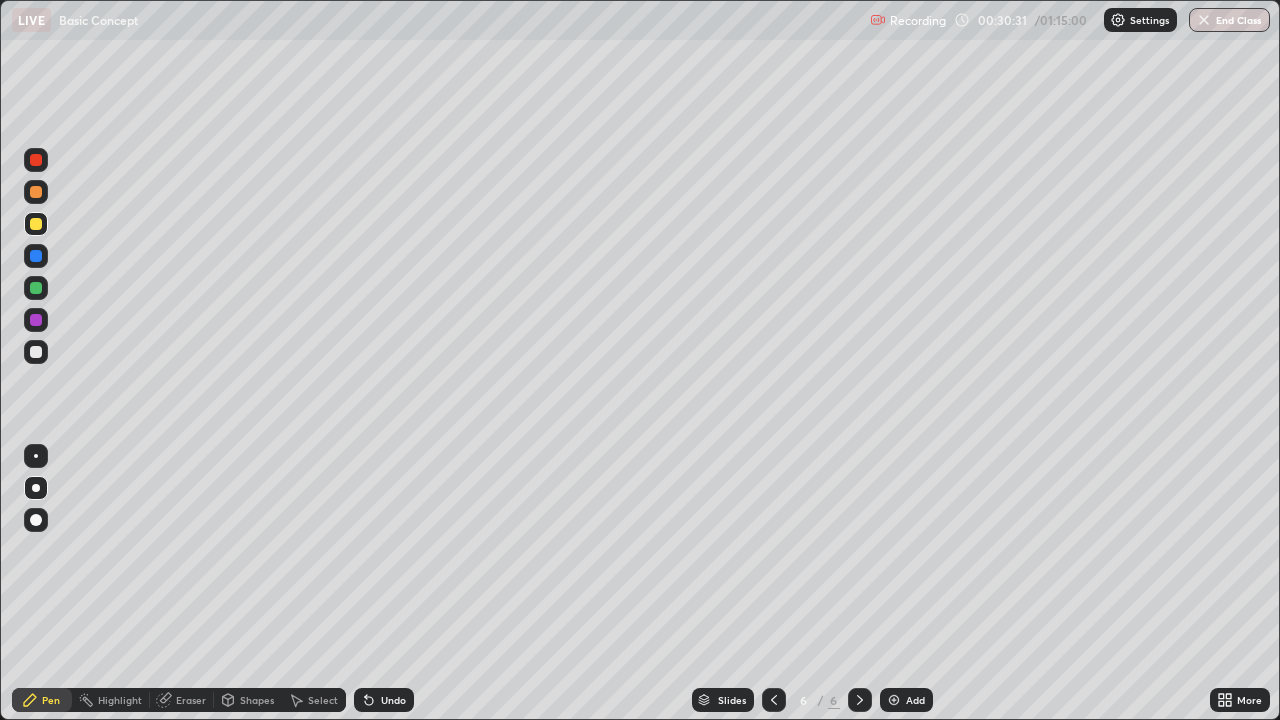 click at bounding box center (36, 352) 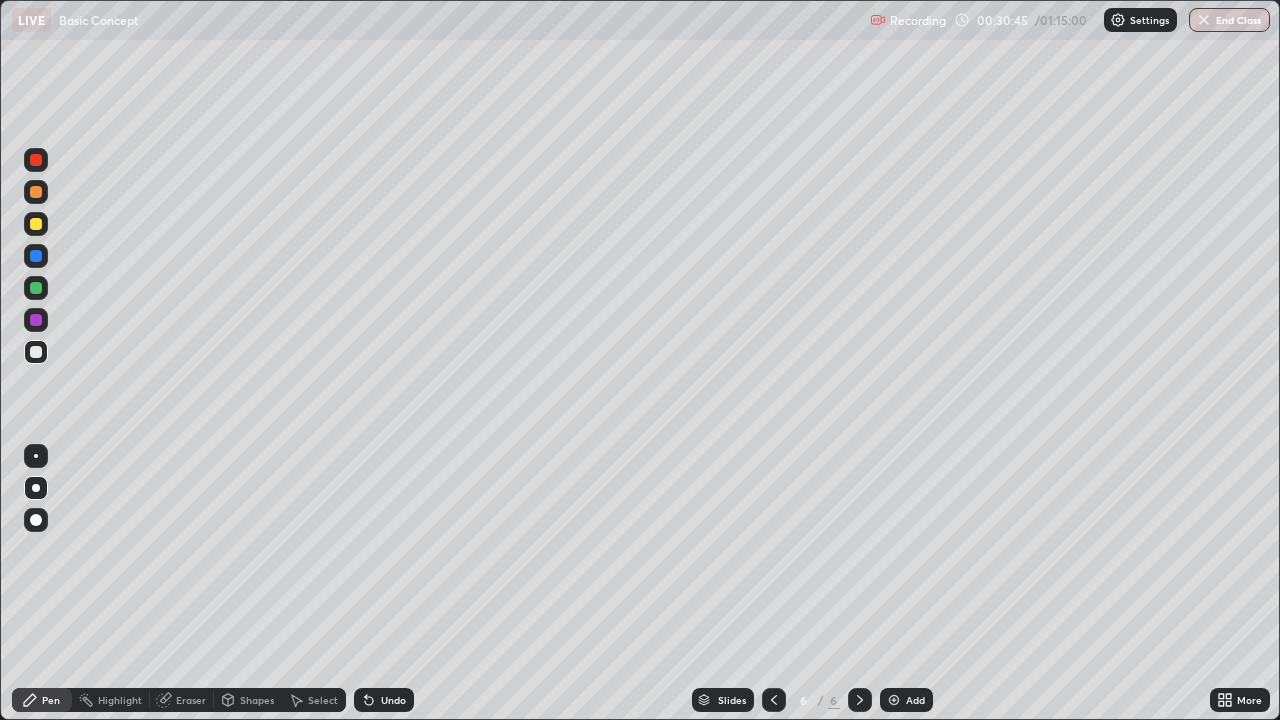 click at bounding box center [36, 288] 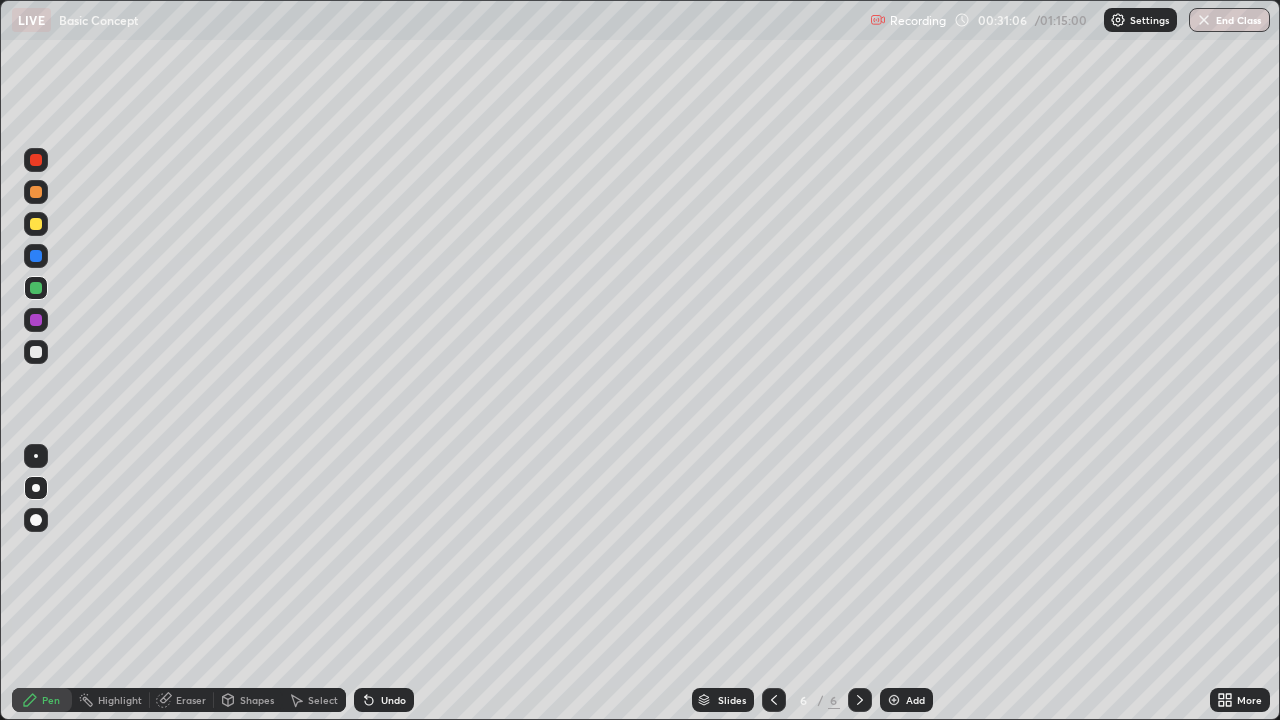 click at bounding box center (36, 320) 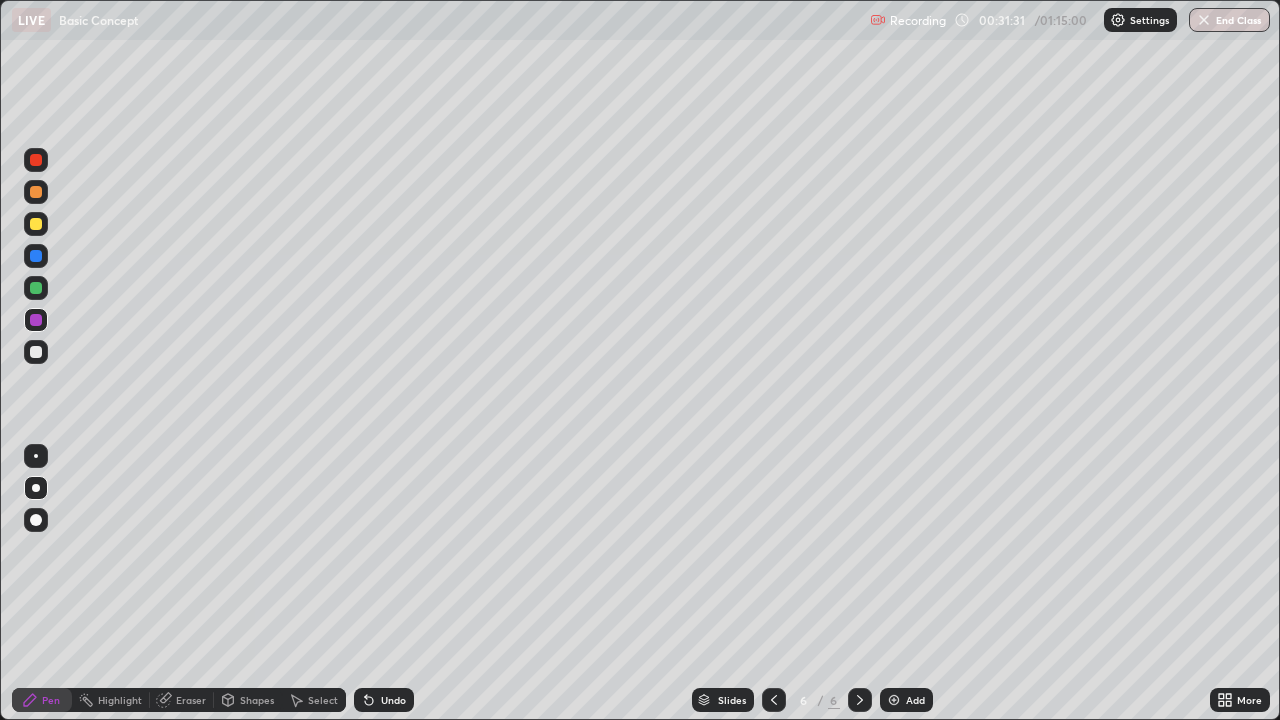click at bounding box center [36, 352] 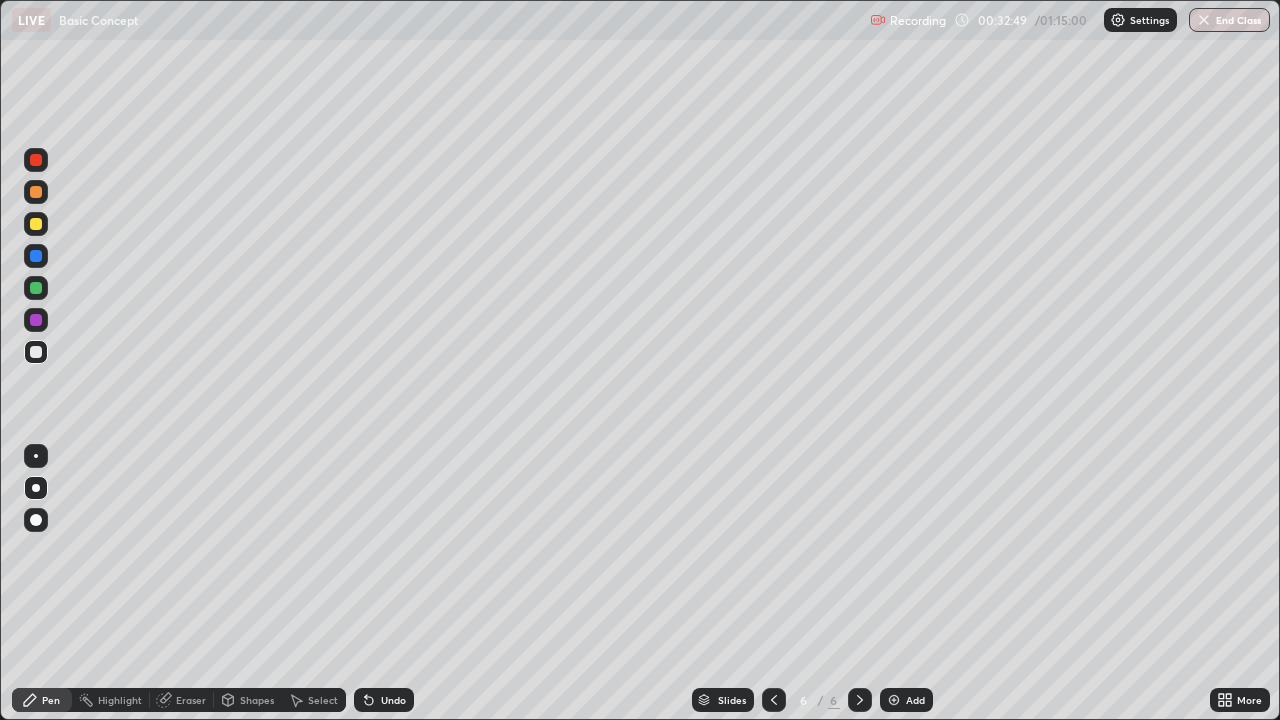 click at bounding box center [36, 192] 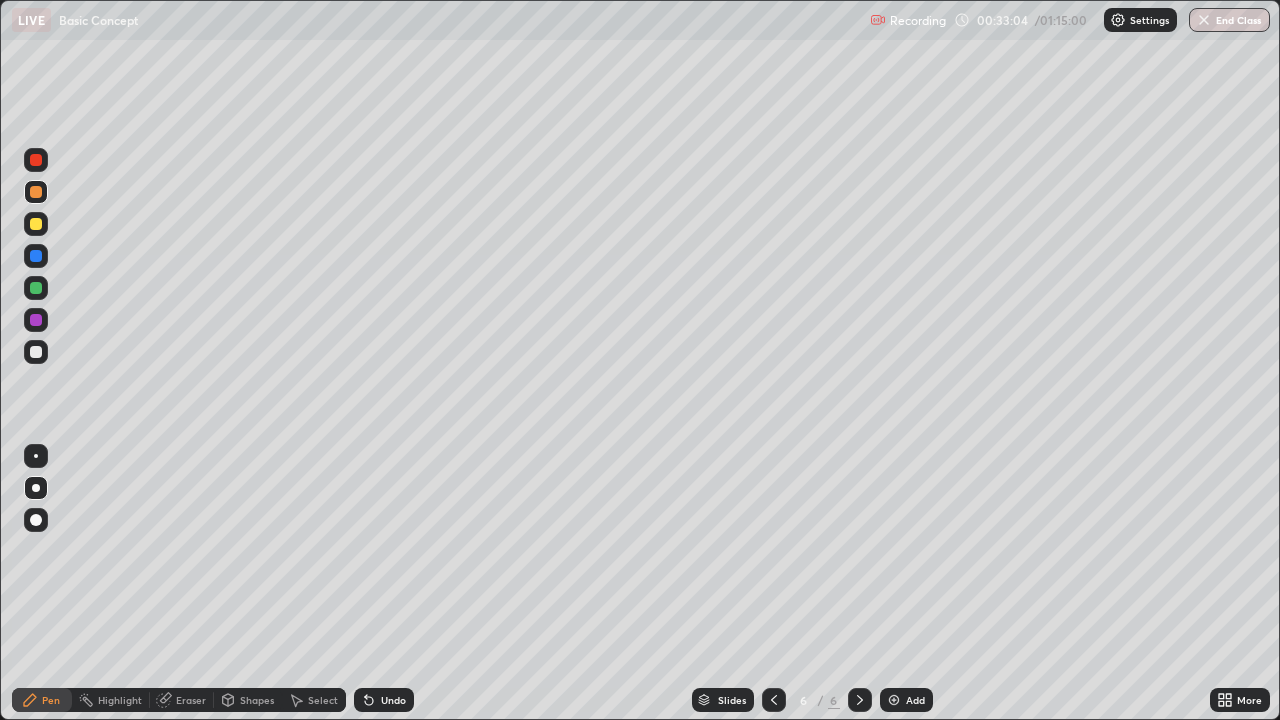 click at bounding box center [36, 224] 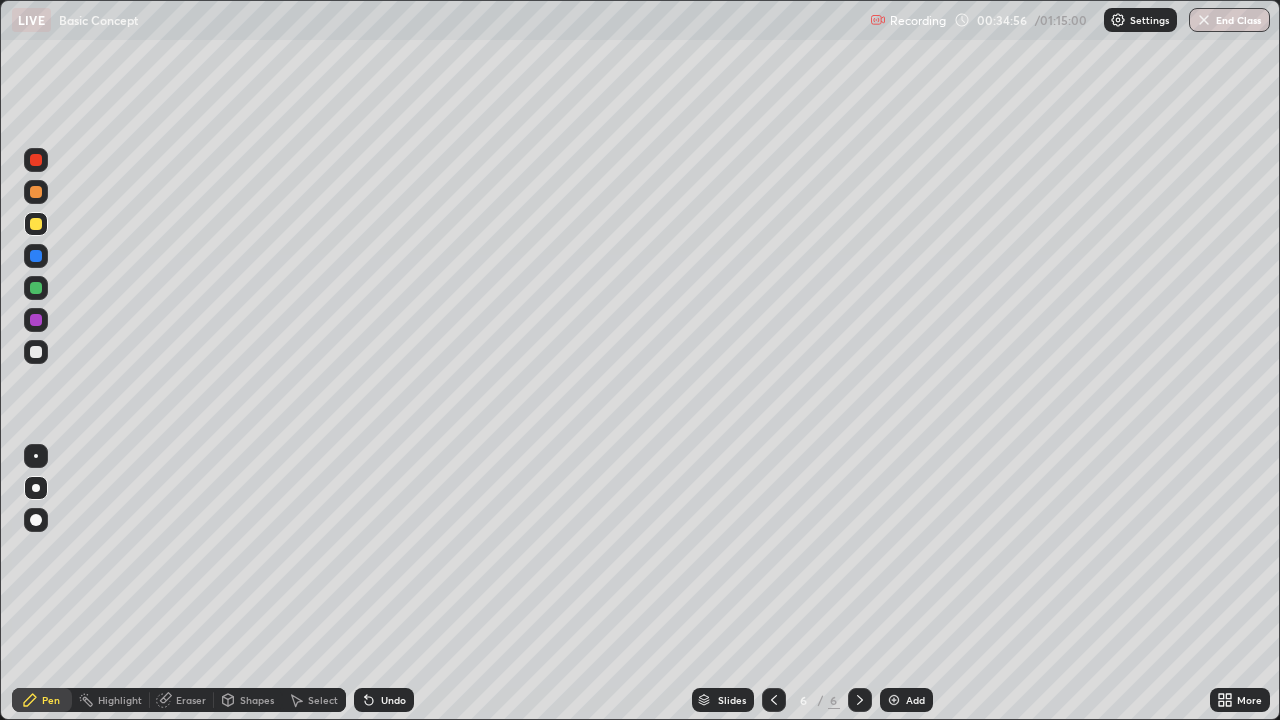 click at bounding box center (894, 700) 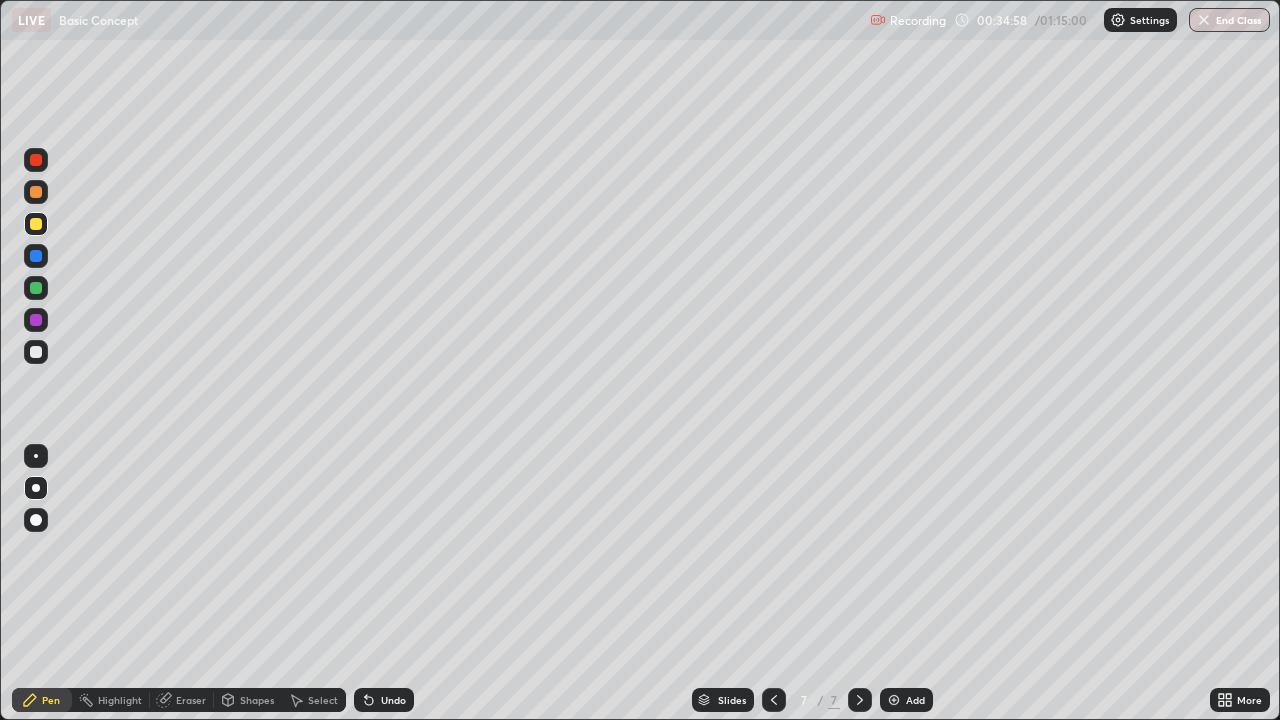click at bounding box center [36, 192] 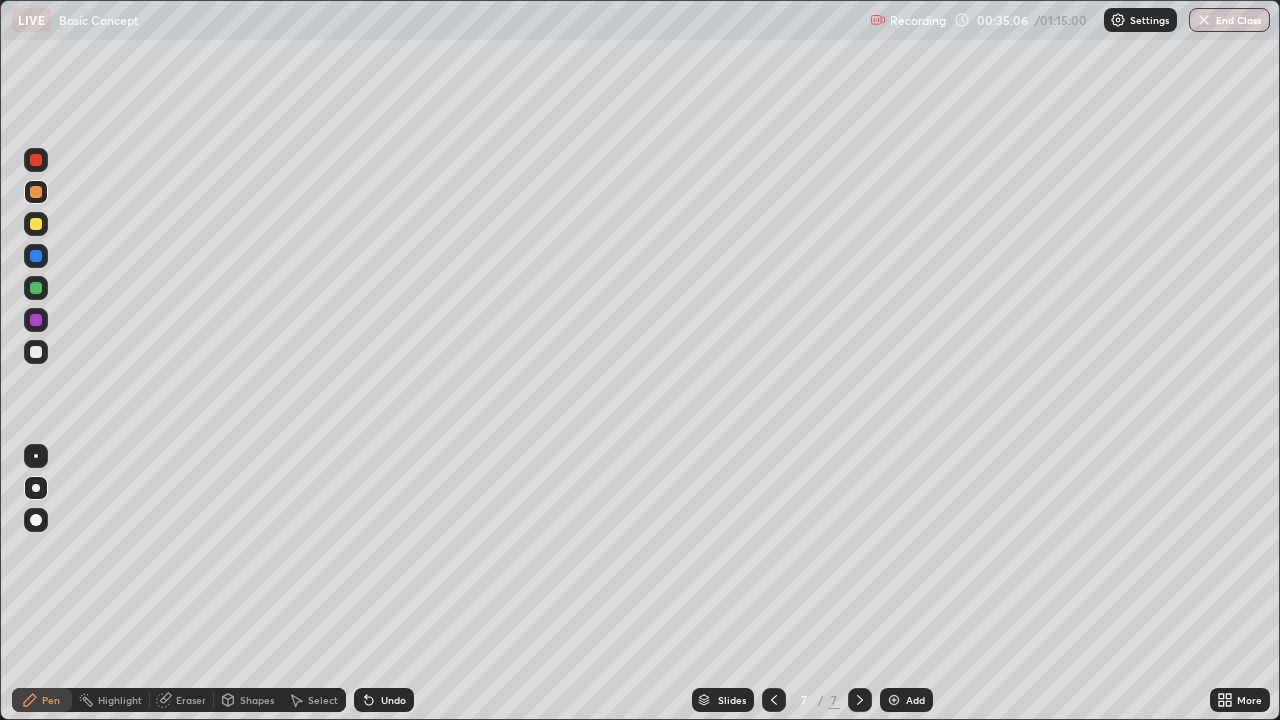 click at bounding box center (36, 352) 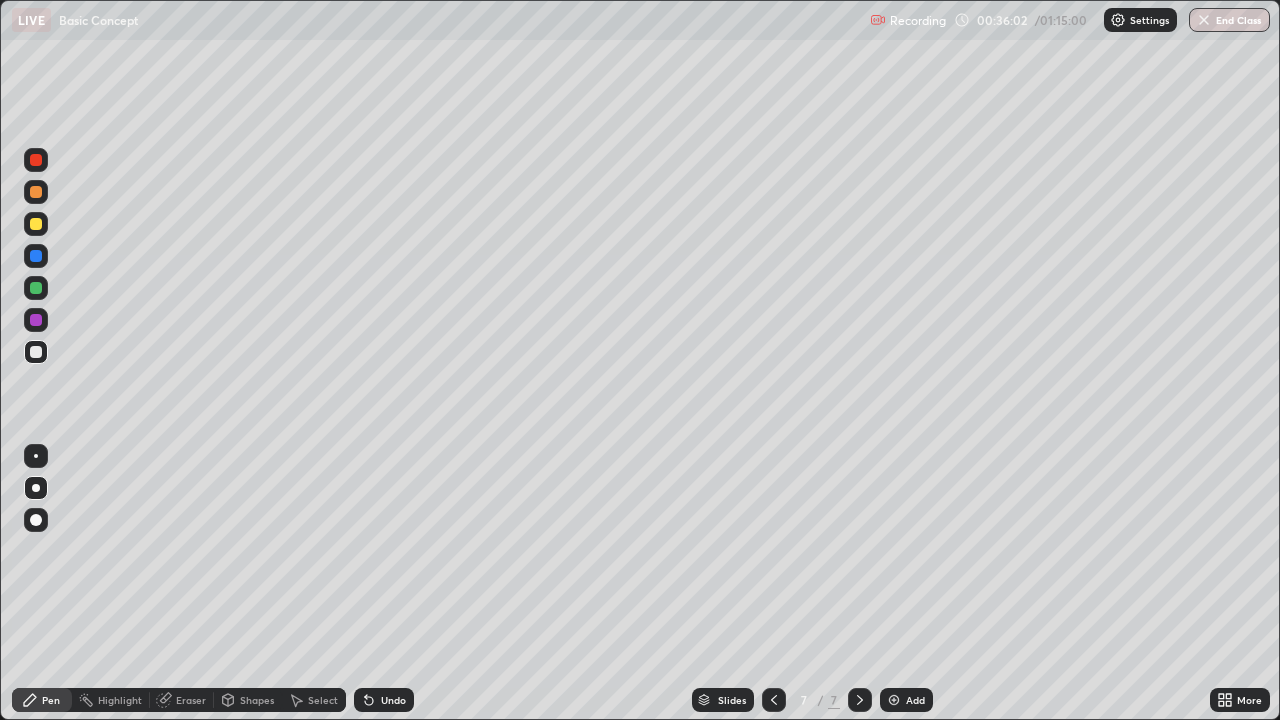 click at bounding box center (36, 160) 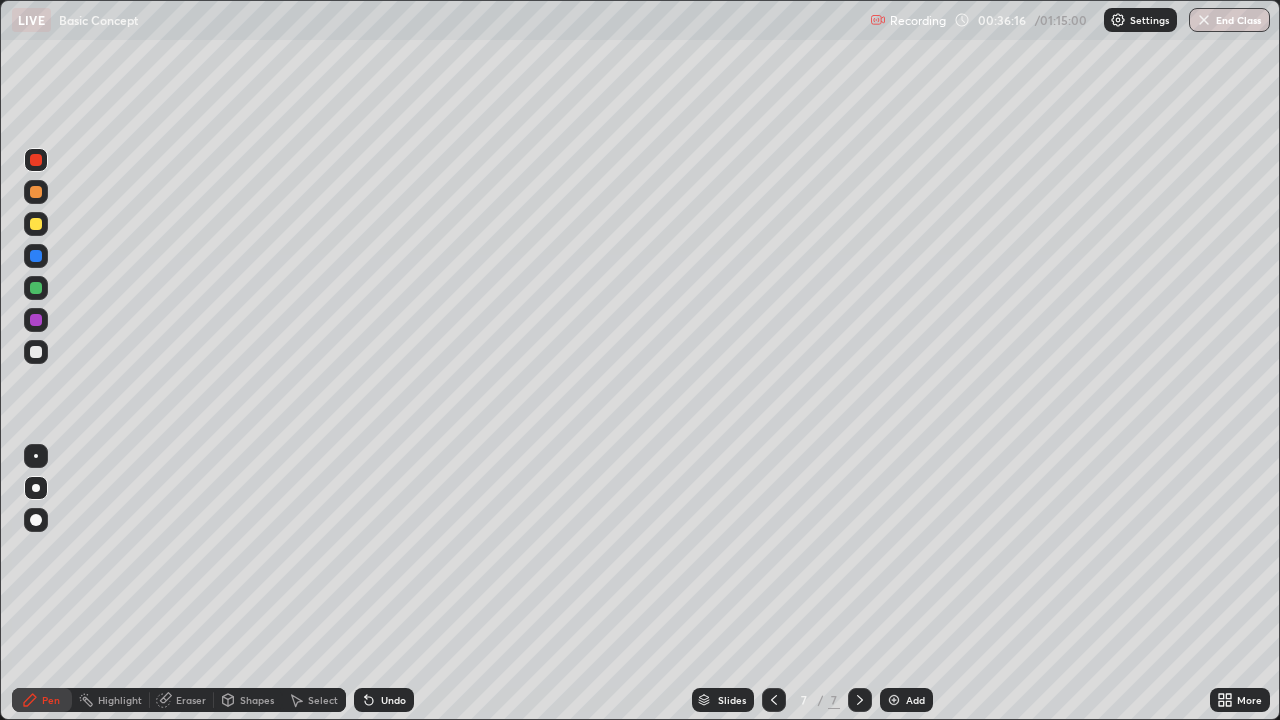 click at bounding box center (36, 192) 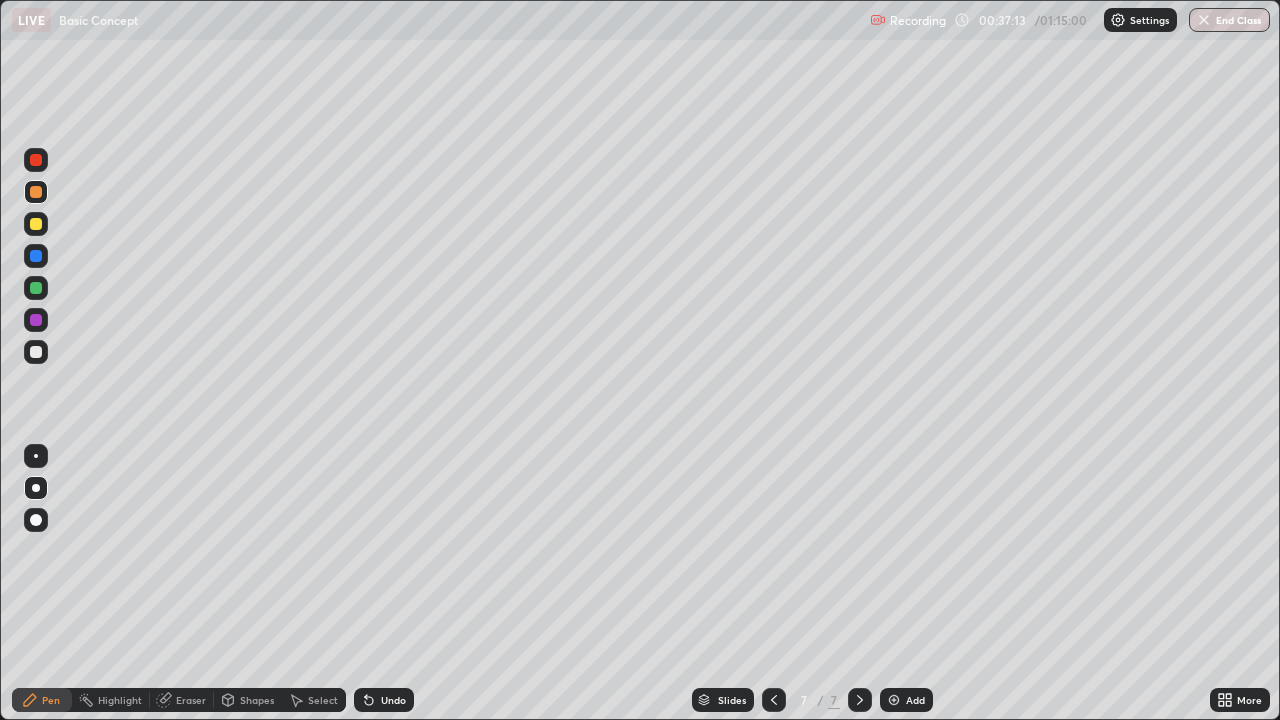 click at bounding box center [36, 352] 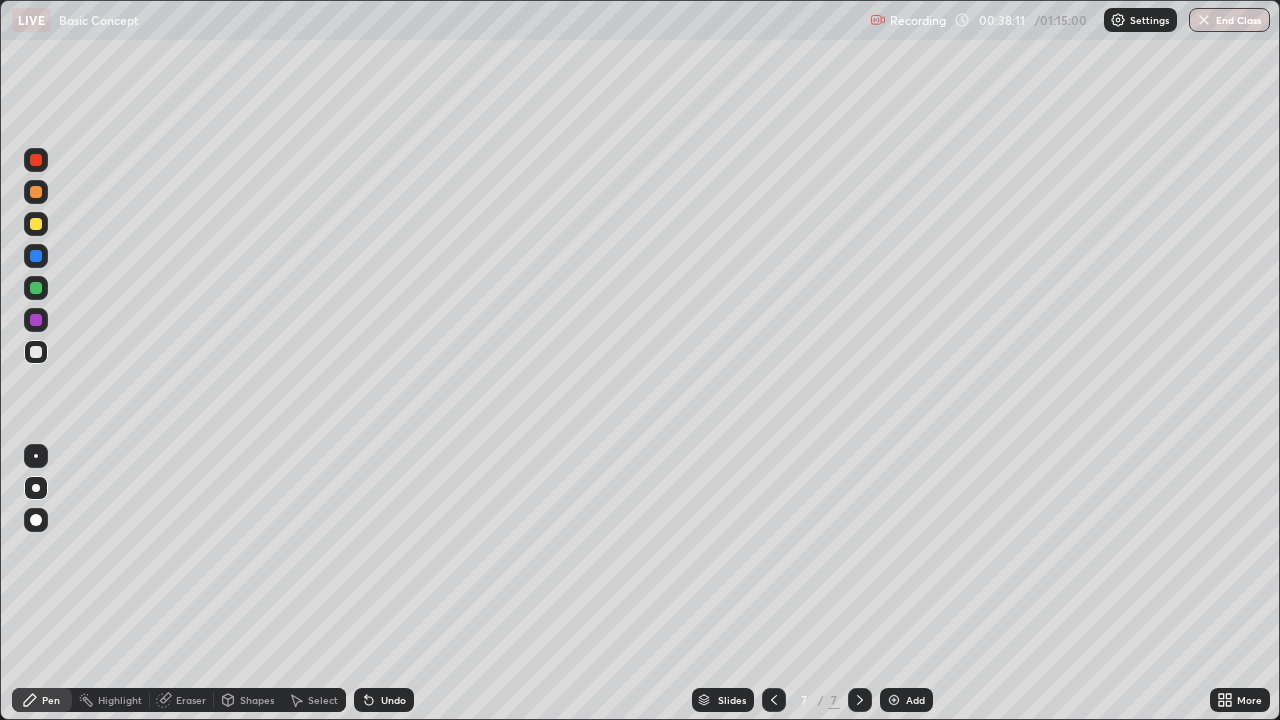 click at bounding box center [36, 224] 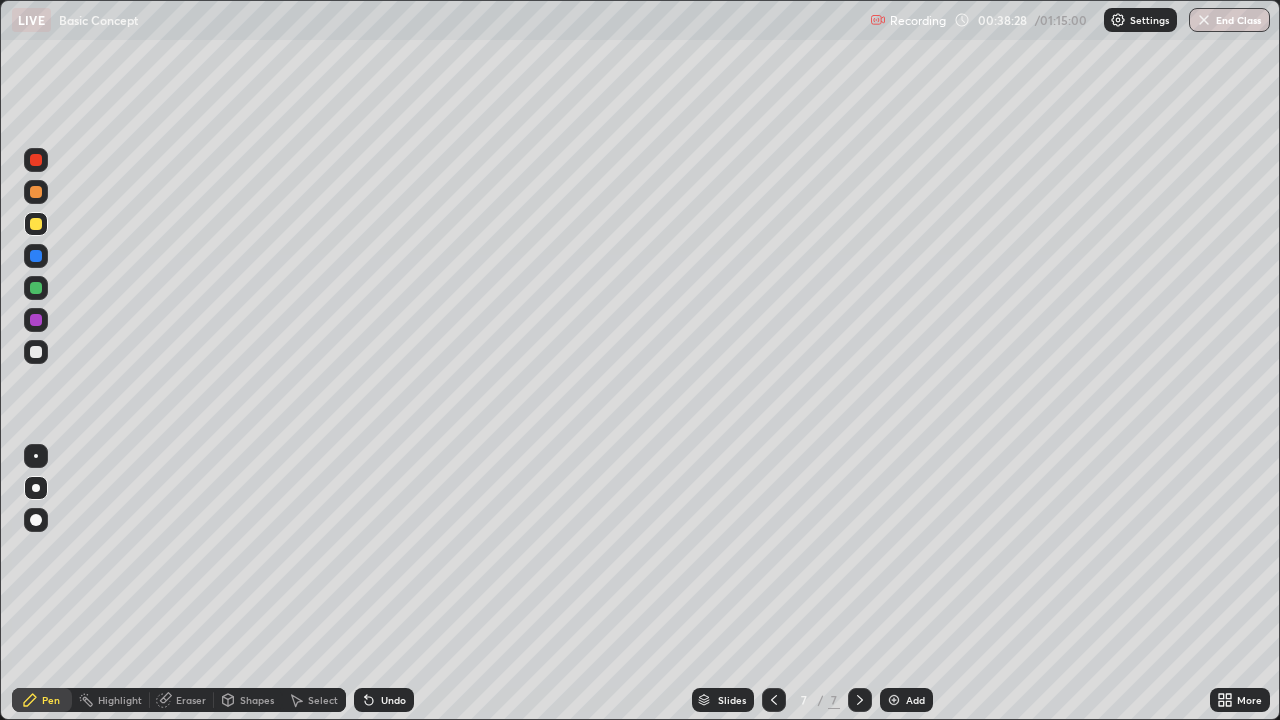 click at bounding box center [36, 192] 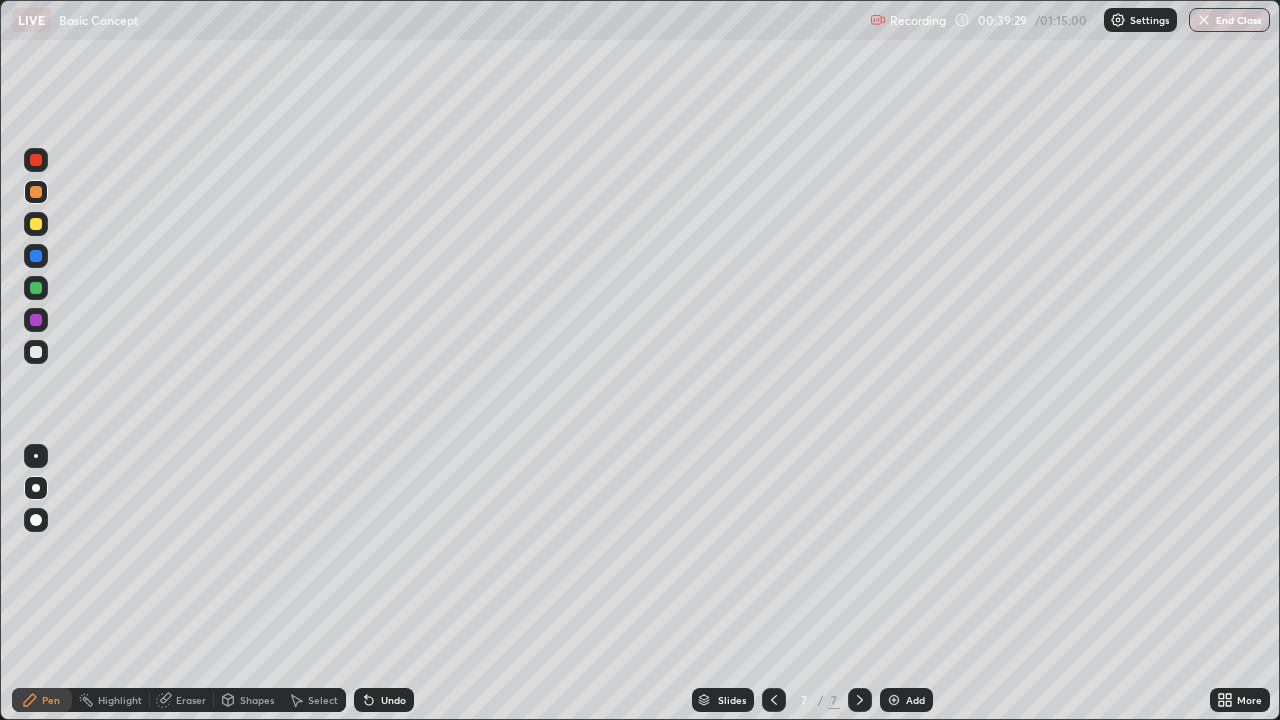 click at bounding box center (36, 352) 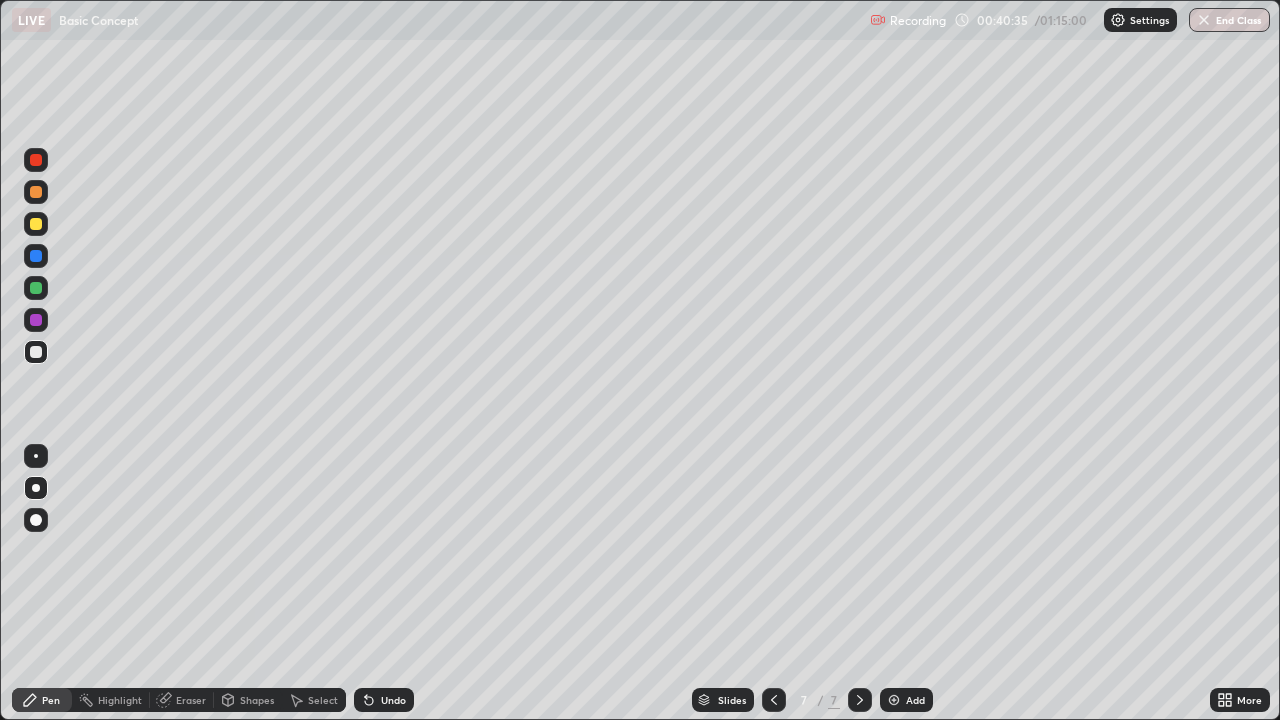 click at bounding box center (894, 700) 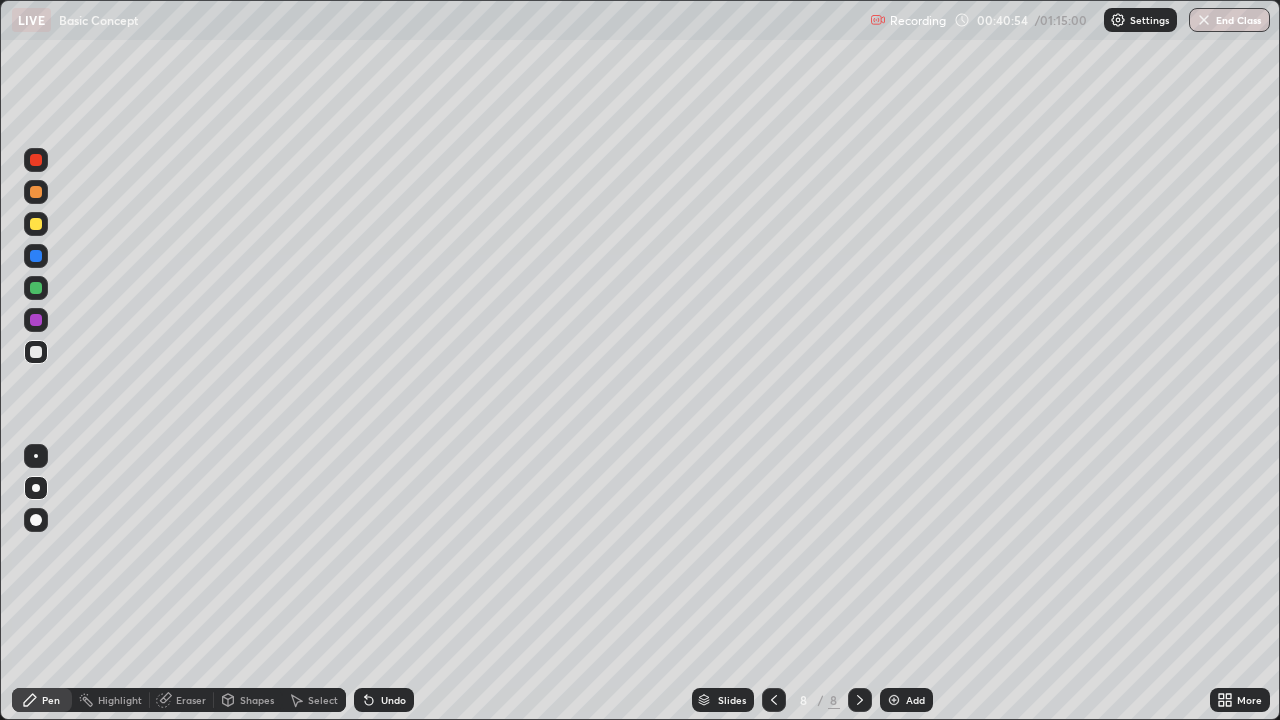 click at bounding box center (36, 192) 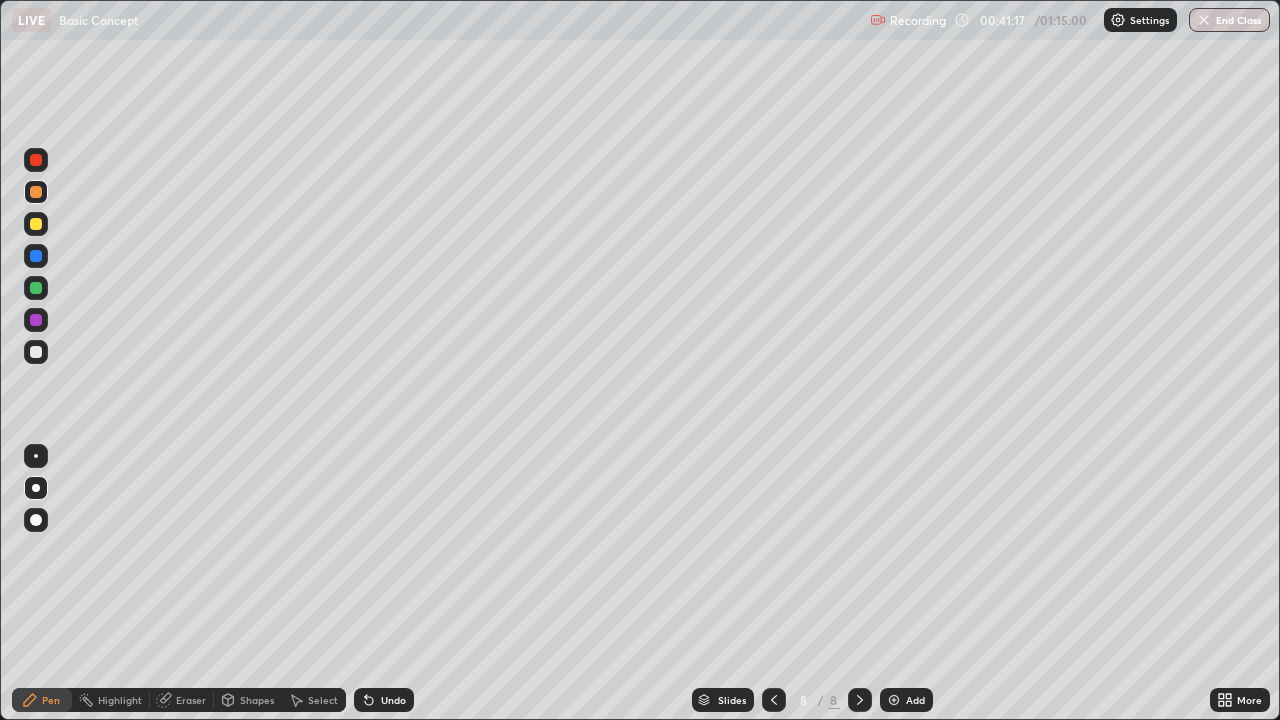 click at bounding box center (36, 352) 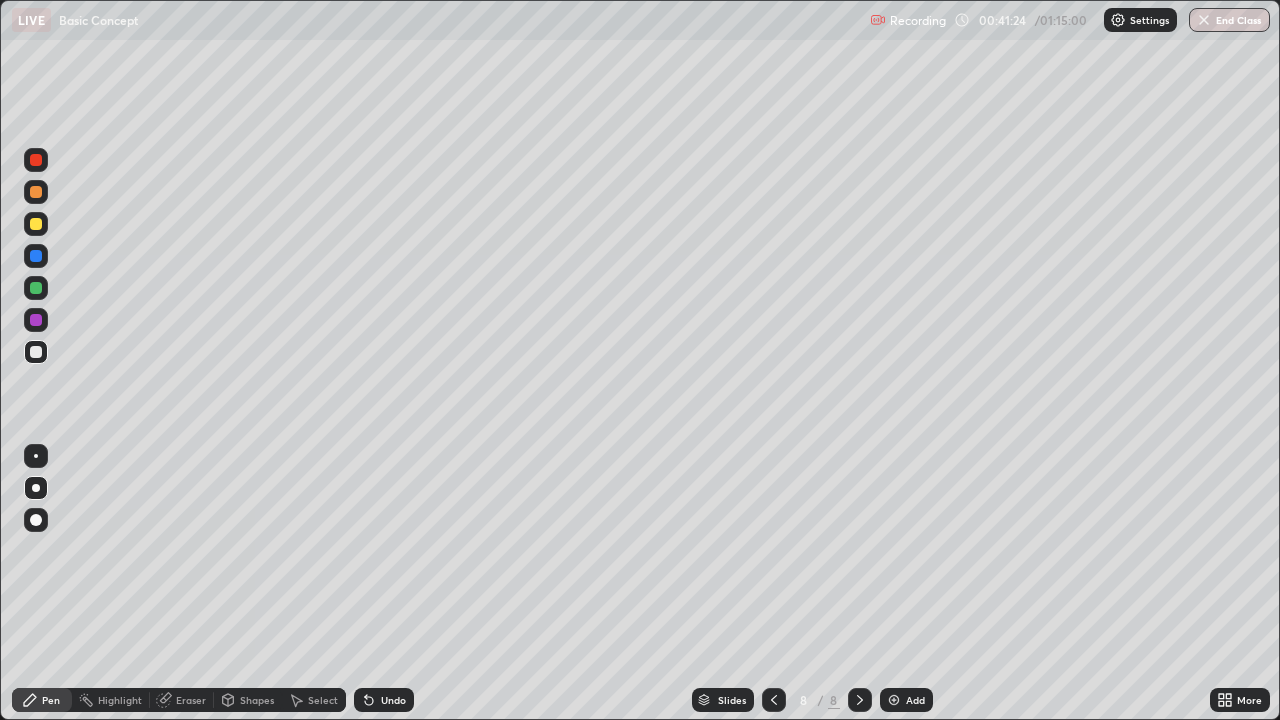 click at bounding box center (36, 224) 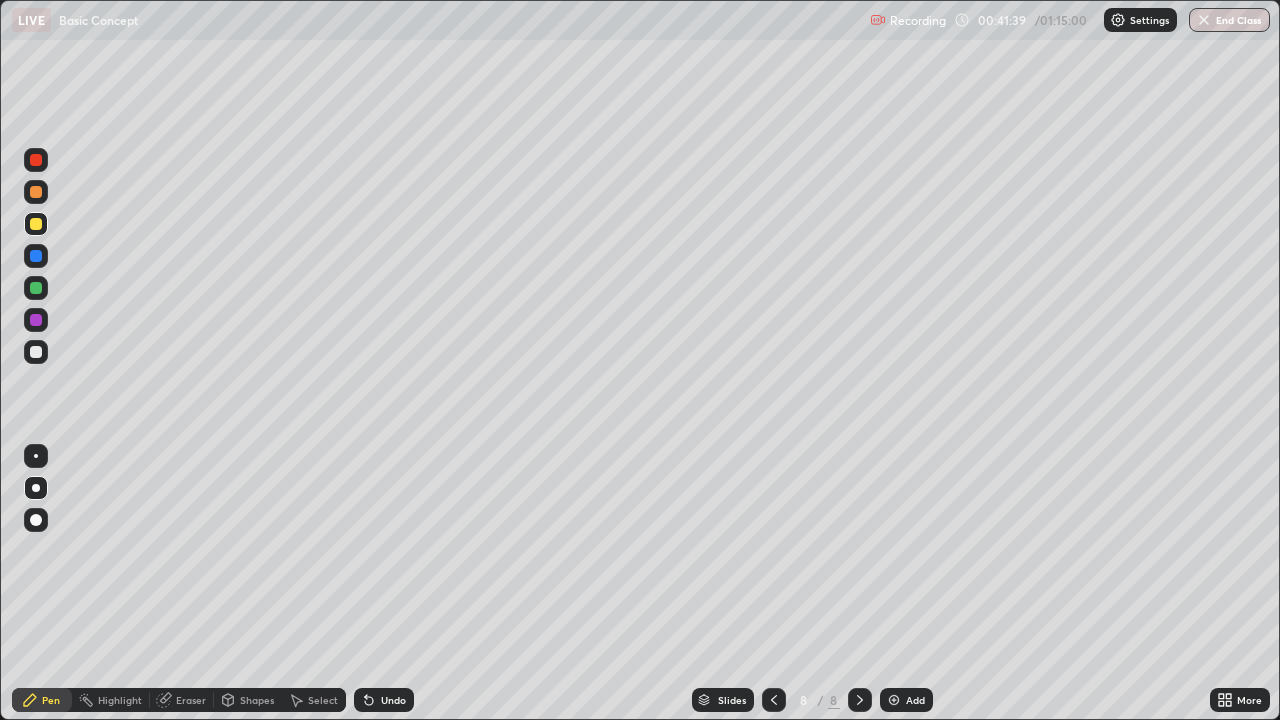 click at bounding box center (36, 352) 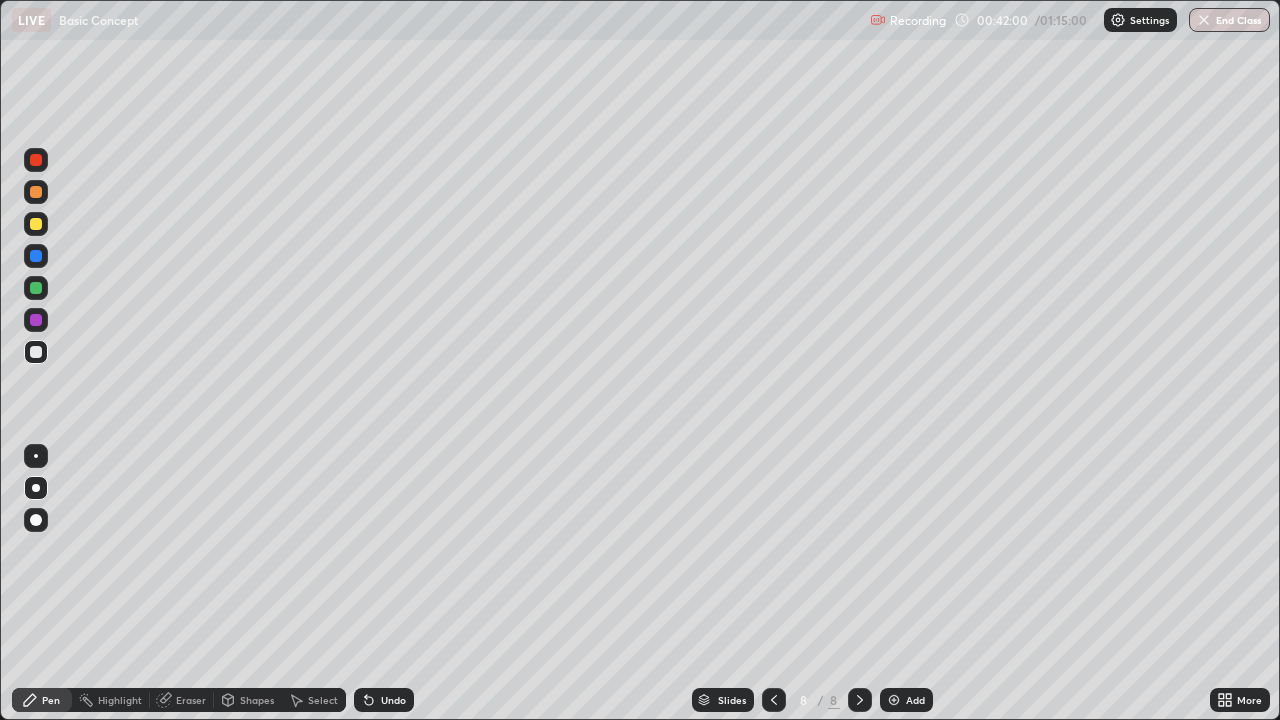 click at bounding box center [36, 288] 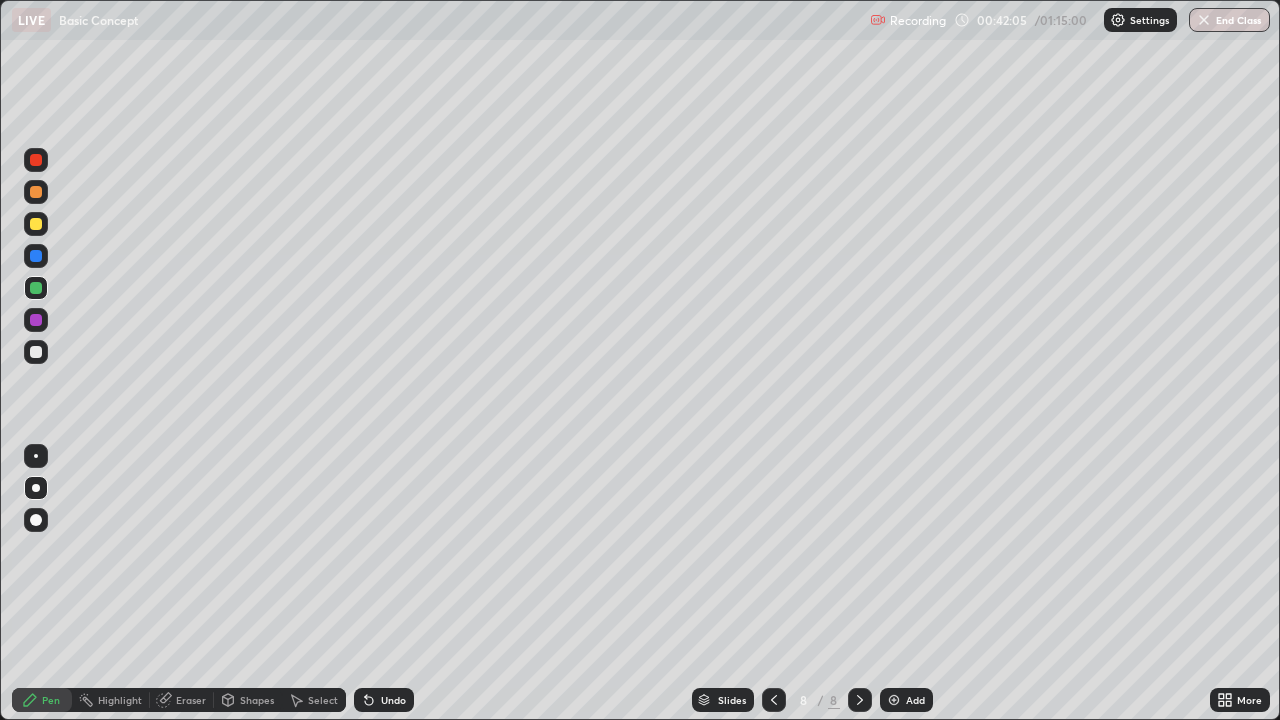 click at bounding box center [36, 352] 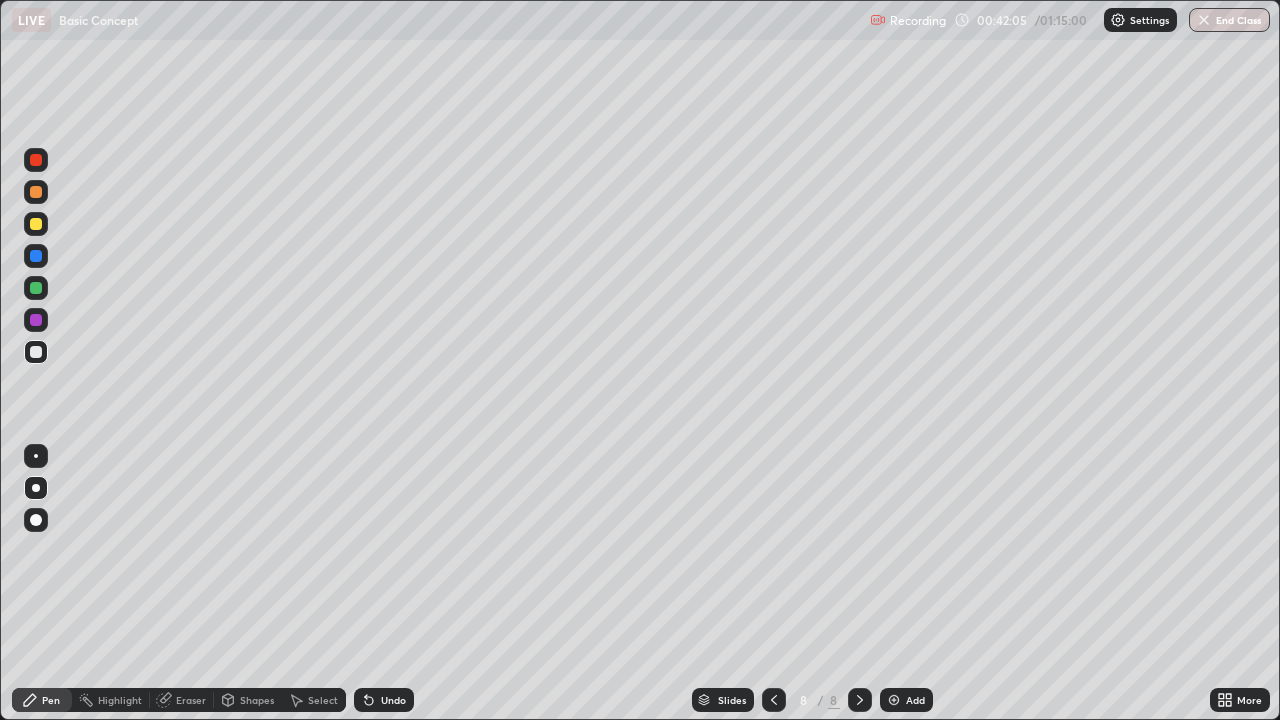 click at bounding box center [36, 352] 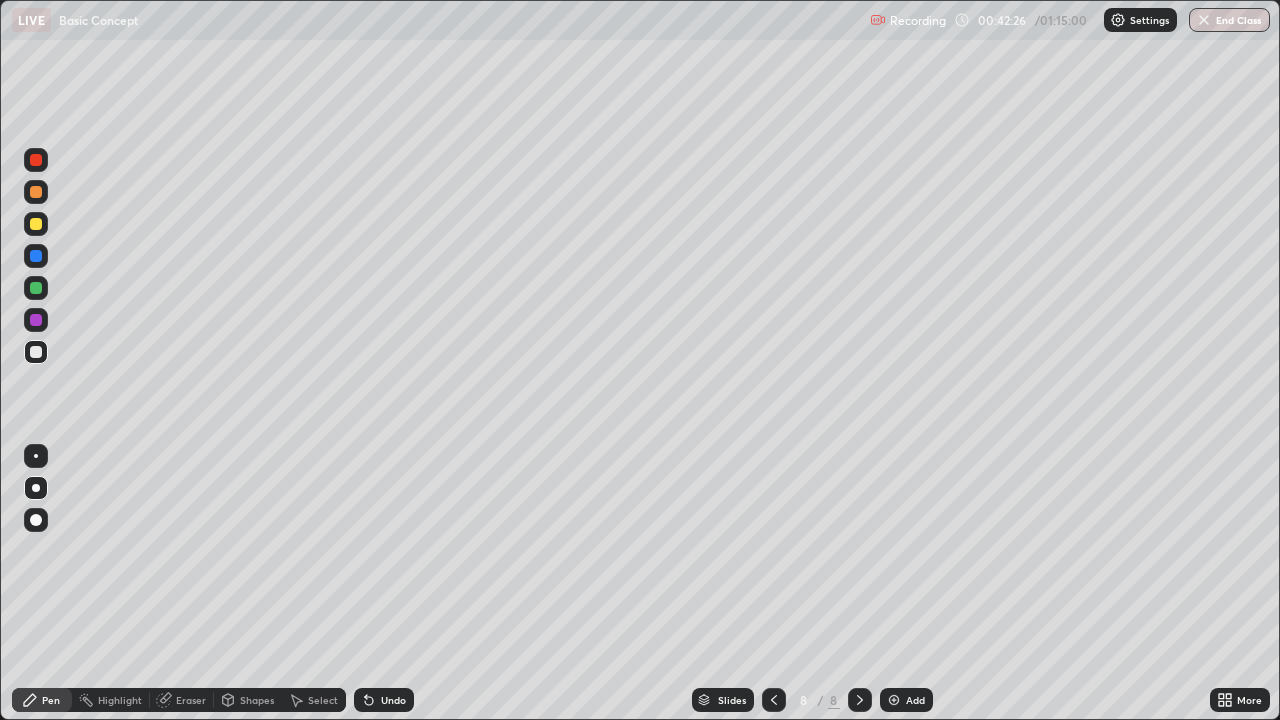 click at bounding box center (36, 192) 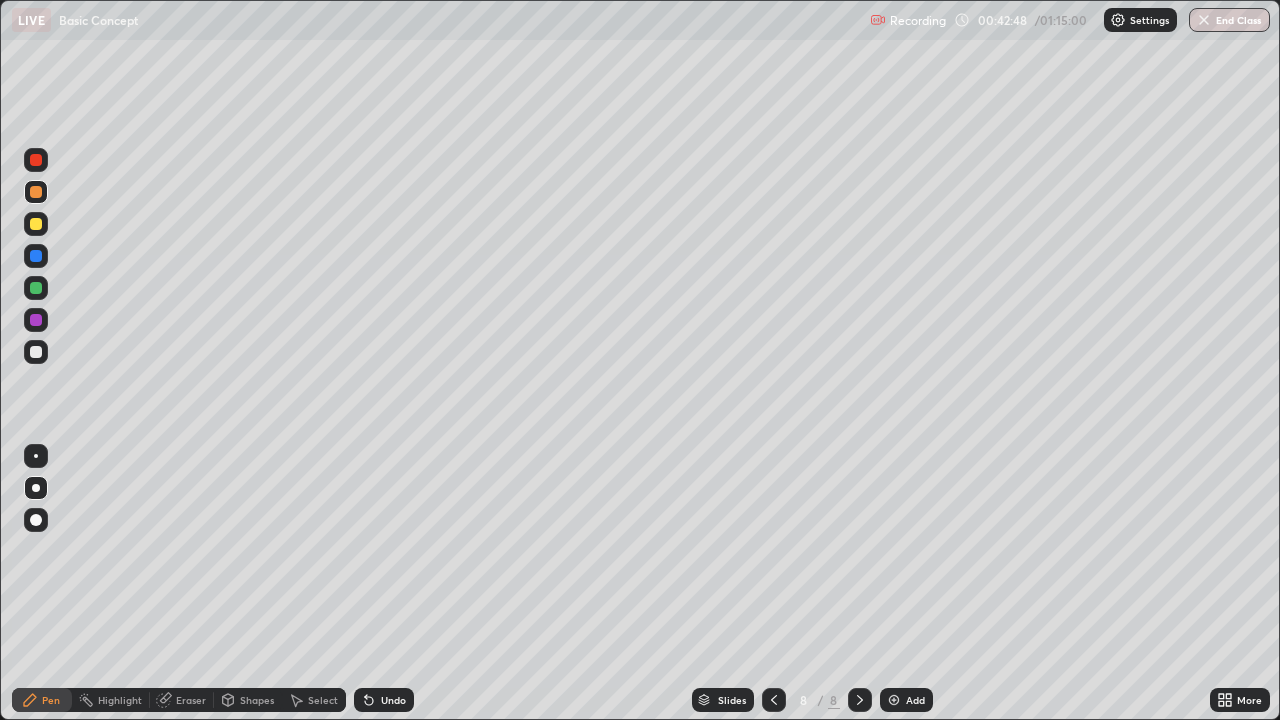 click at bounding box center [36, 352] 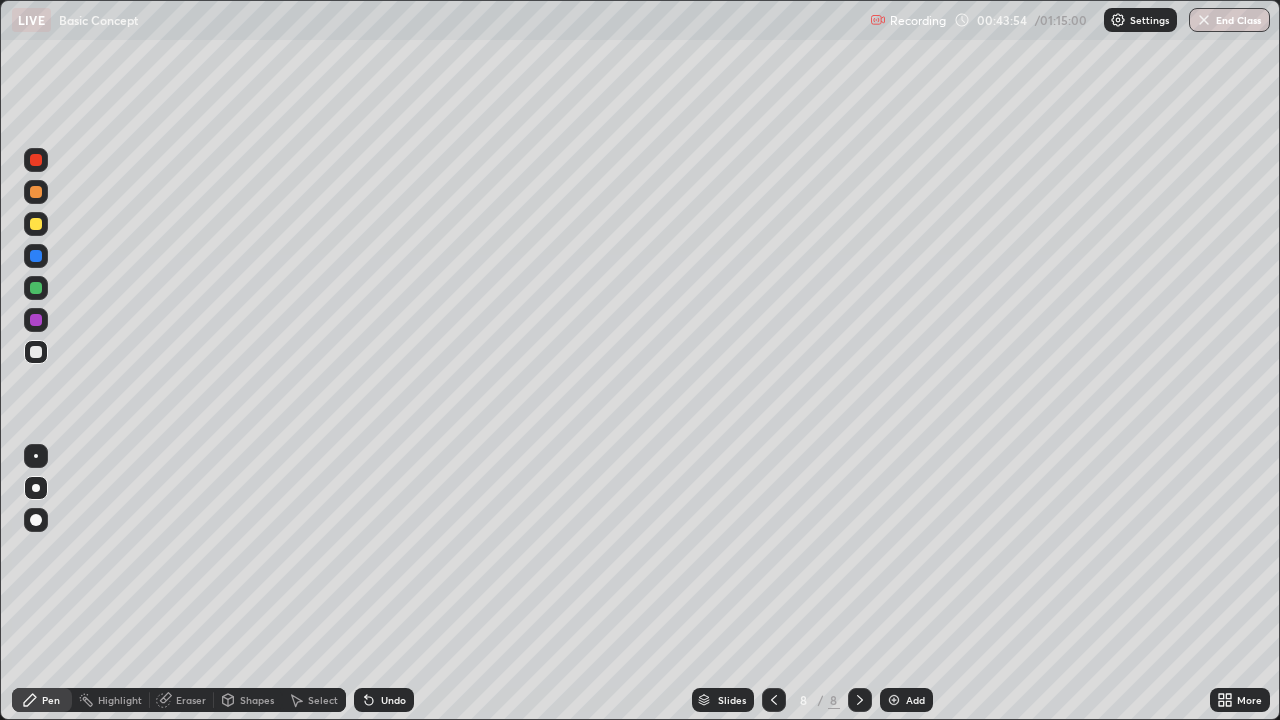 click at bounding box center (894, 700) 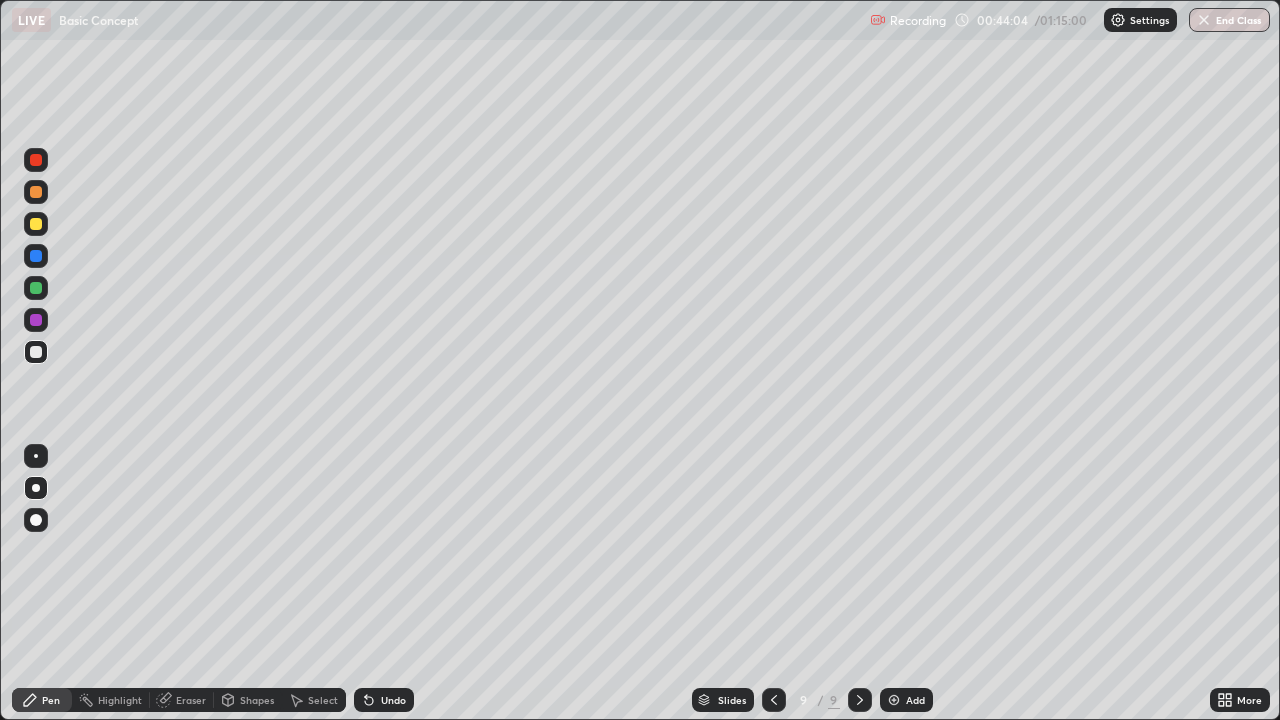 click at bounding box center [36, 160] 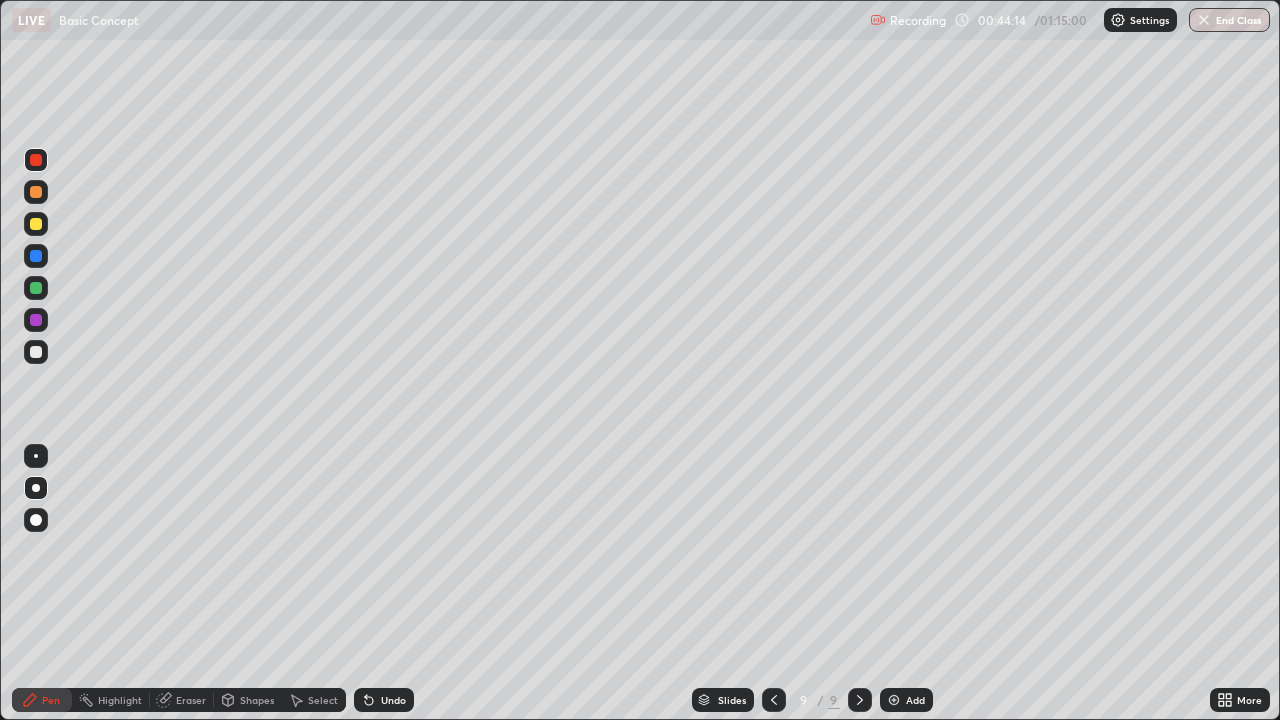 click at bounding box center [36, 288] 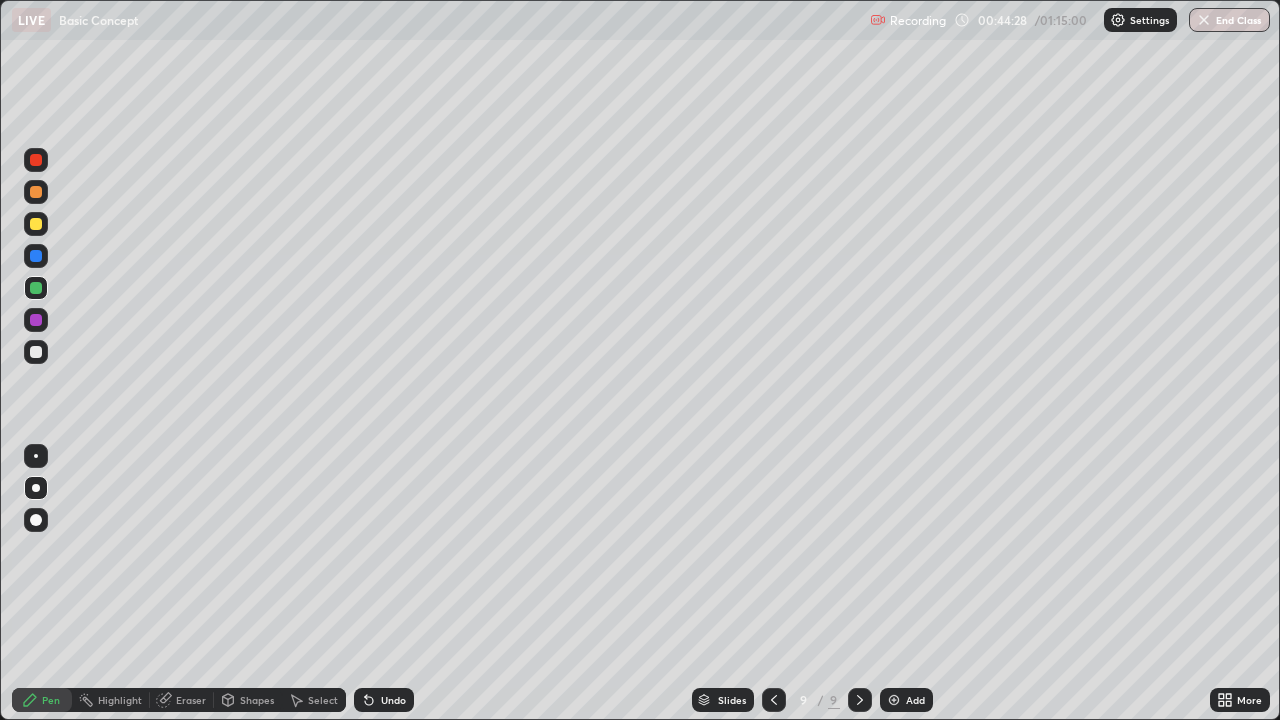 click at bounding box center (36, 352) 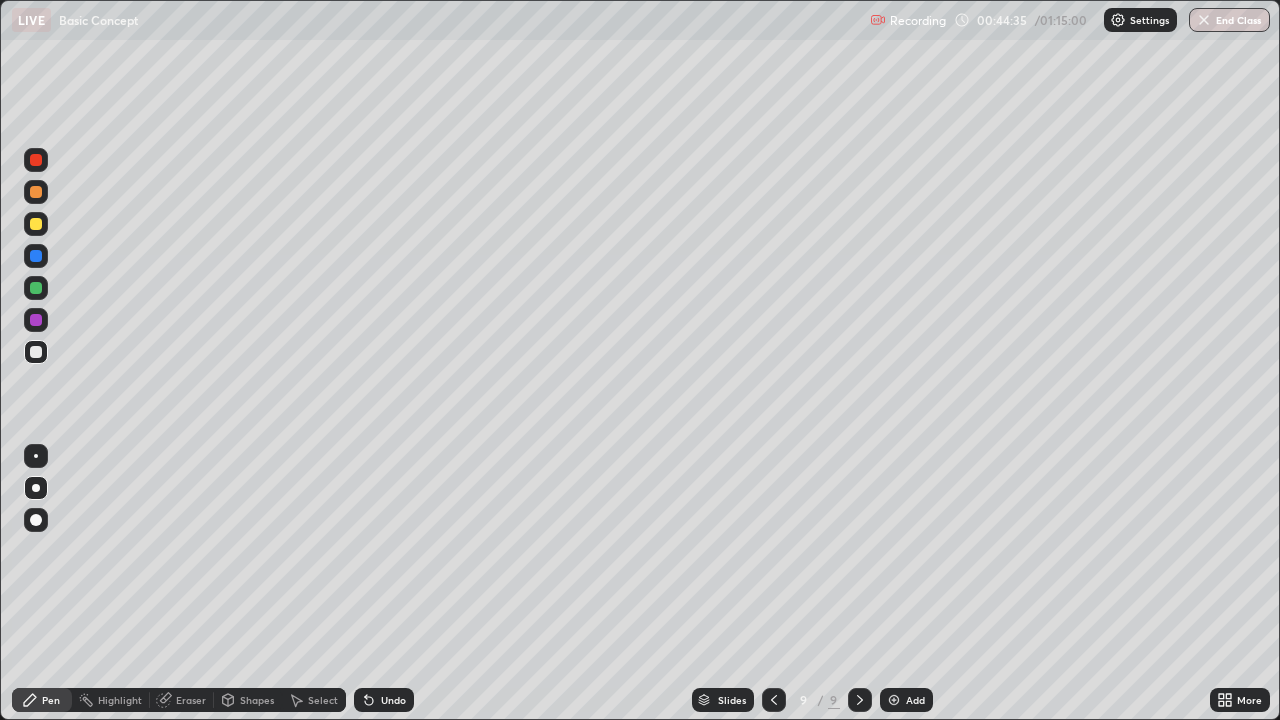 click at bounding box center (36, 288) 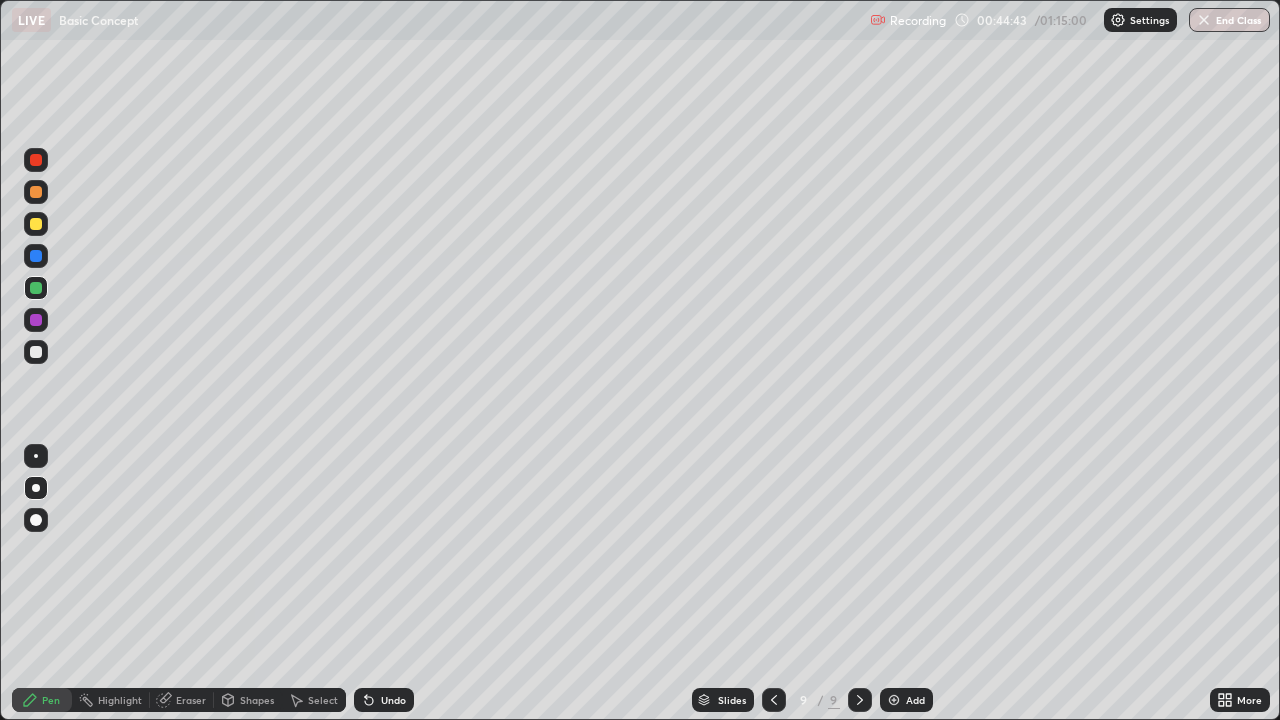 click at bounding box center [36, 160] 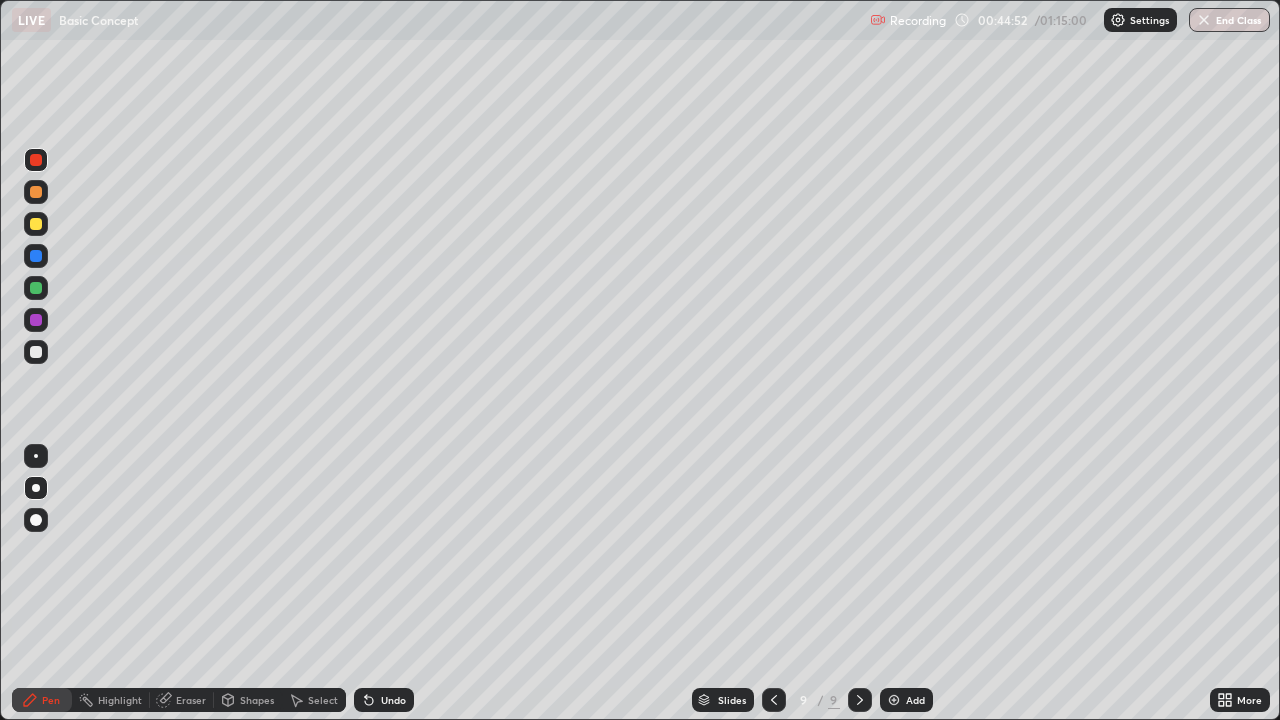 click at bounding box center (36, 288) 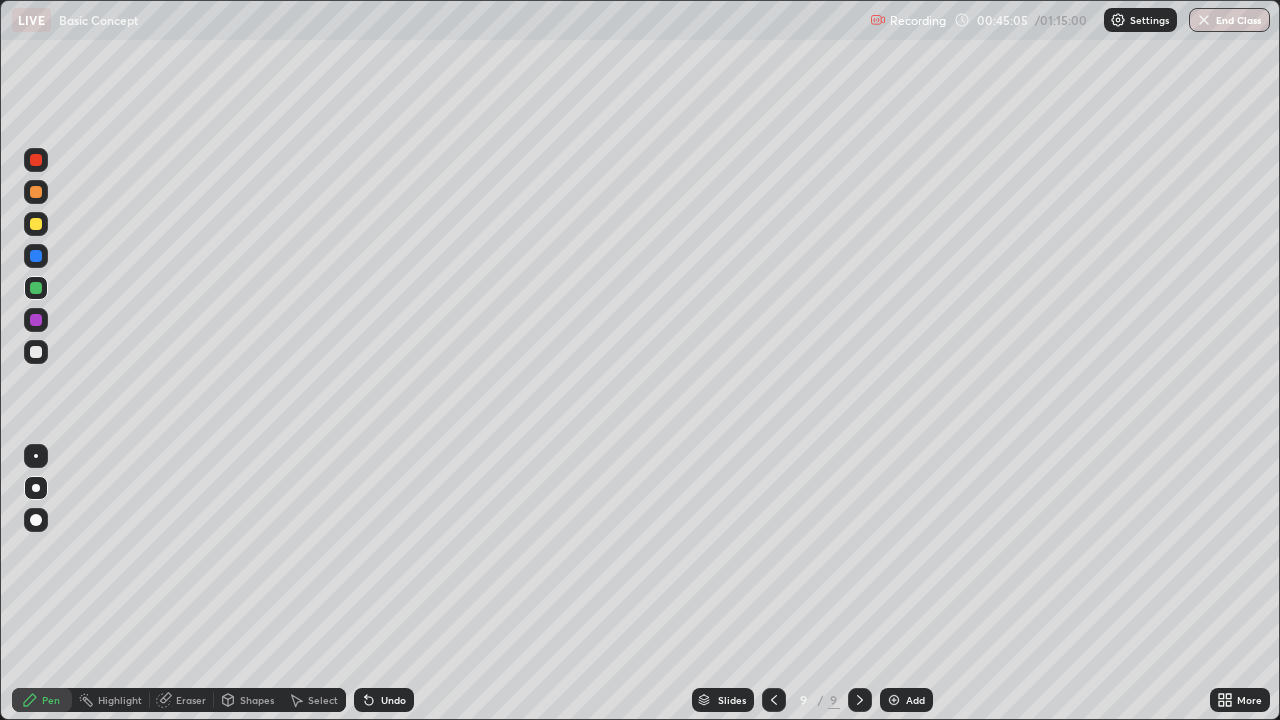 click at bounding box center [36, 352] 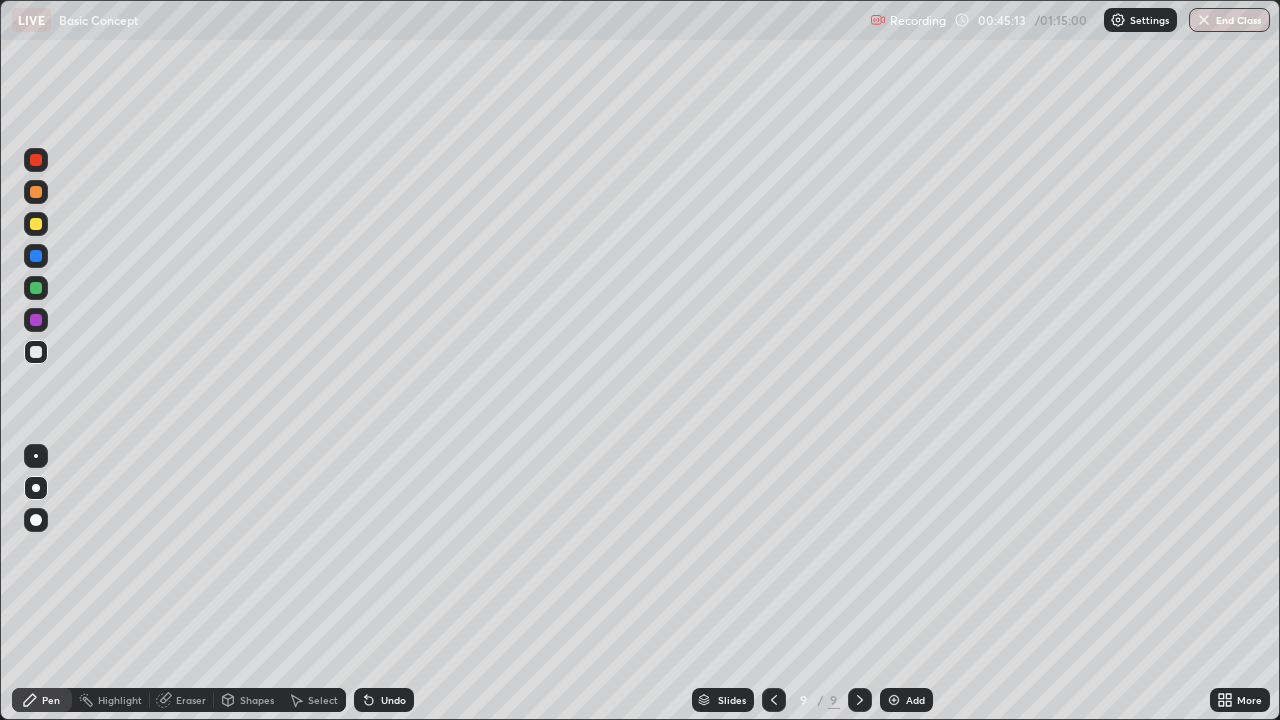 click at bounding box center (36, 160) 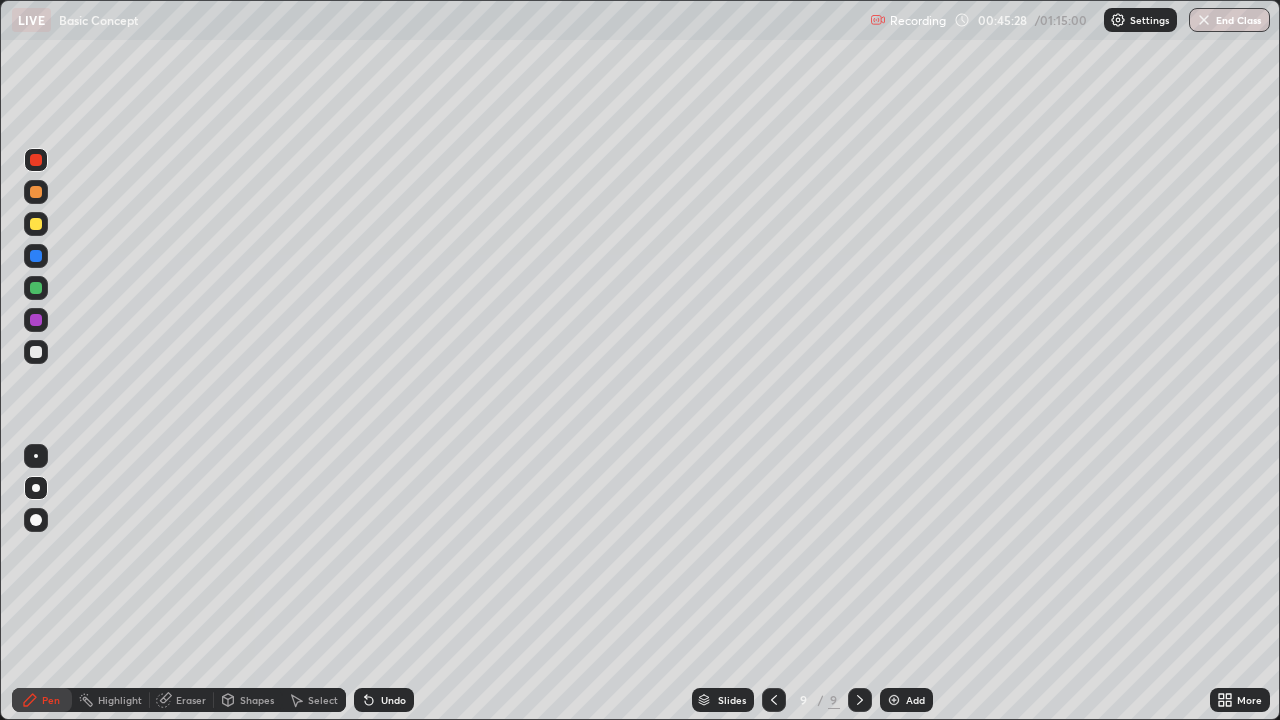 click at bounding box center (36, 352) 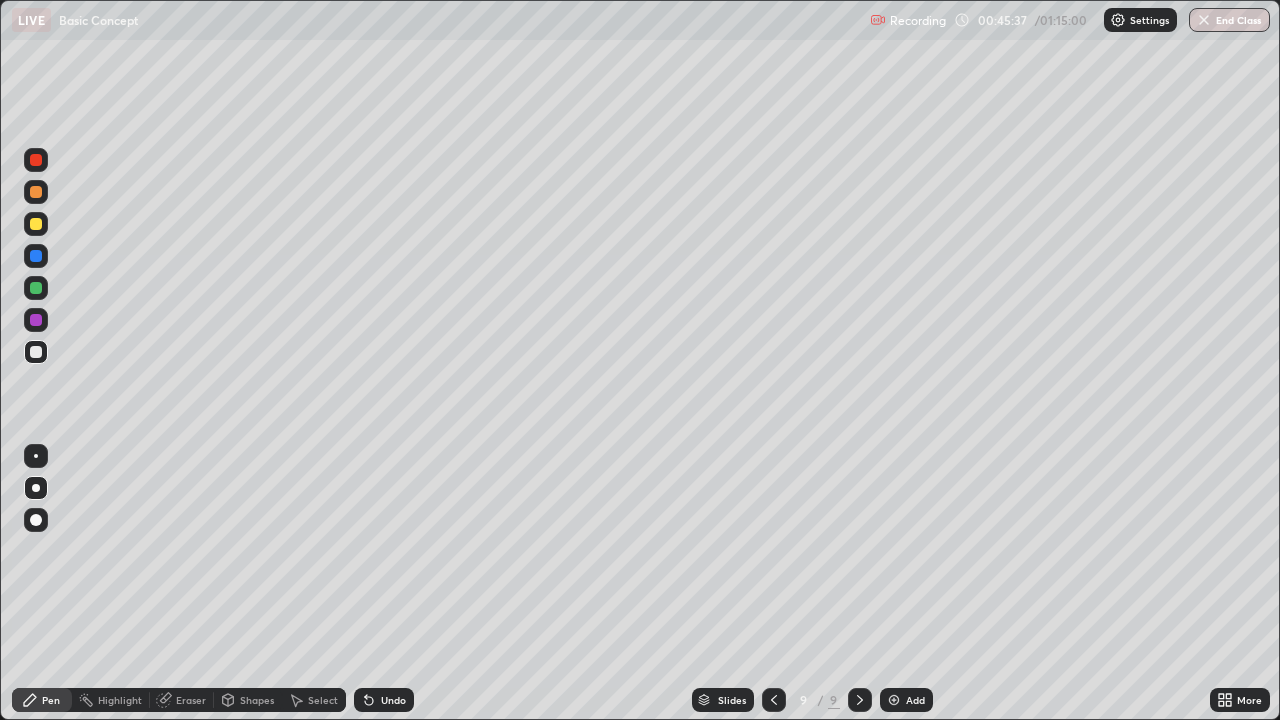 click at bounding box center (36, 288) 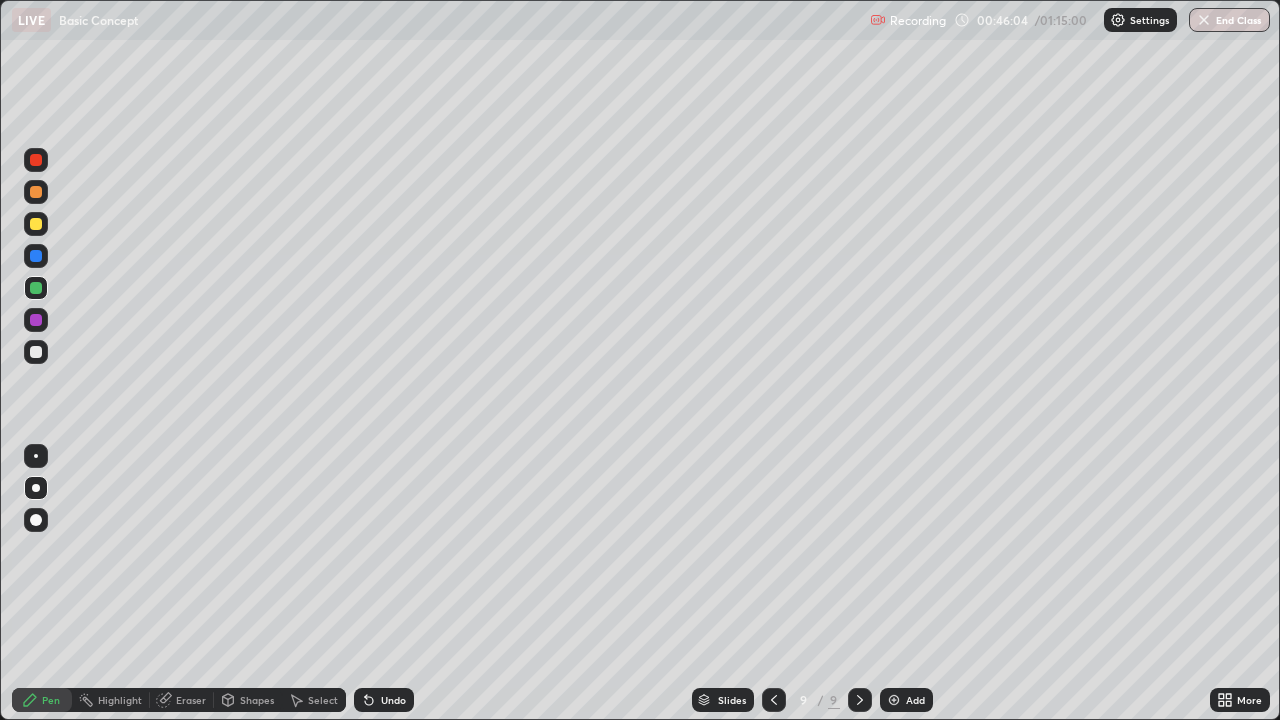 click at bounding box center [36, 352] 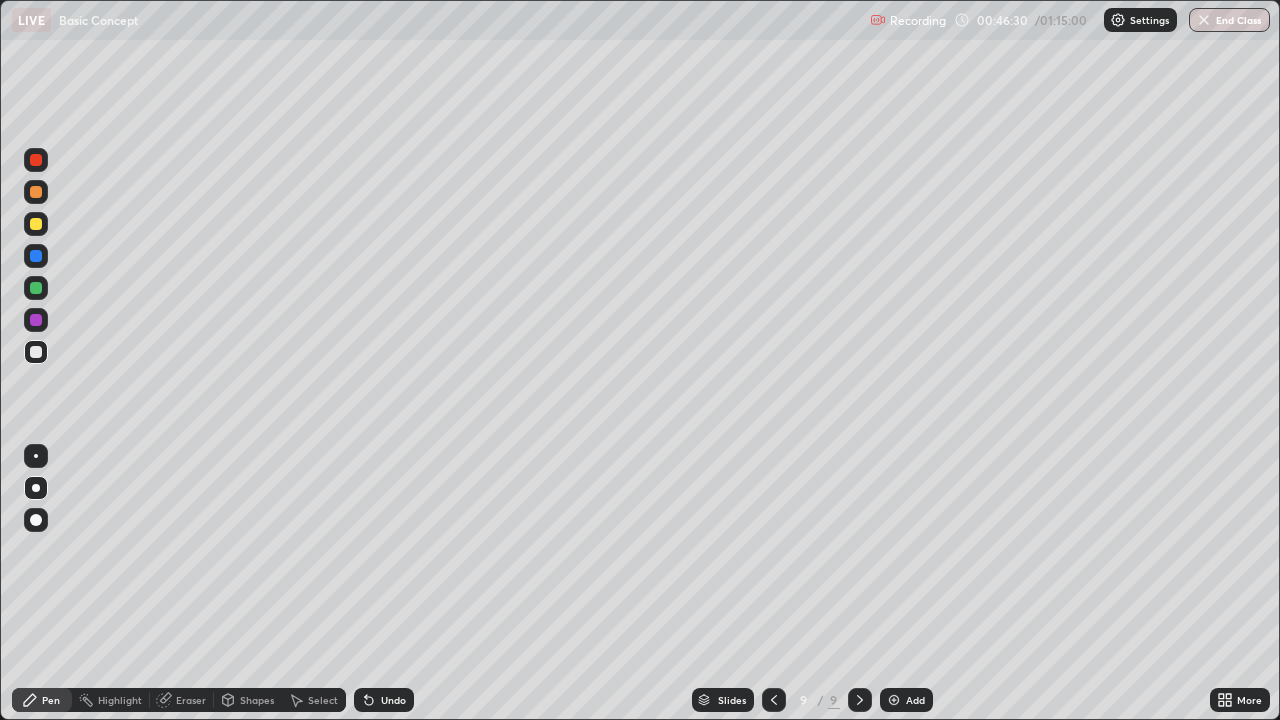 click at bounding box center (36, 192) 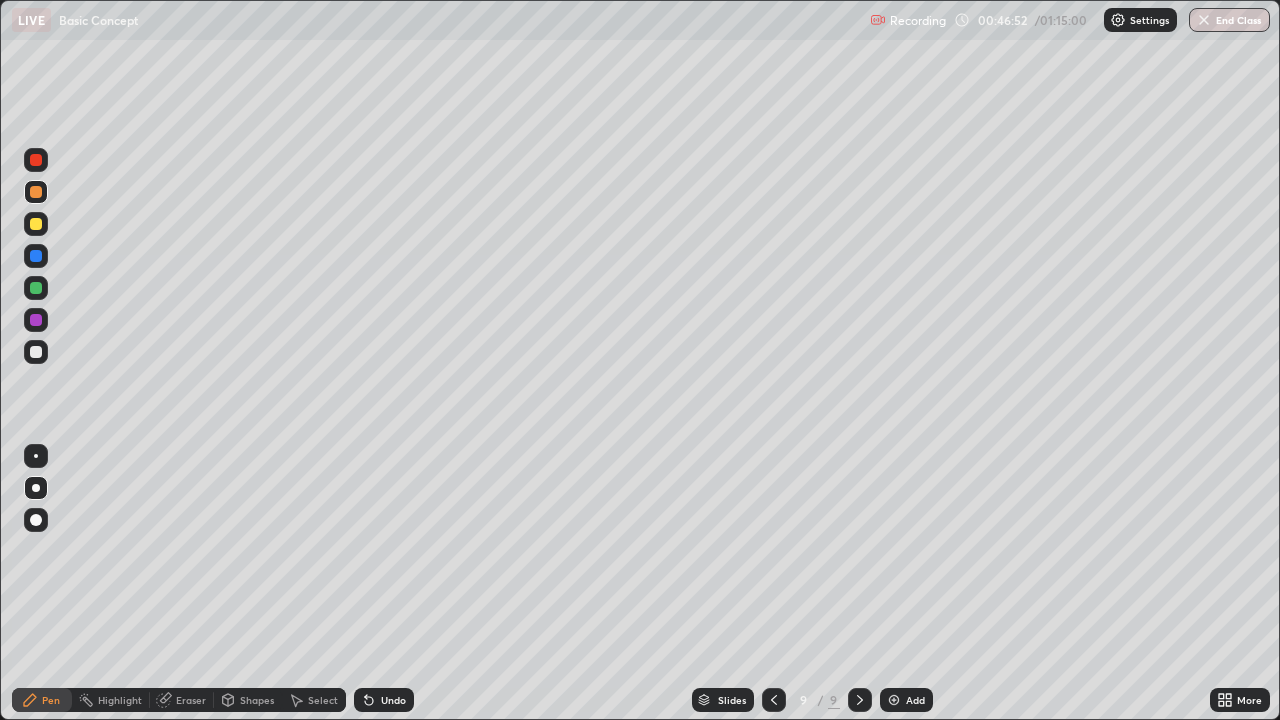 click at bounding box center (36, 160) 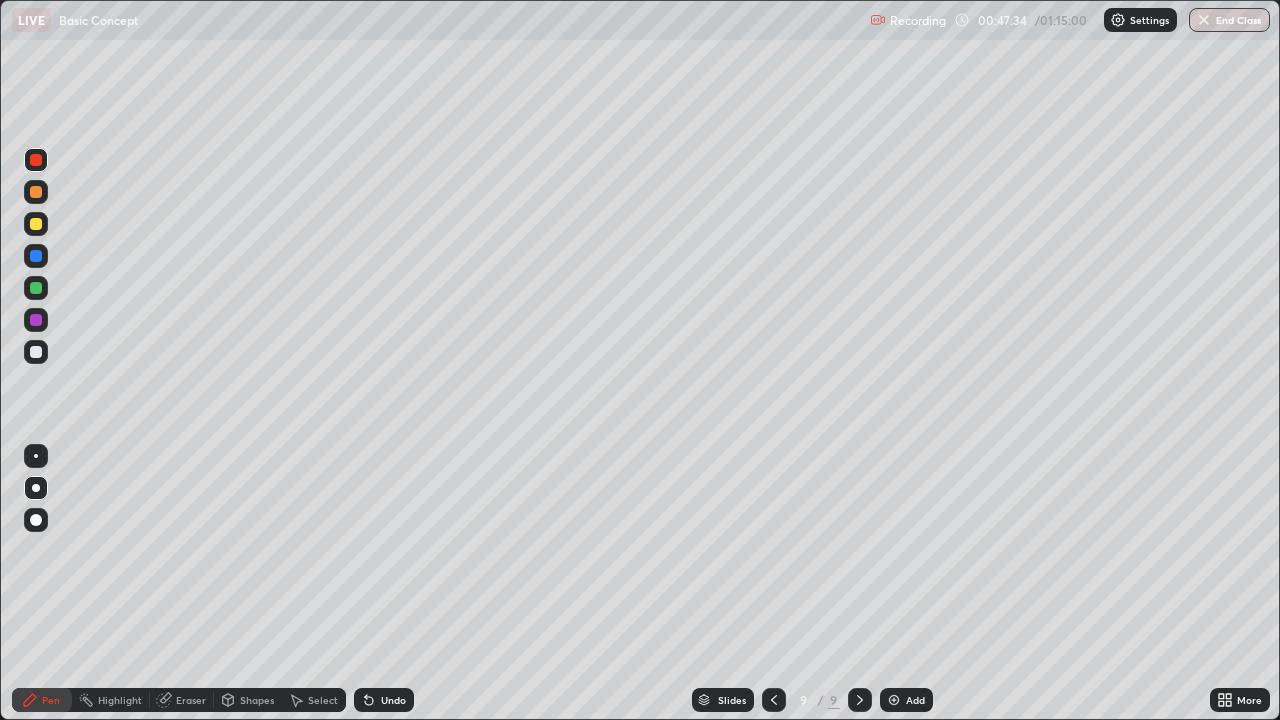 click at bounding box center (894, 700) 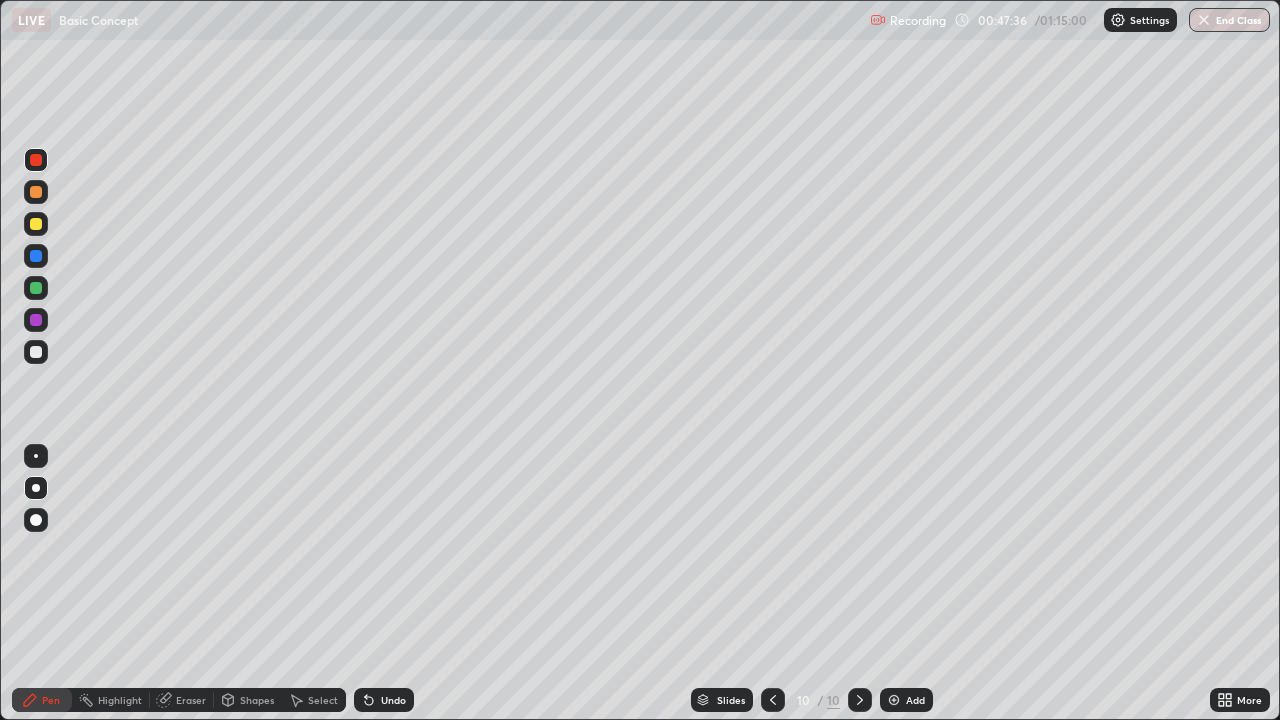 click at bounding box center [36, 224] 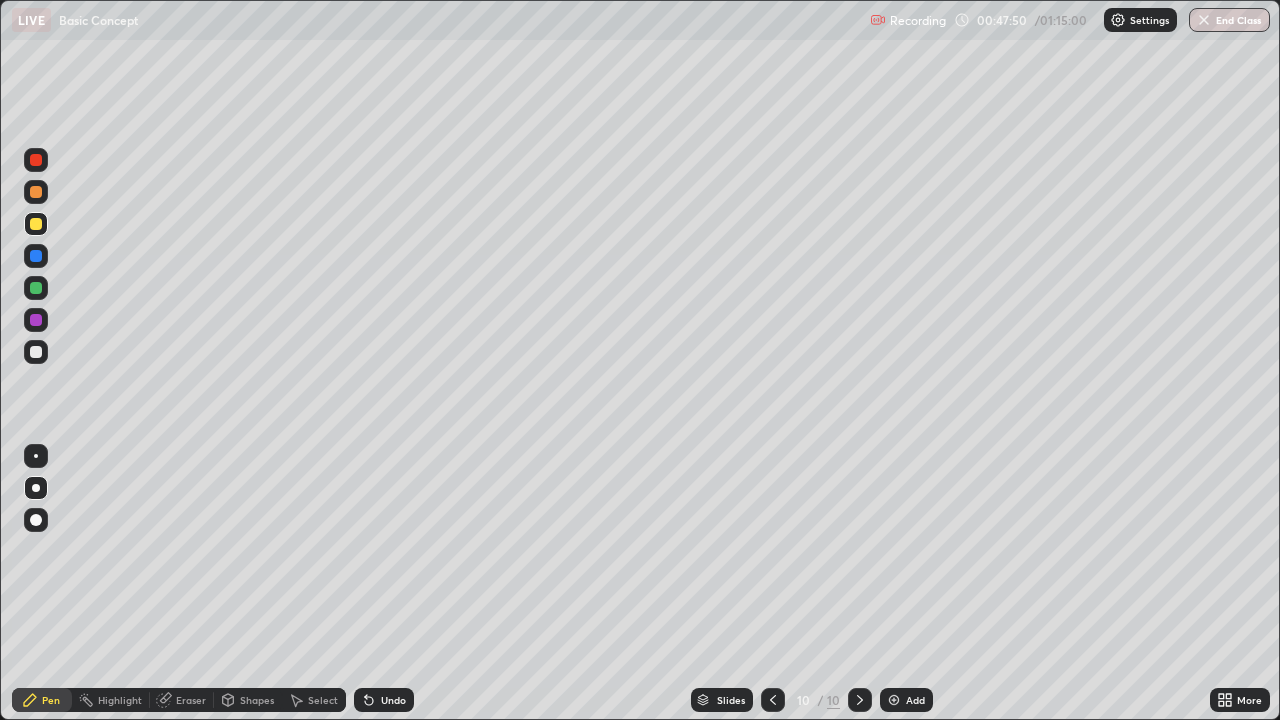 click at bounding box center [36, 352] 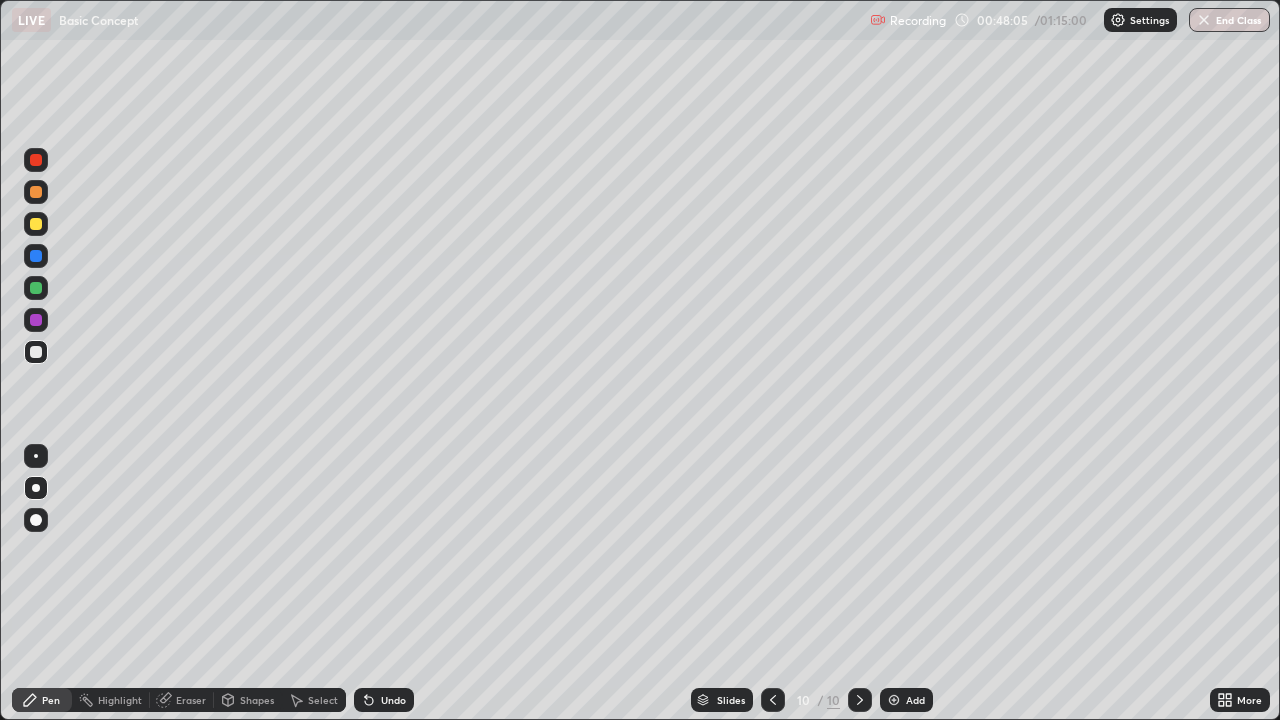 click at bounding box center [36, 352] 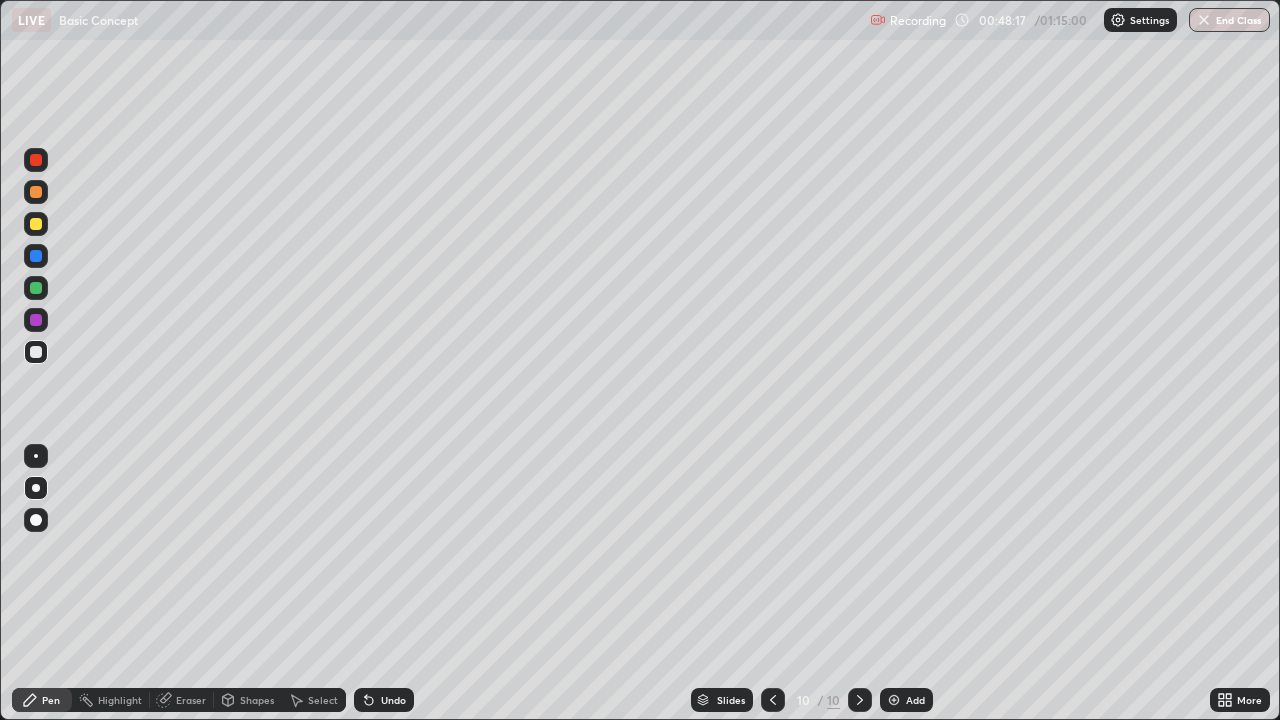 click 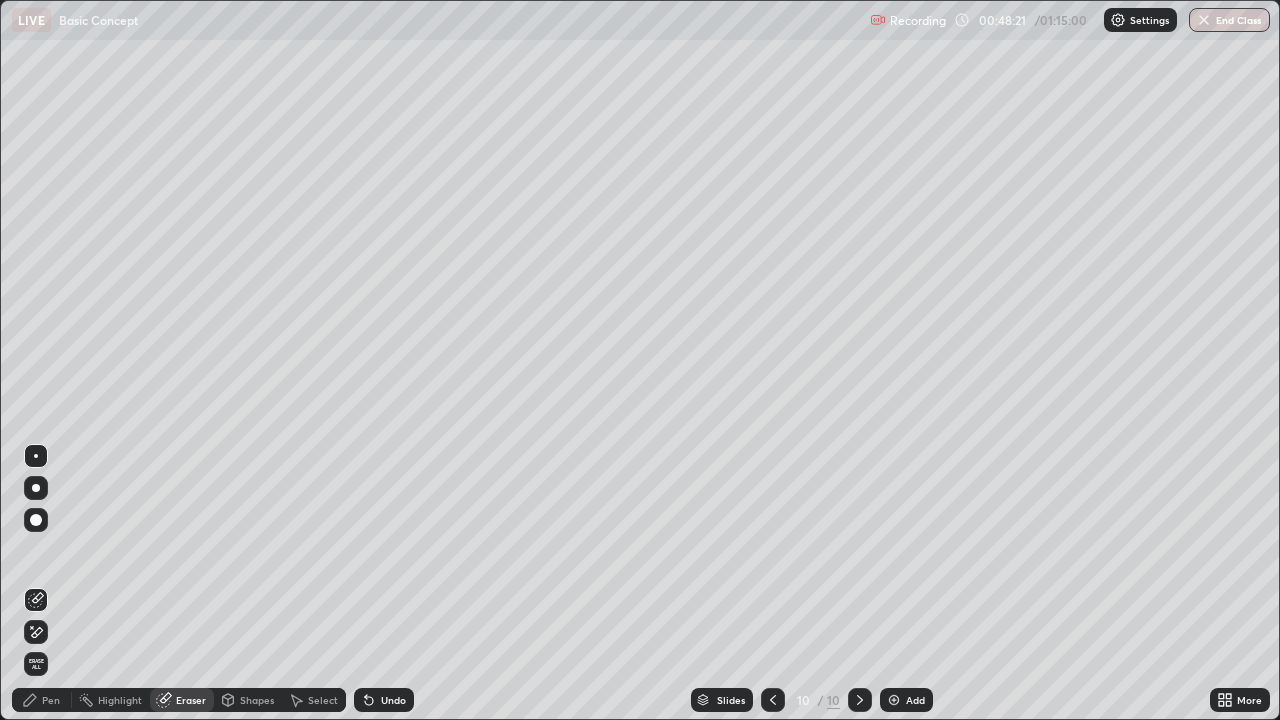 click on "Pen" at bounding box center [51, 700] 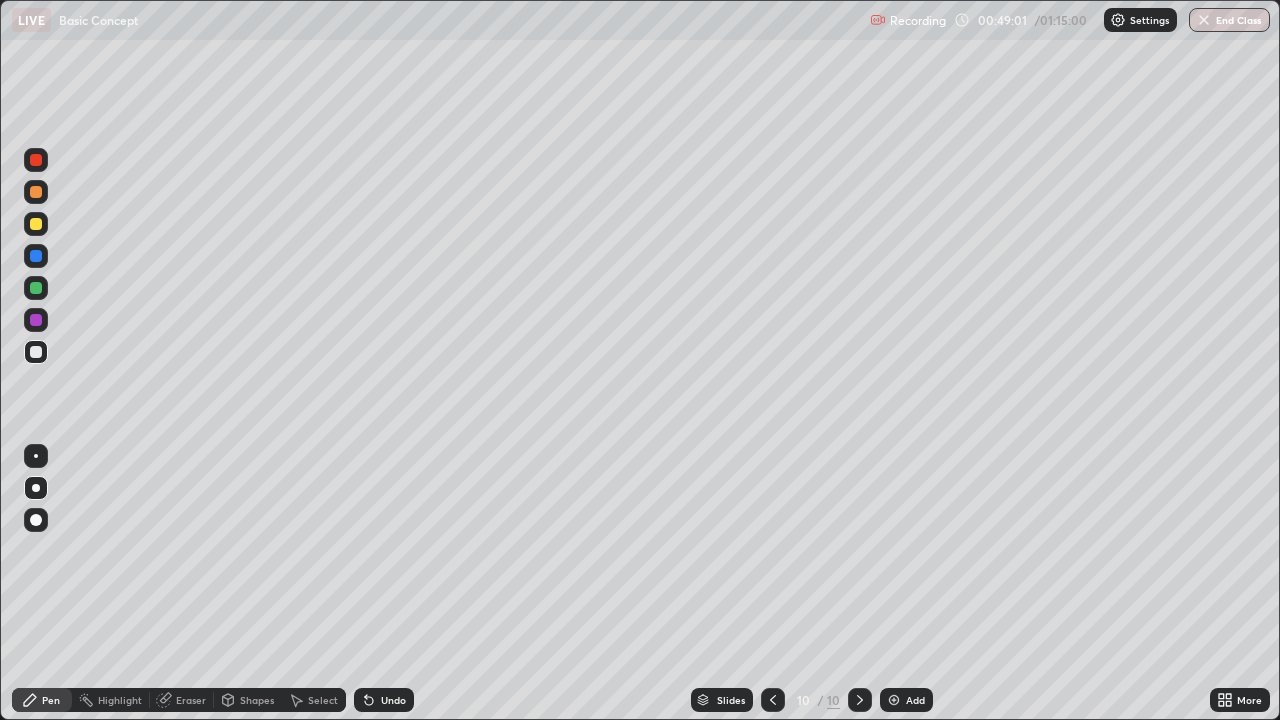 click at bounding box center [36, 160] 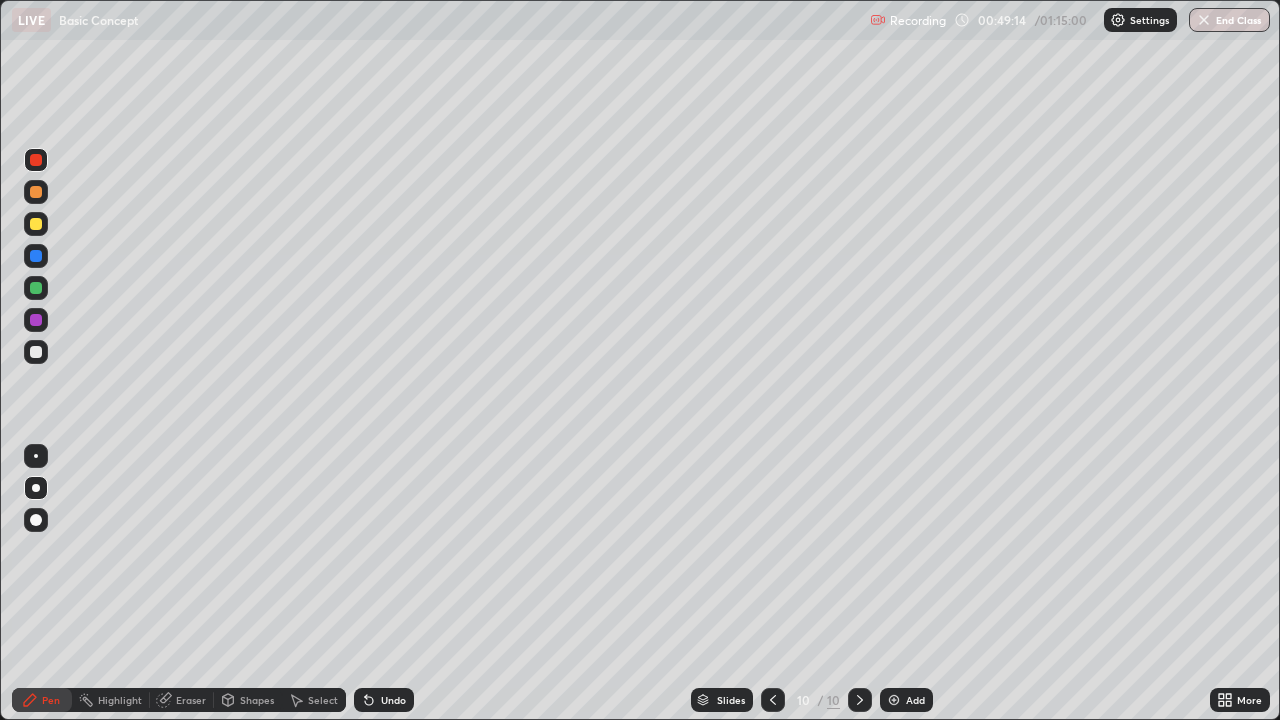 click 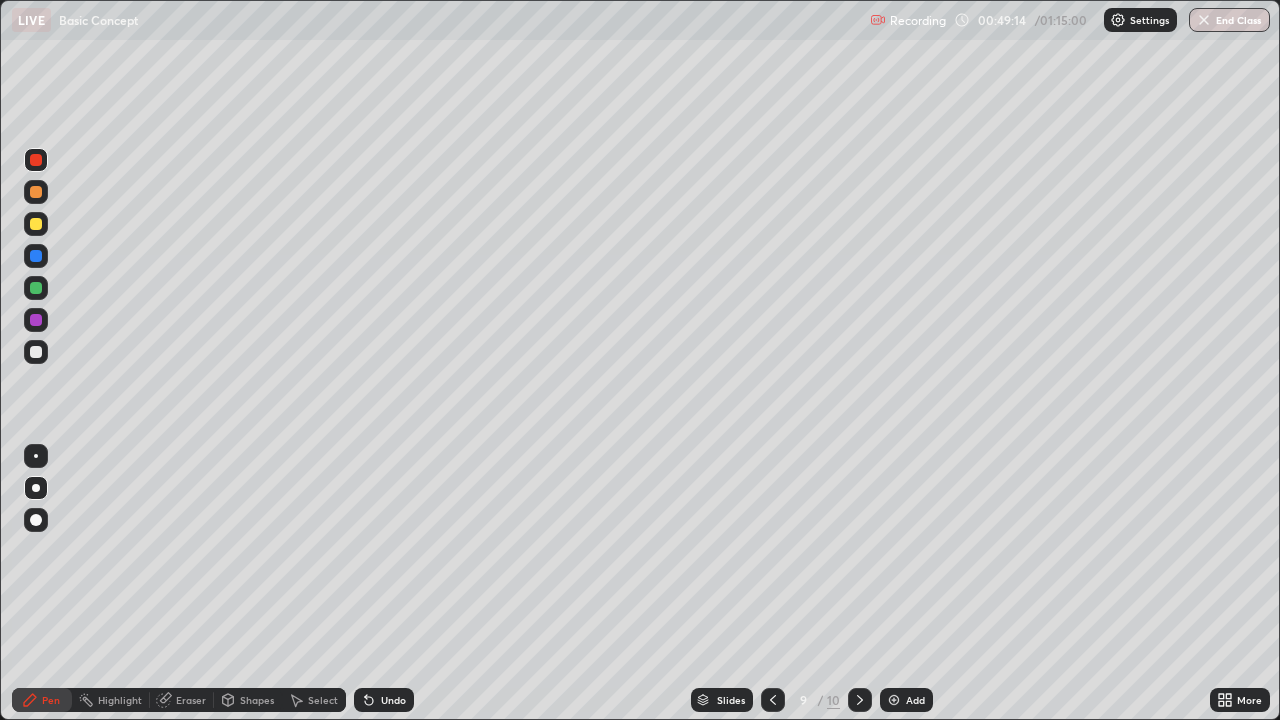 click 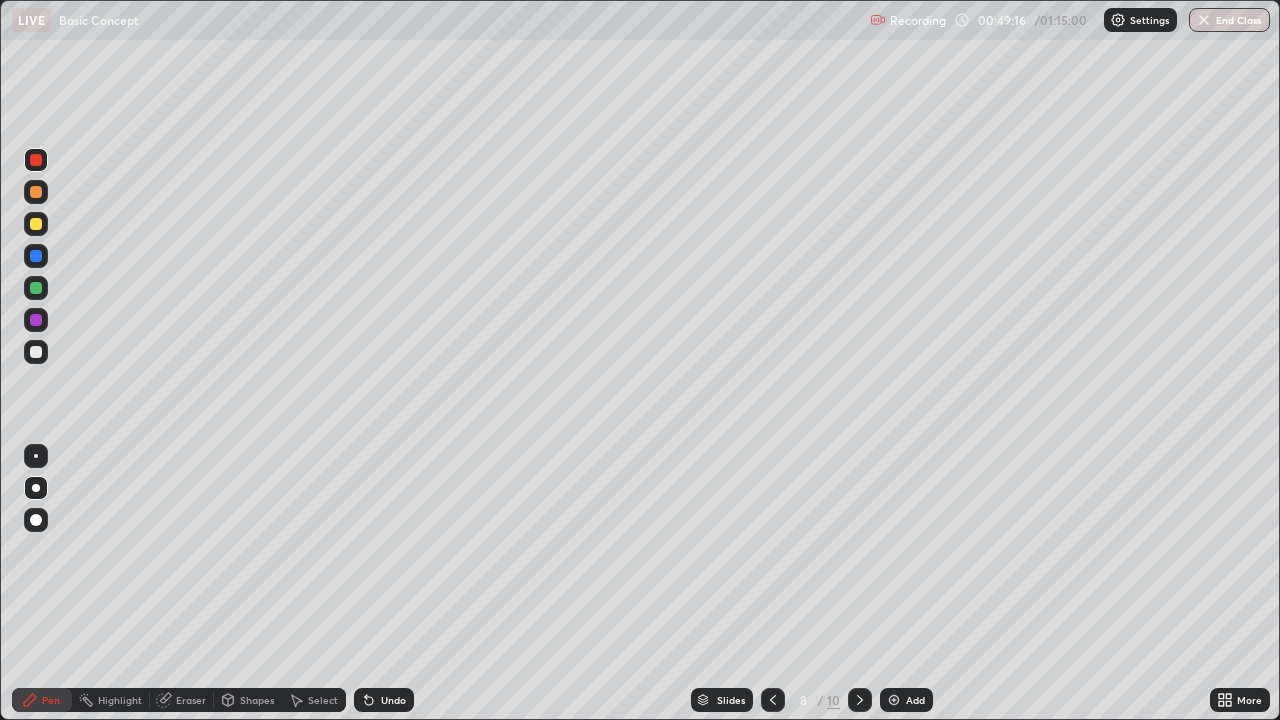 click 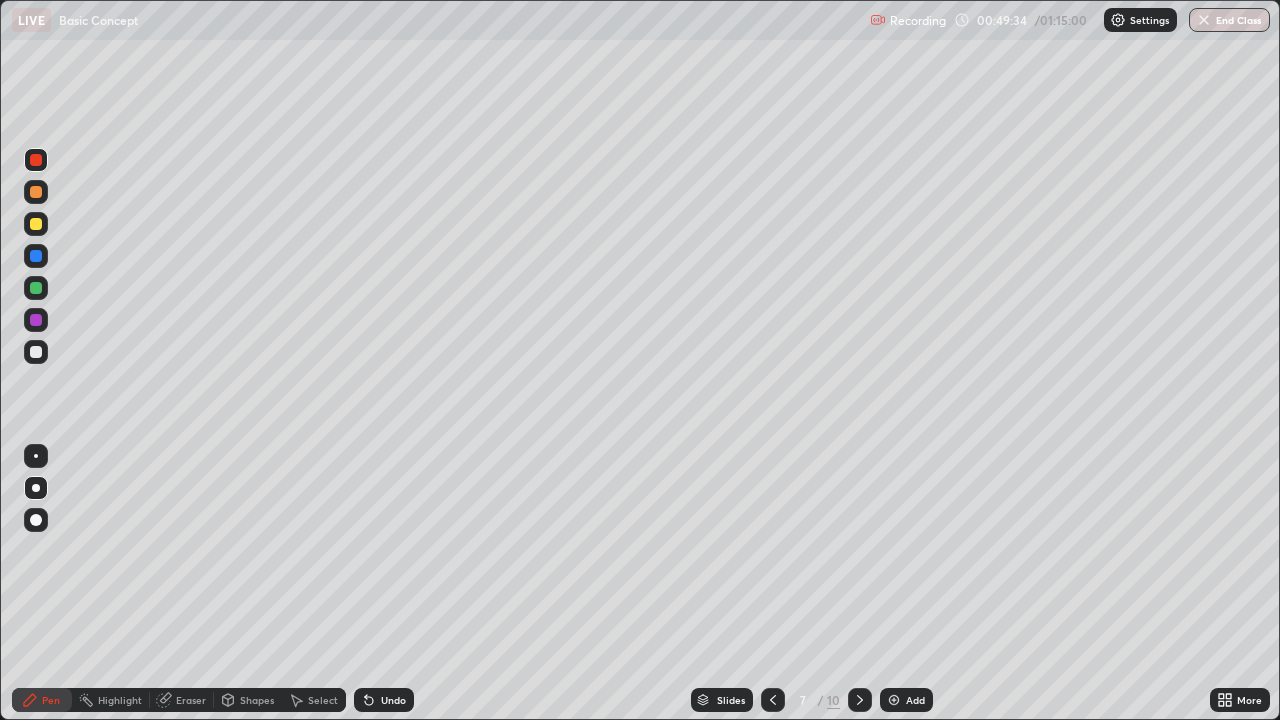click 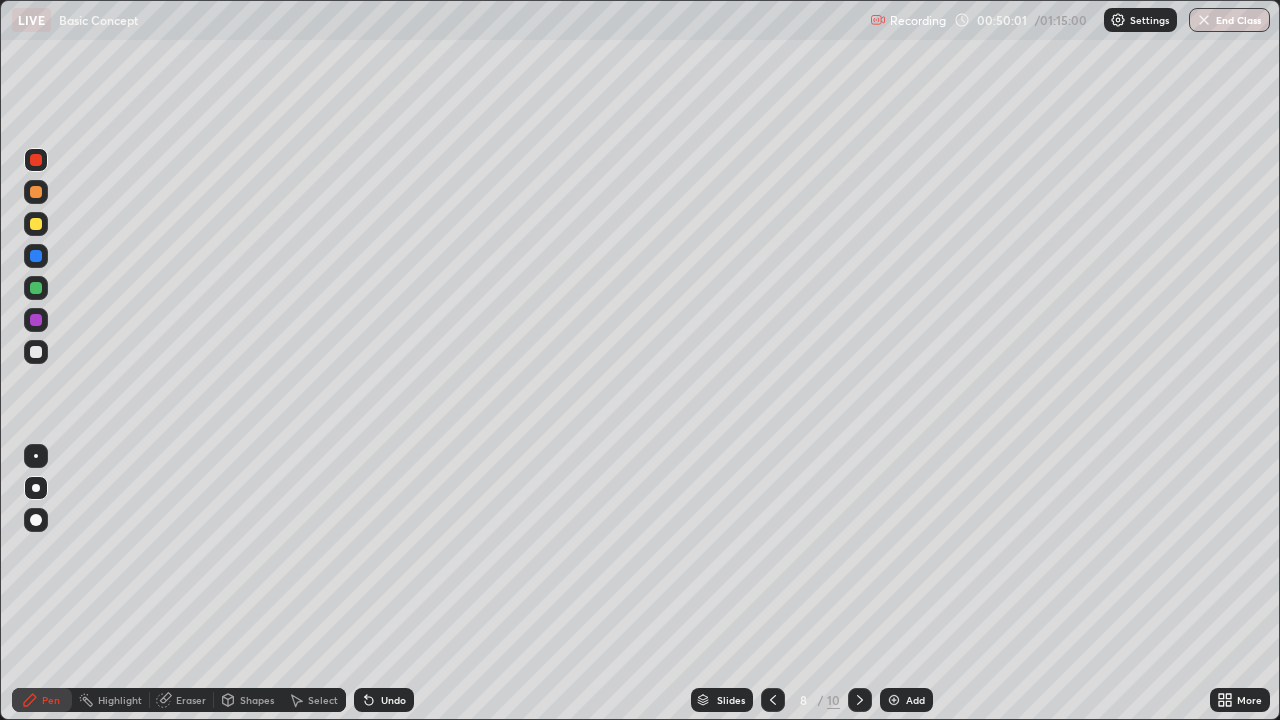 click 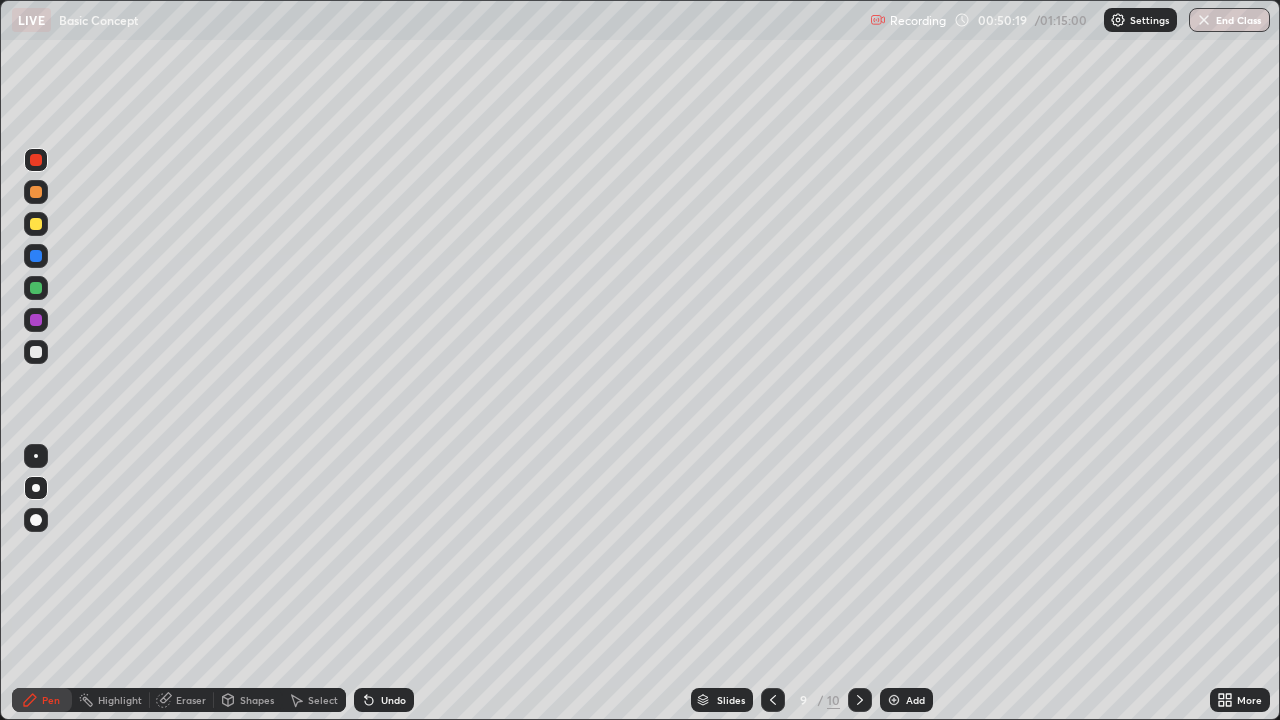click 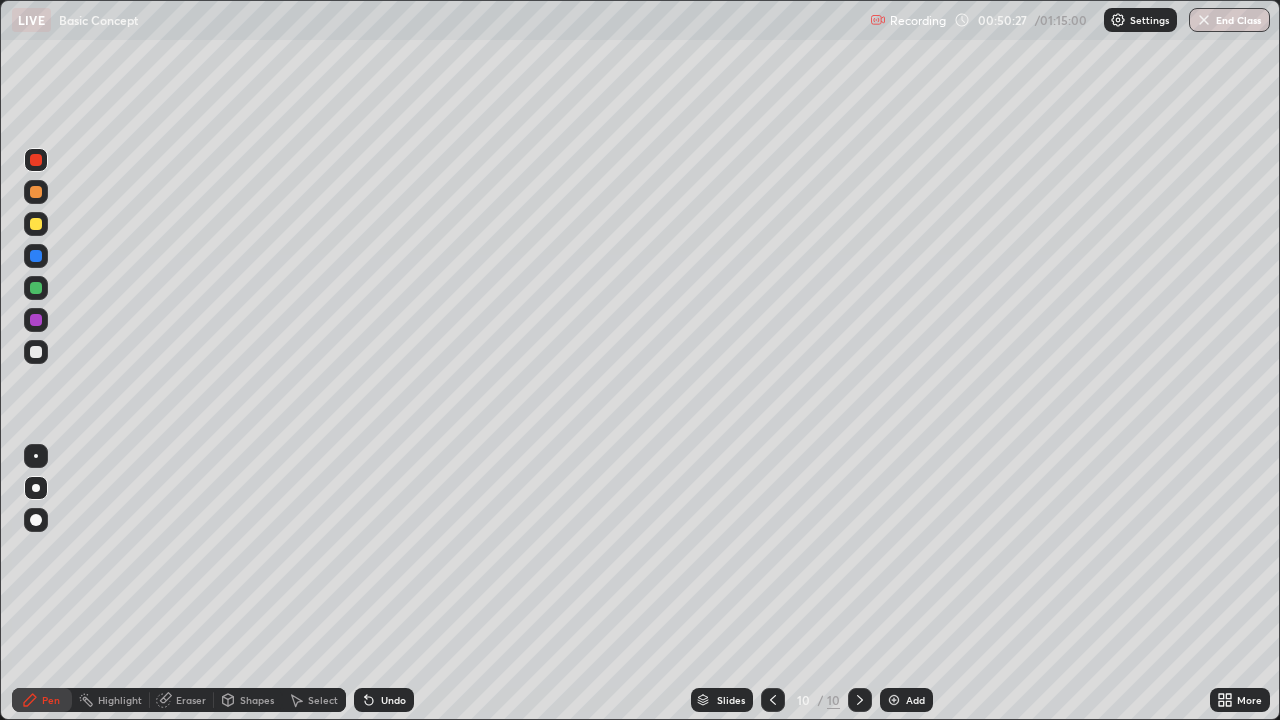 click at bounding box center (36, 352) 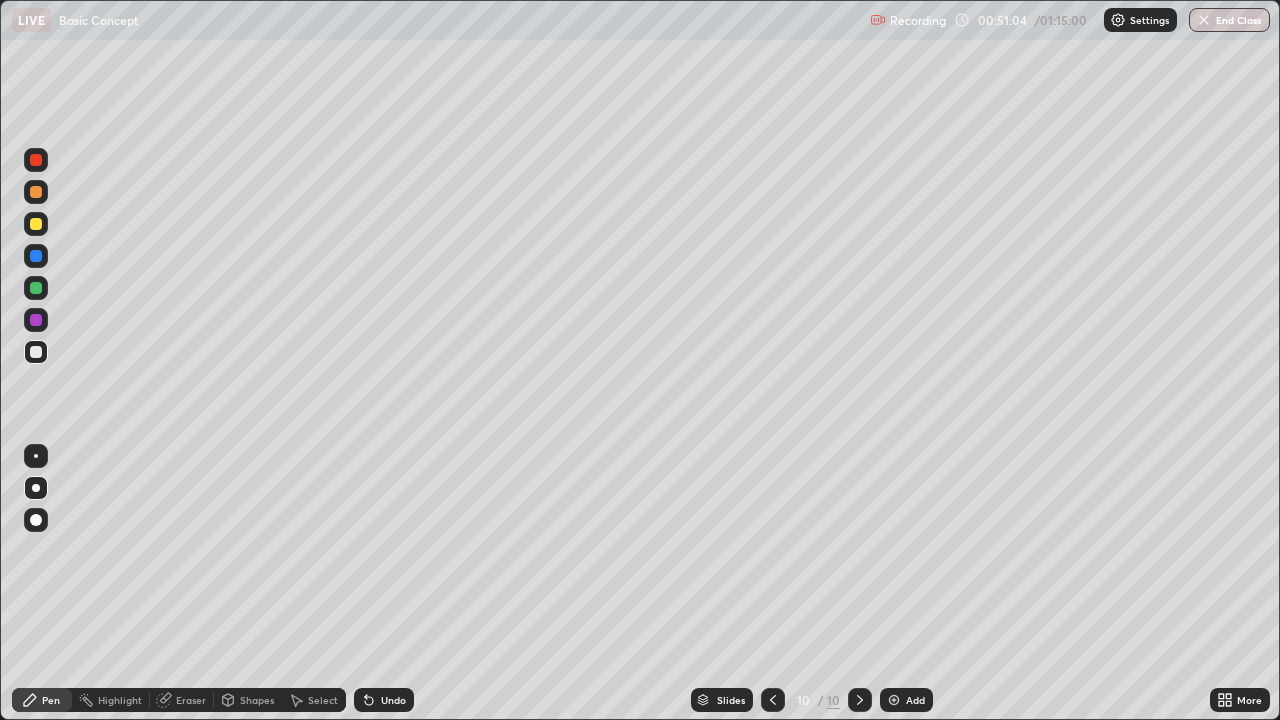 click at bounding box center (36, 288) 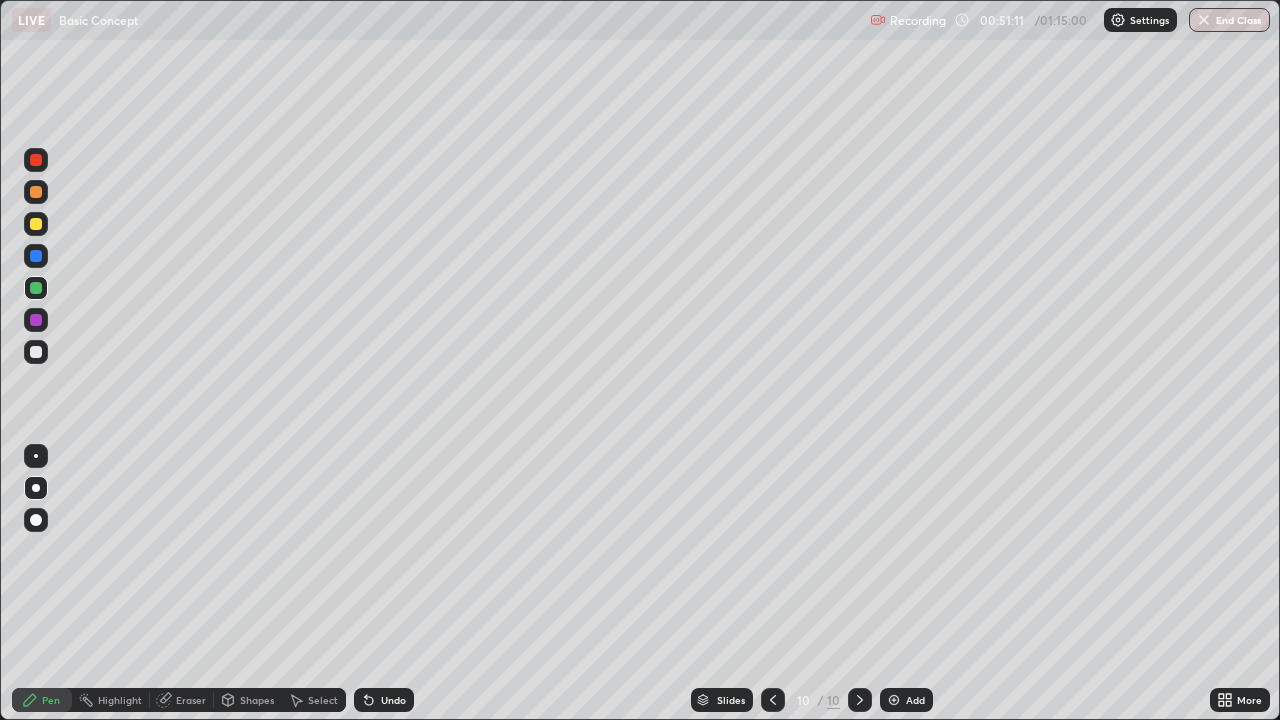 click at bounding box center [36, 352] 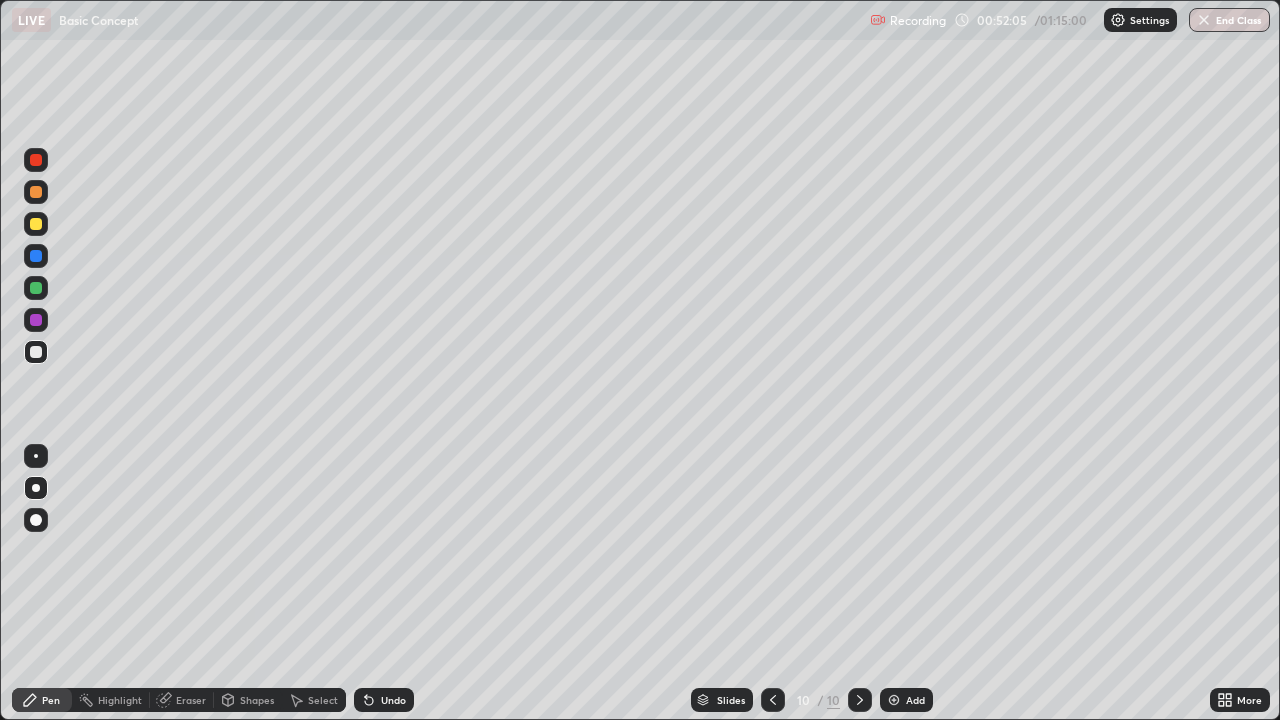 click at bounding box center [894, 700] 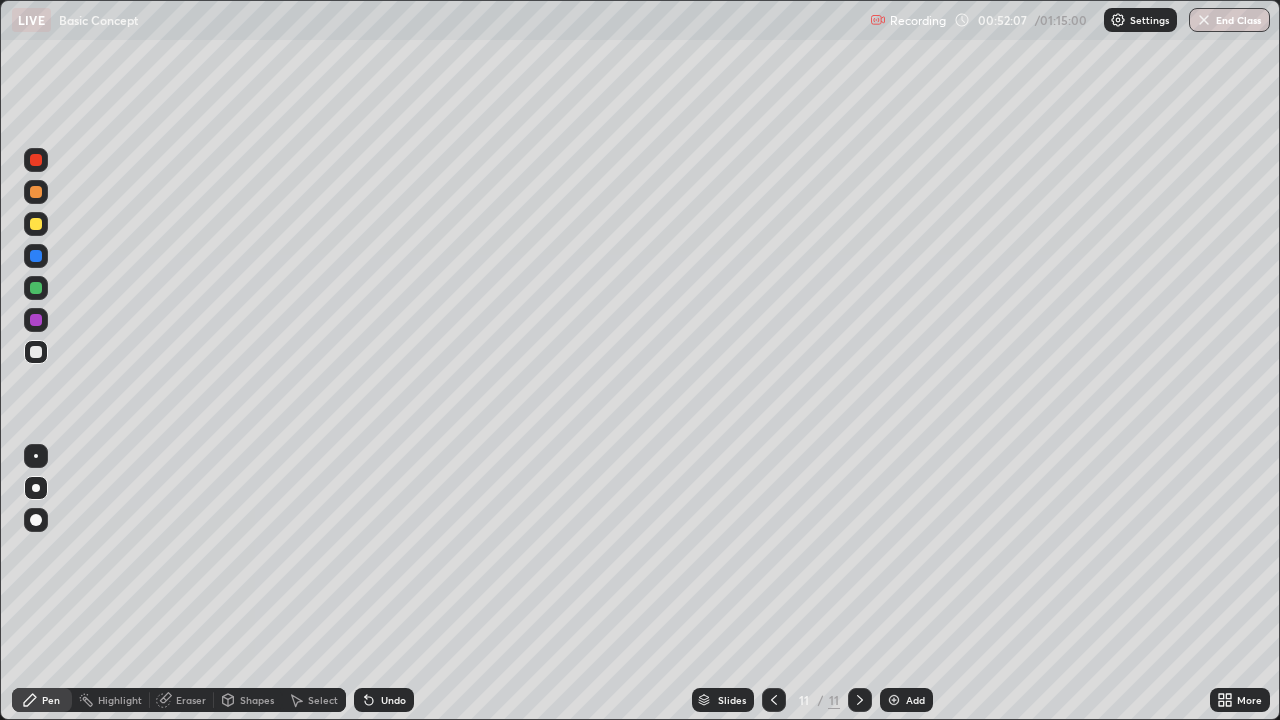 click at bounding box center [36, 224] 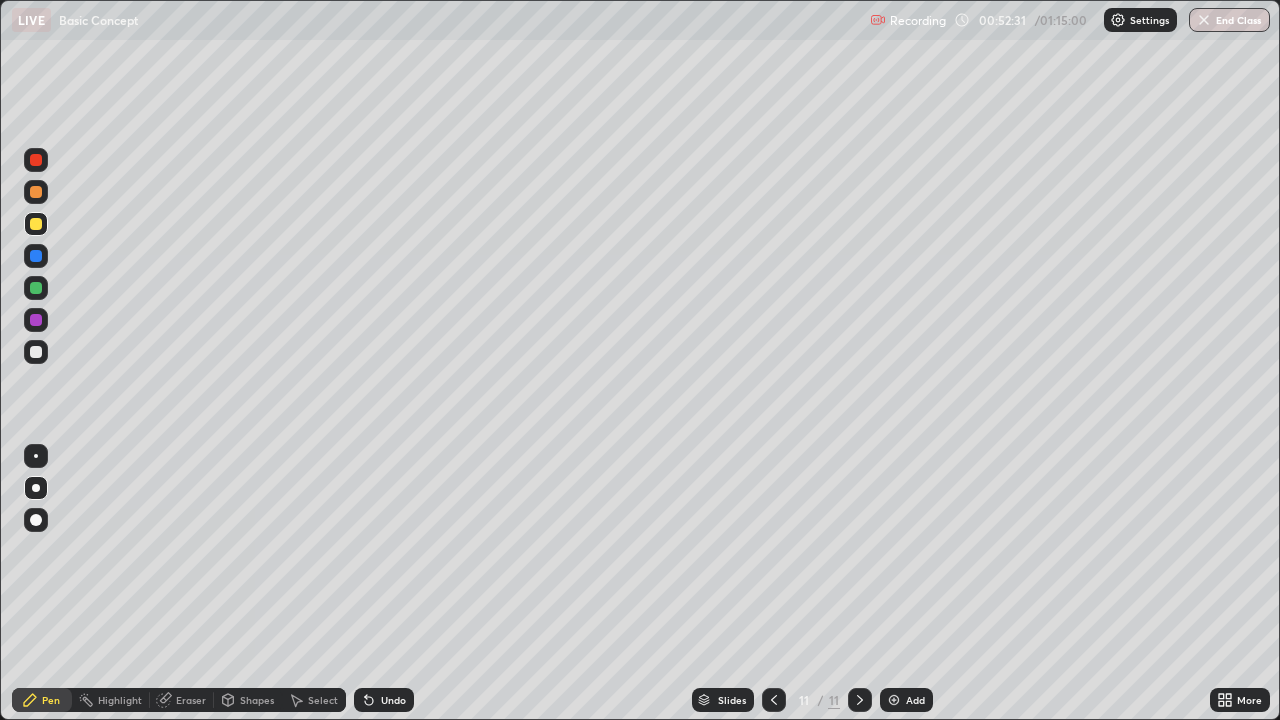 click at bounding box center [36, 352] 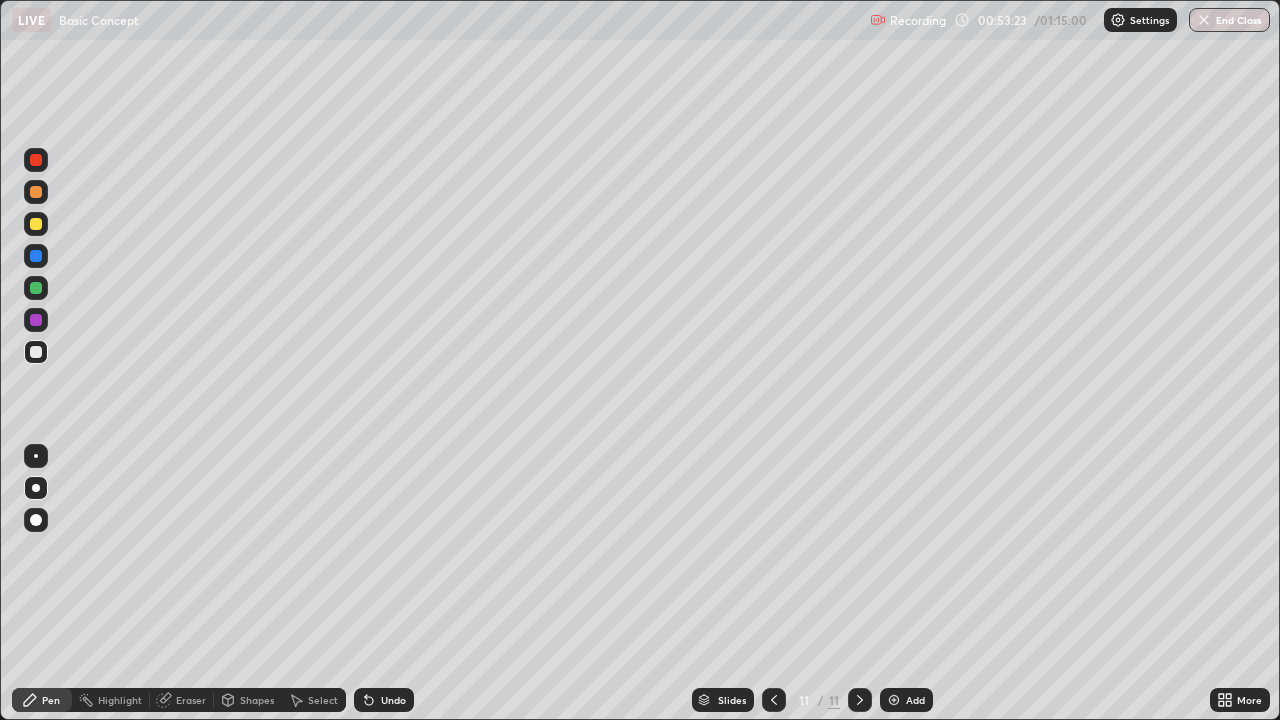 click at bounding box center (36, 224) 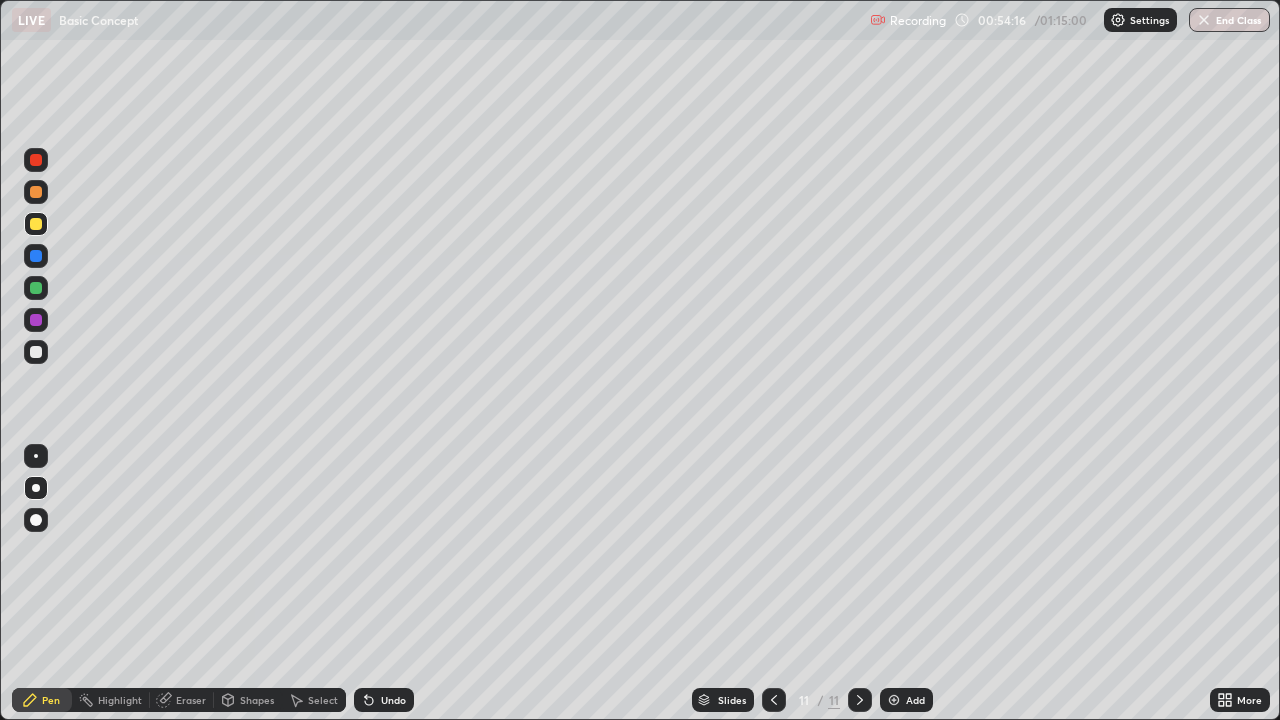 click at bounding box center (36, 352) 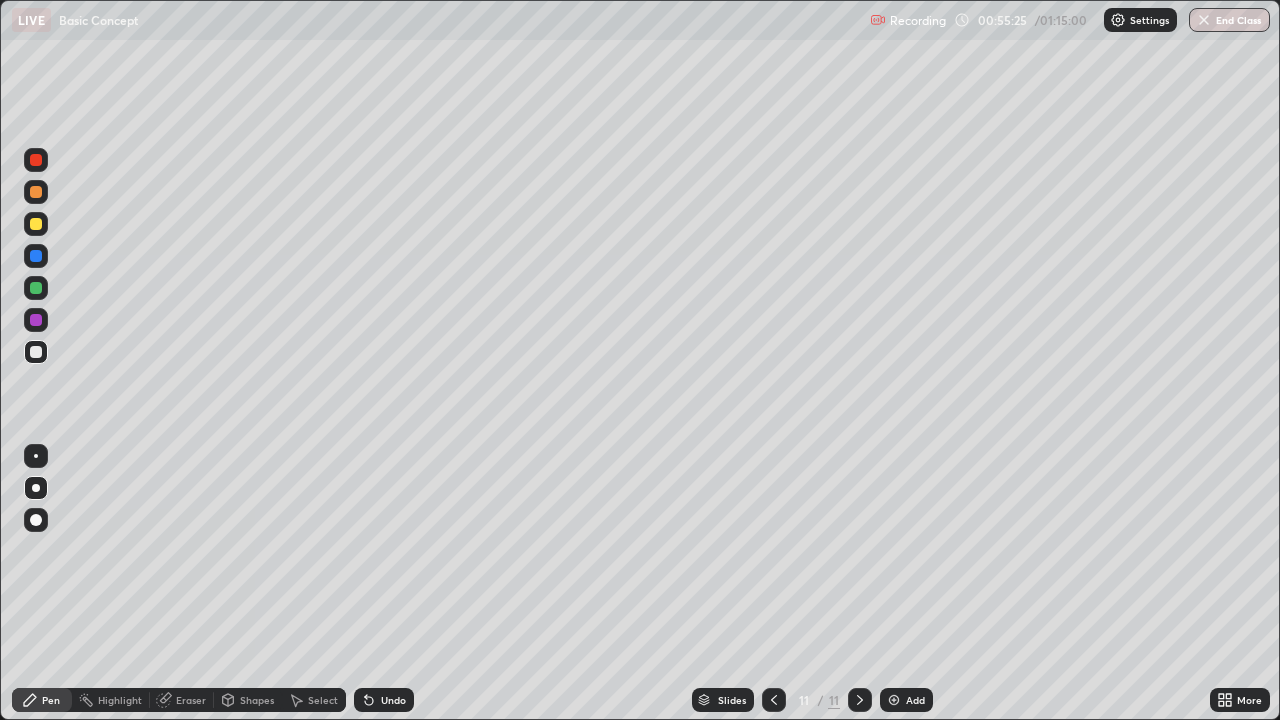 click 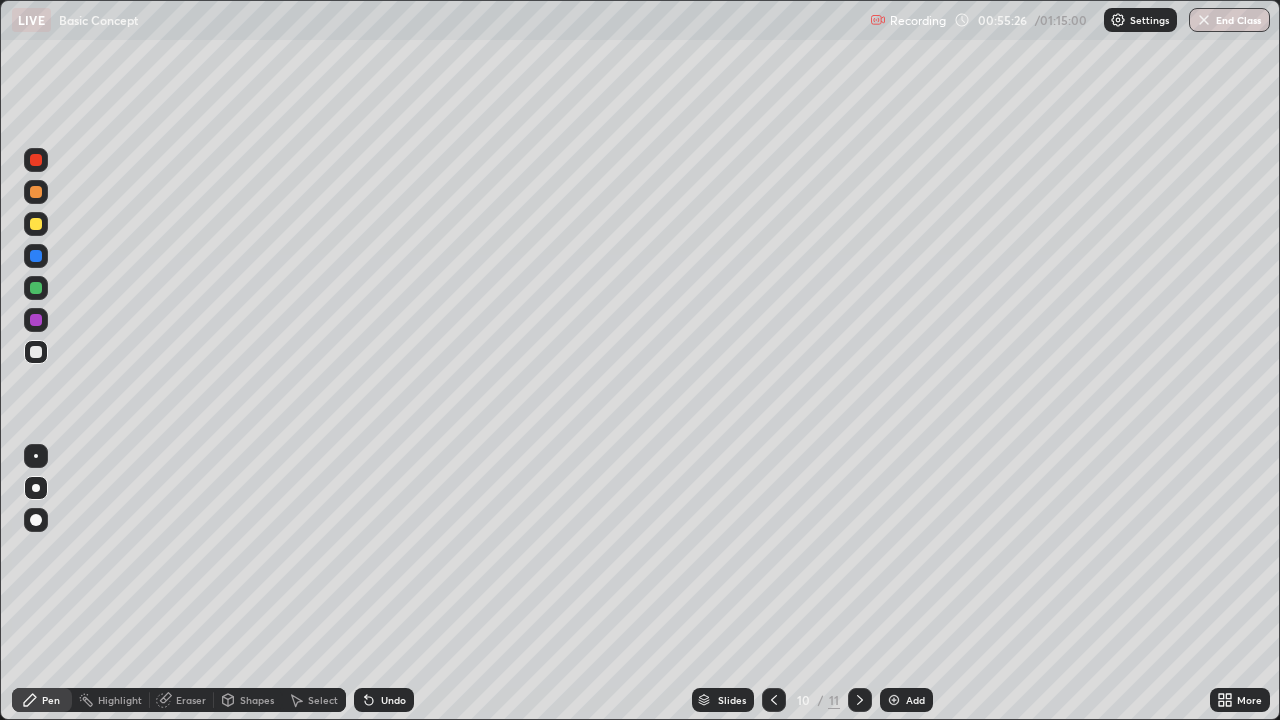 click 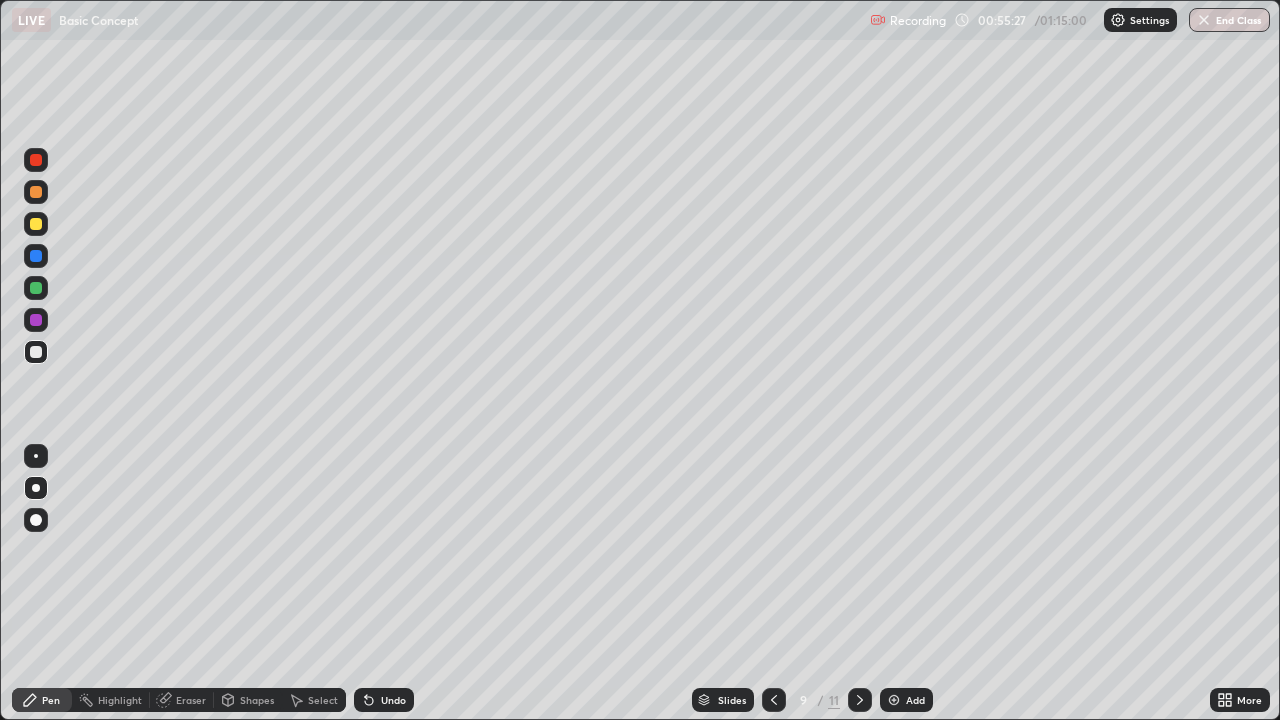 click at bounding box center (774, 700) 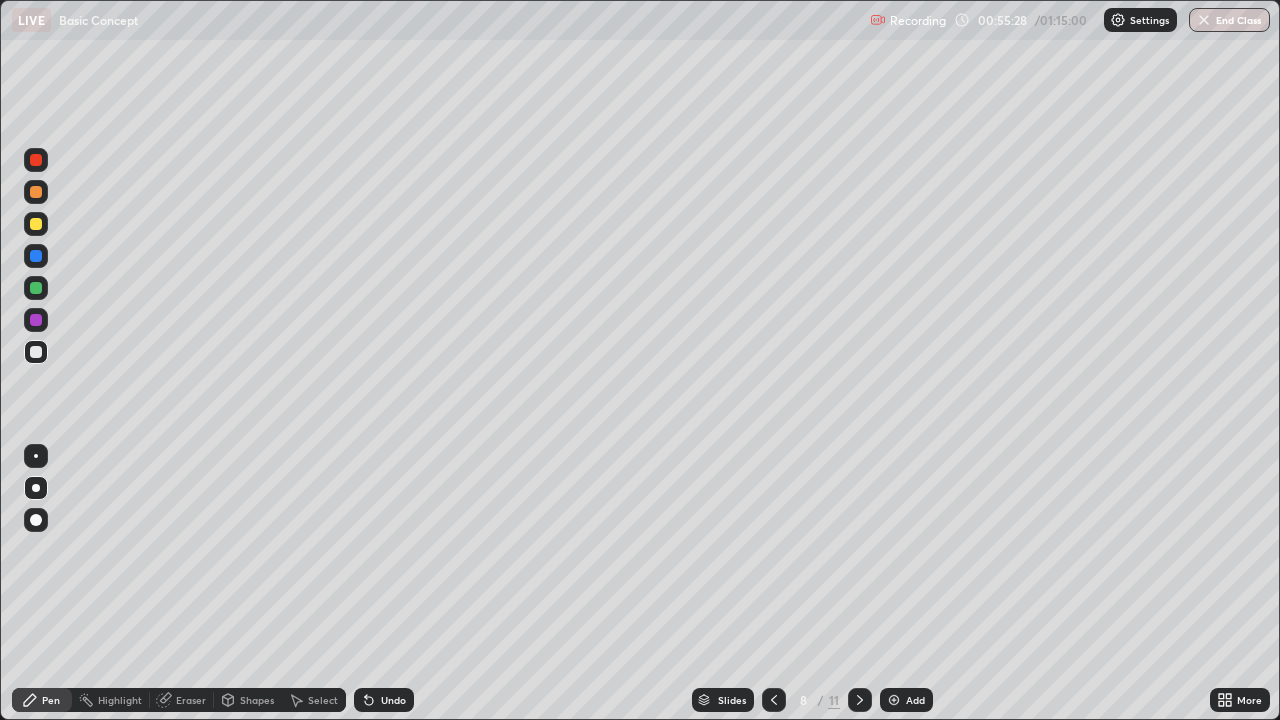 click 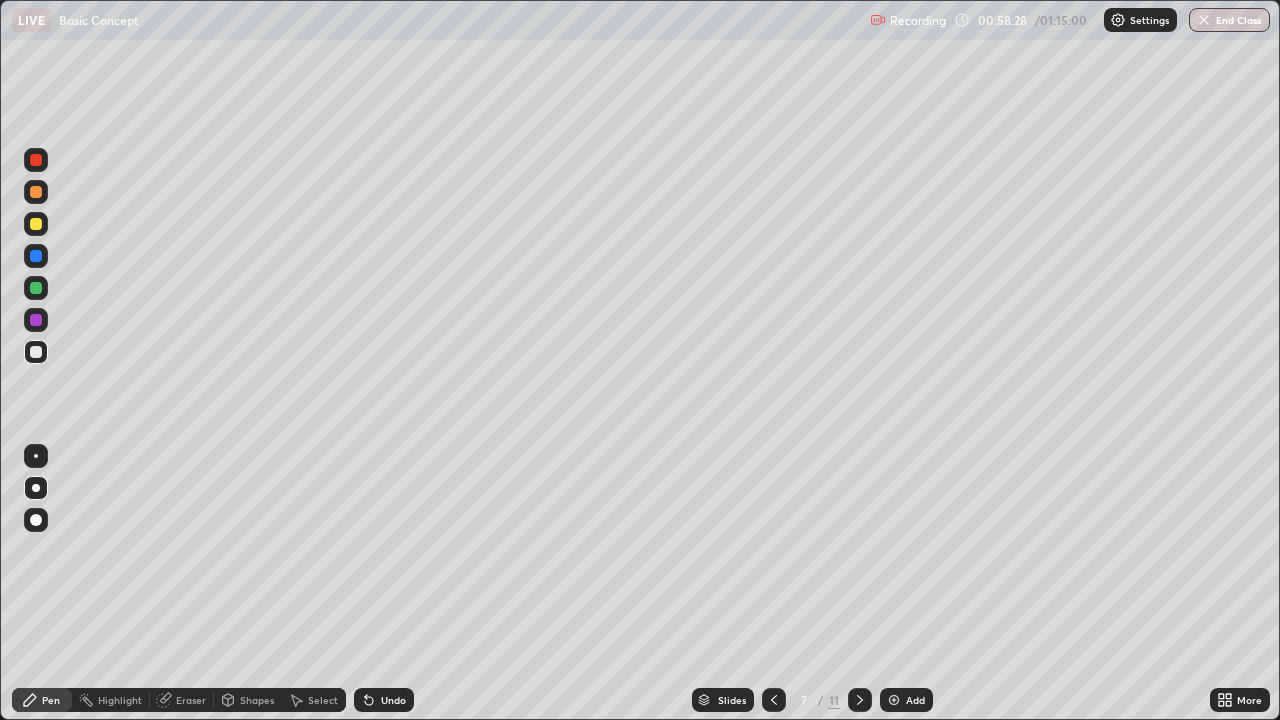 click 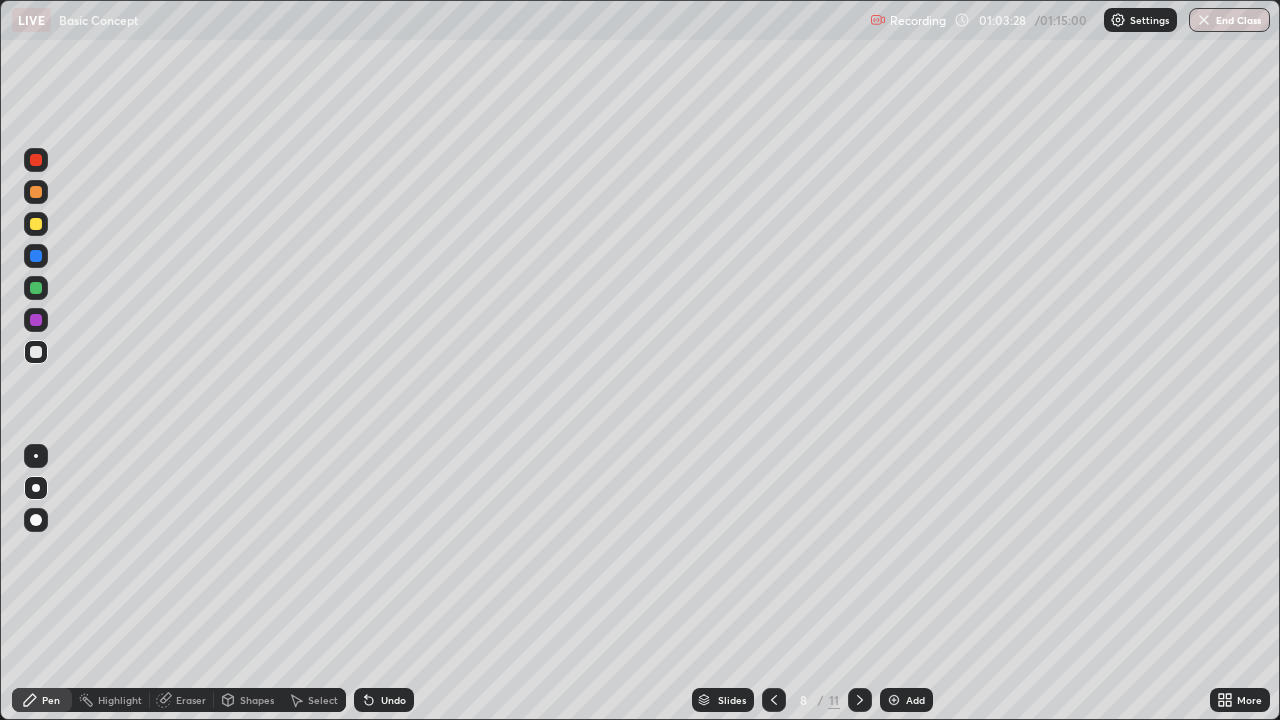click 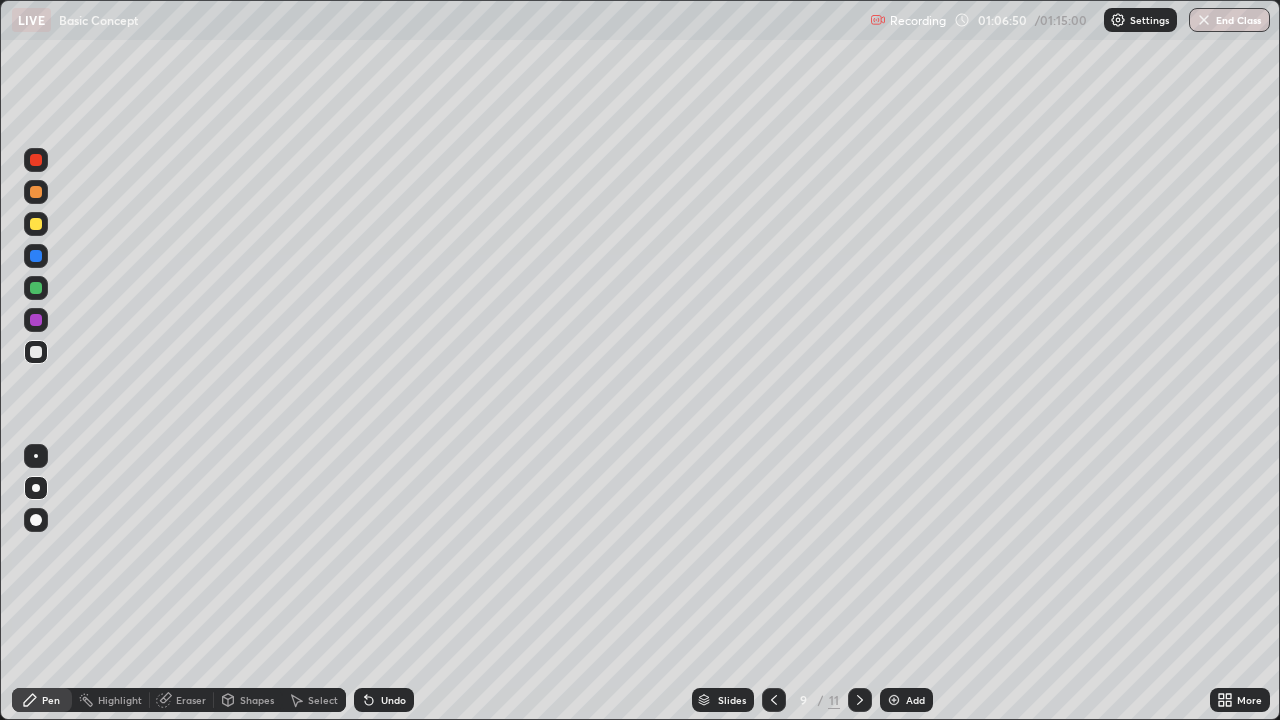 click at bounding box center [860, 700] 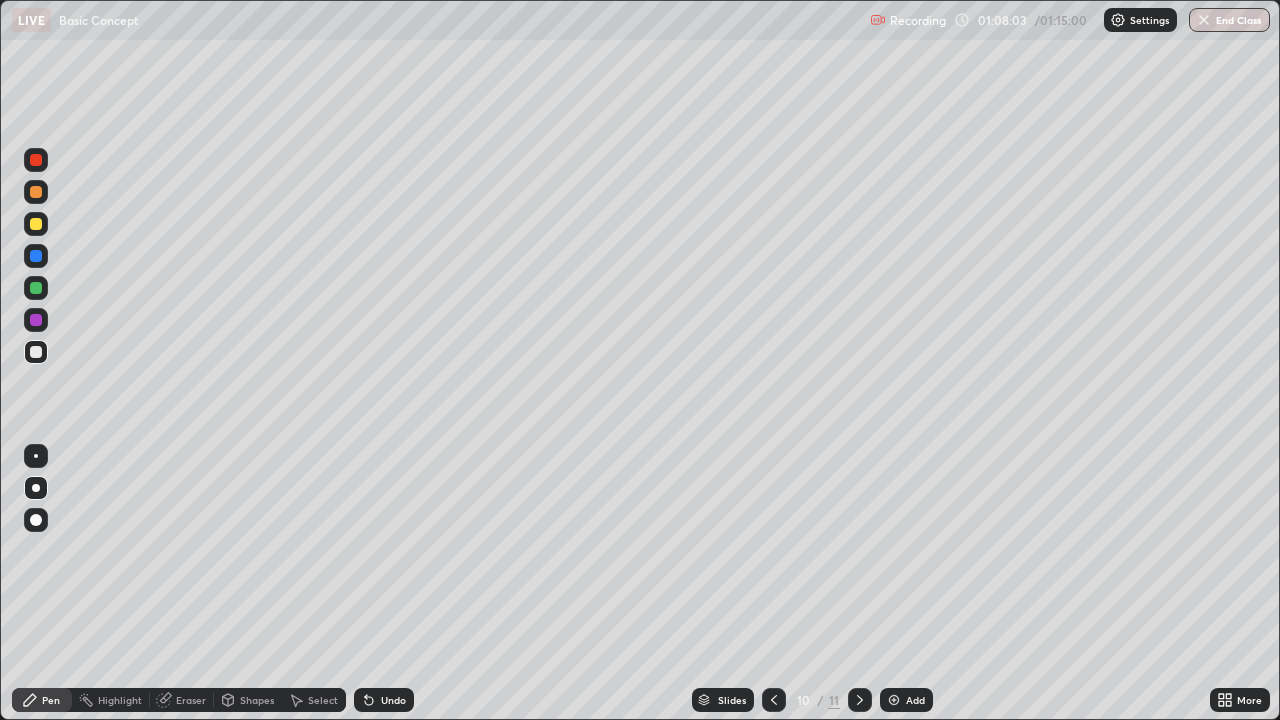 click at bounding box center (860, 700) 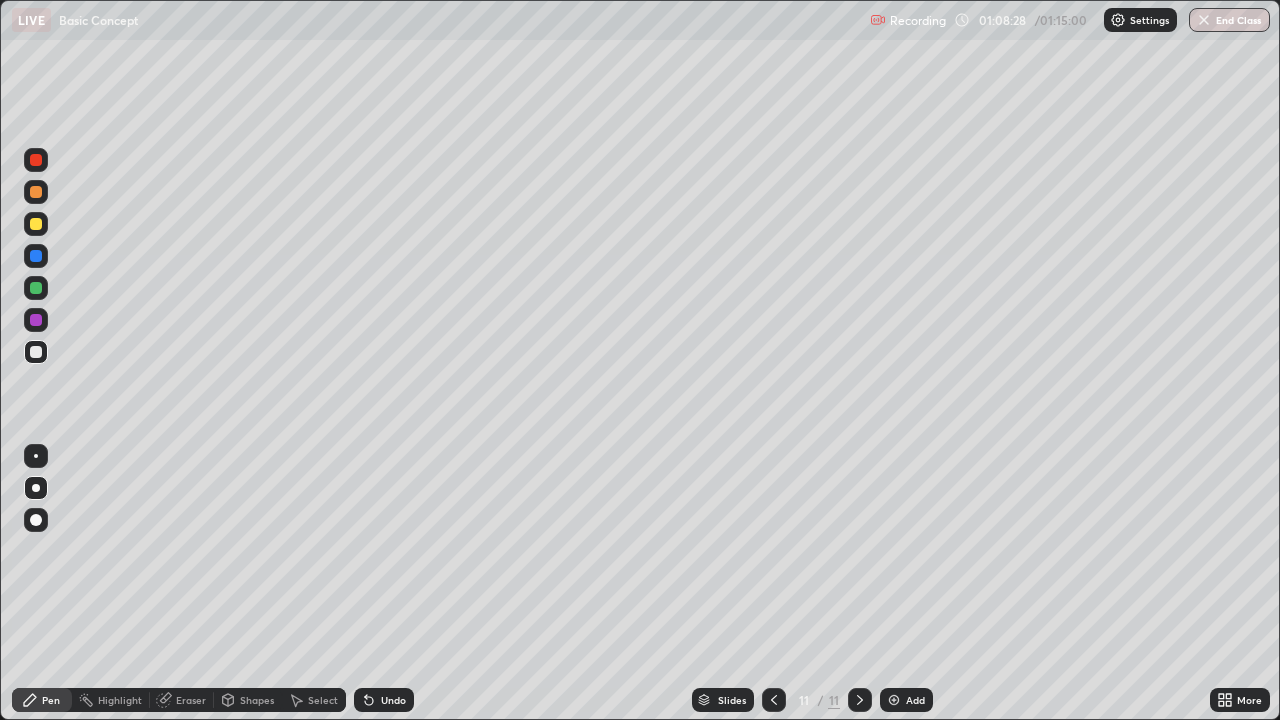 click 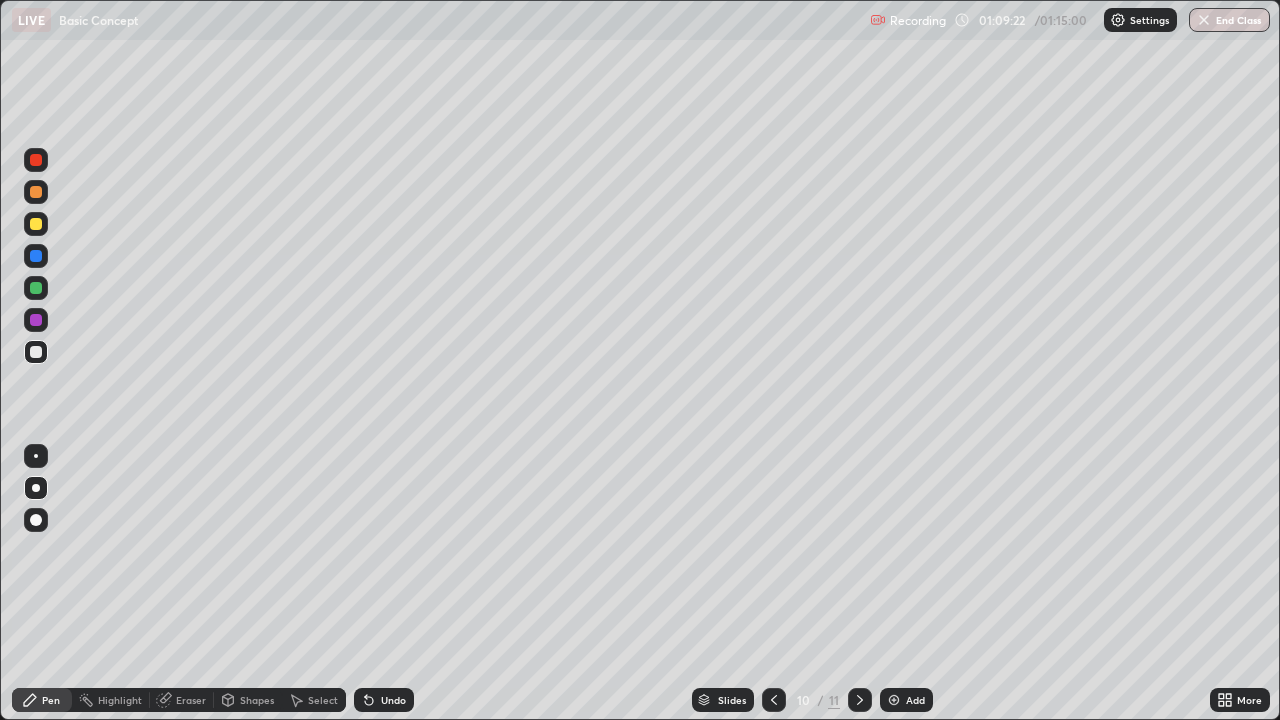 click 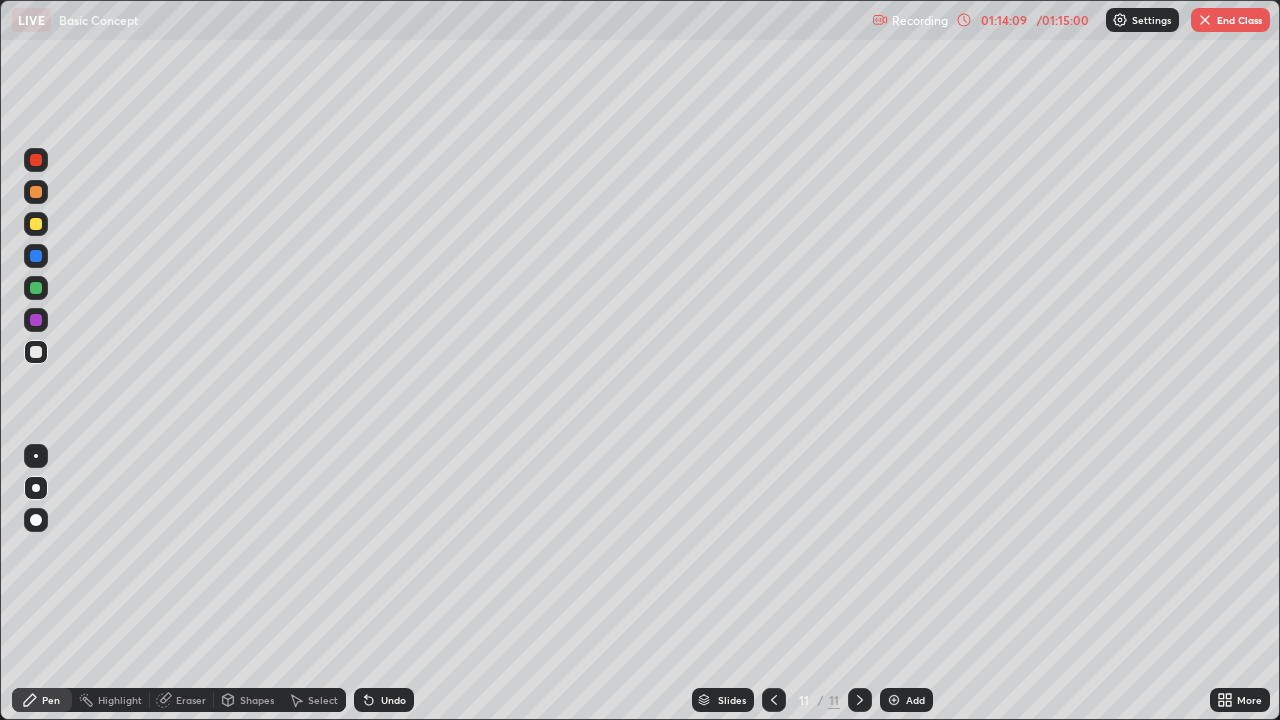 click on "End Class" at bounding box center [1230, 20] 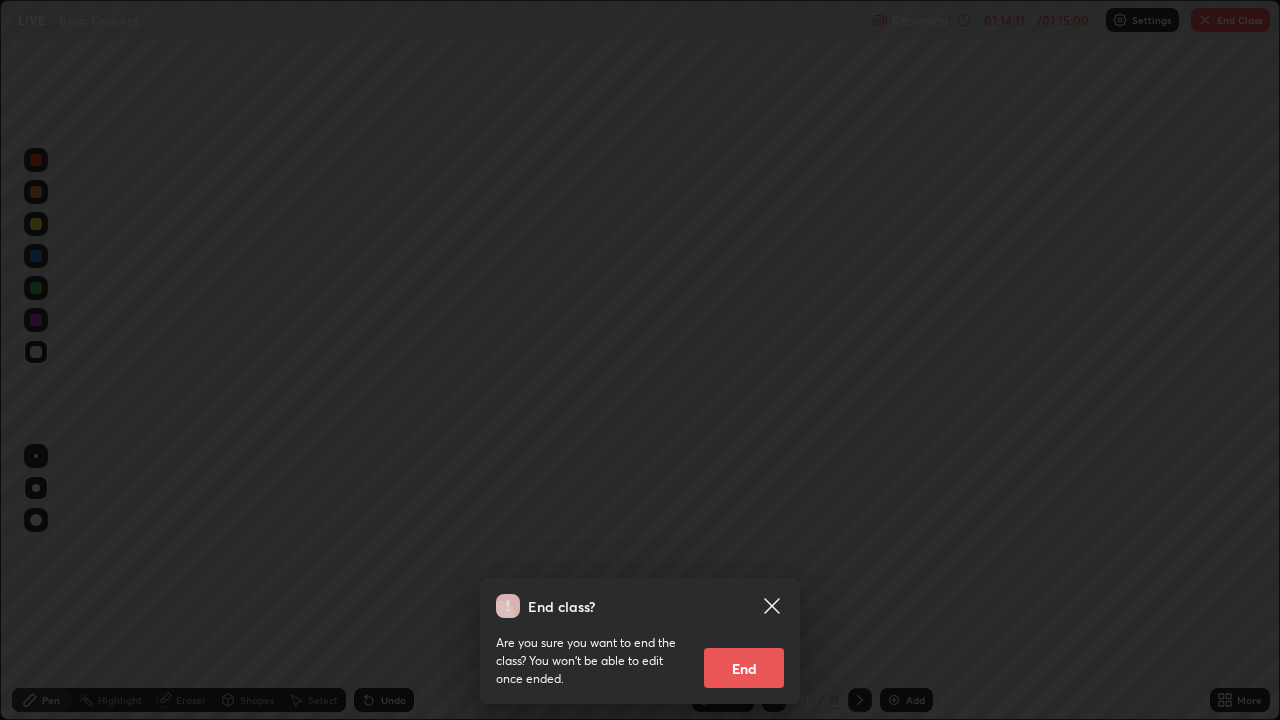 click on "End" at bounding box center (744, 668) 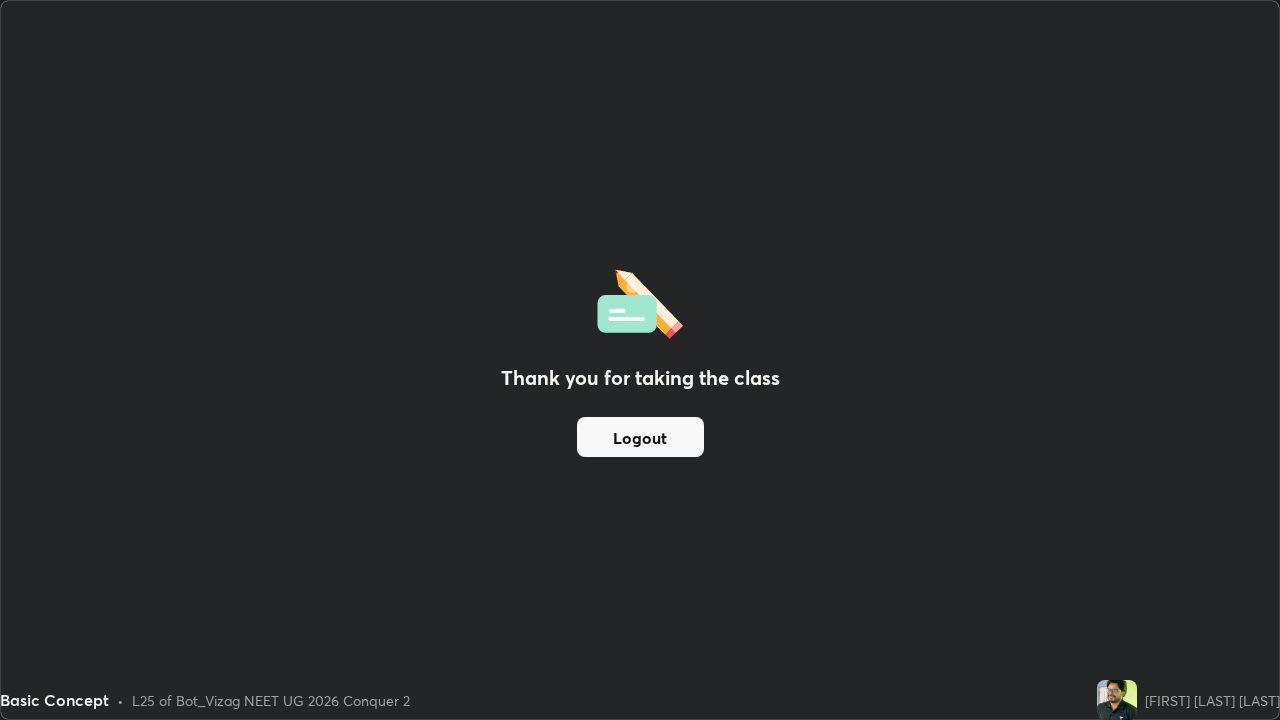 click on "Logout" at bounding box center [640, 437] 